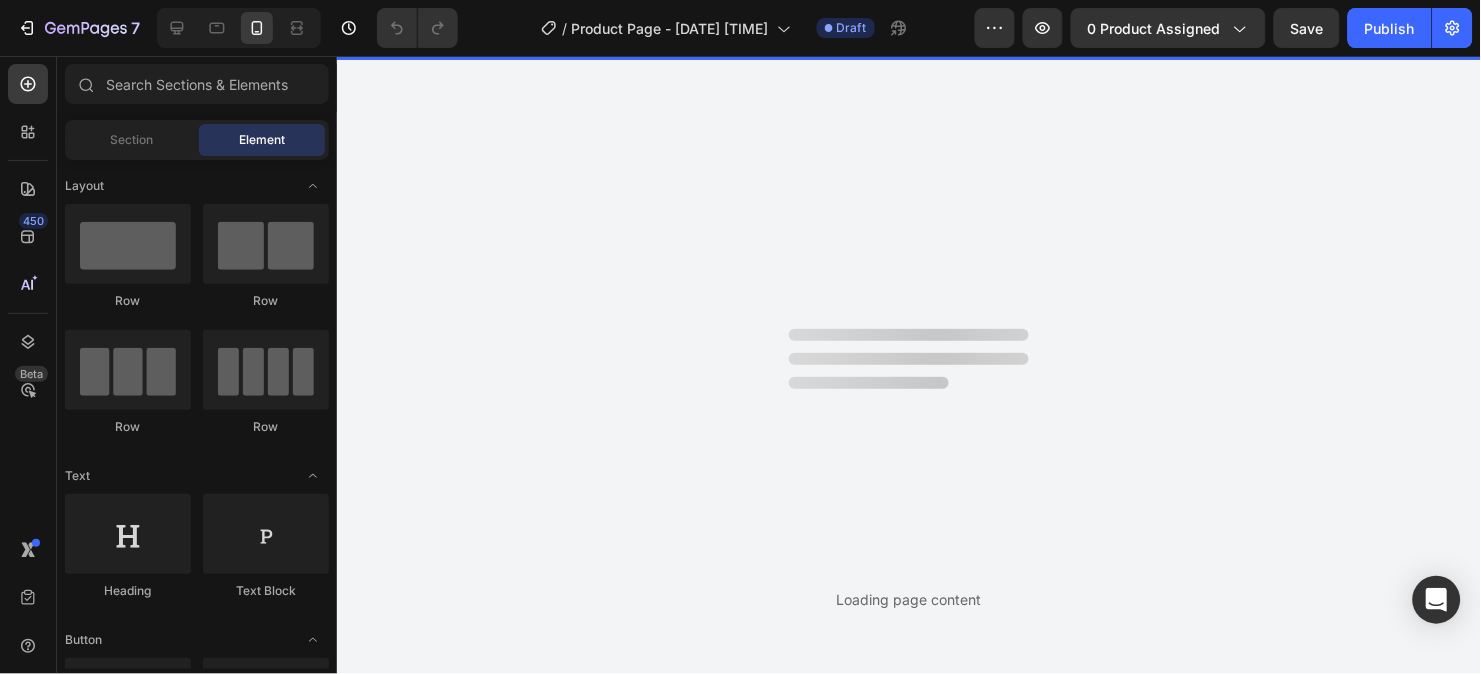 scroll, scrollTop: 0, scrollLeft: 0, axis: both 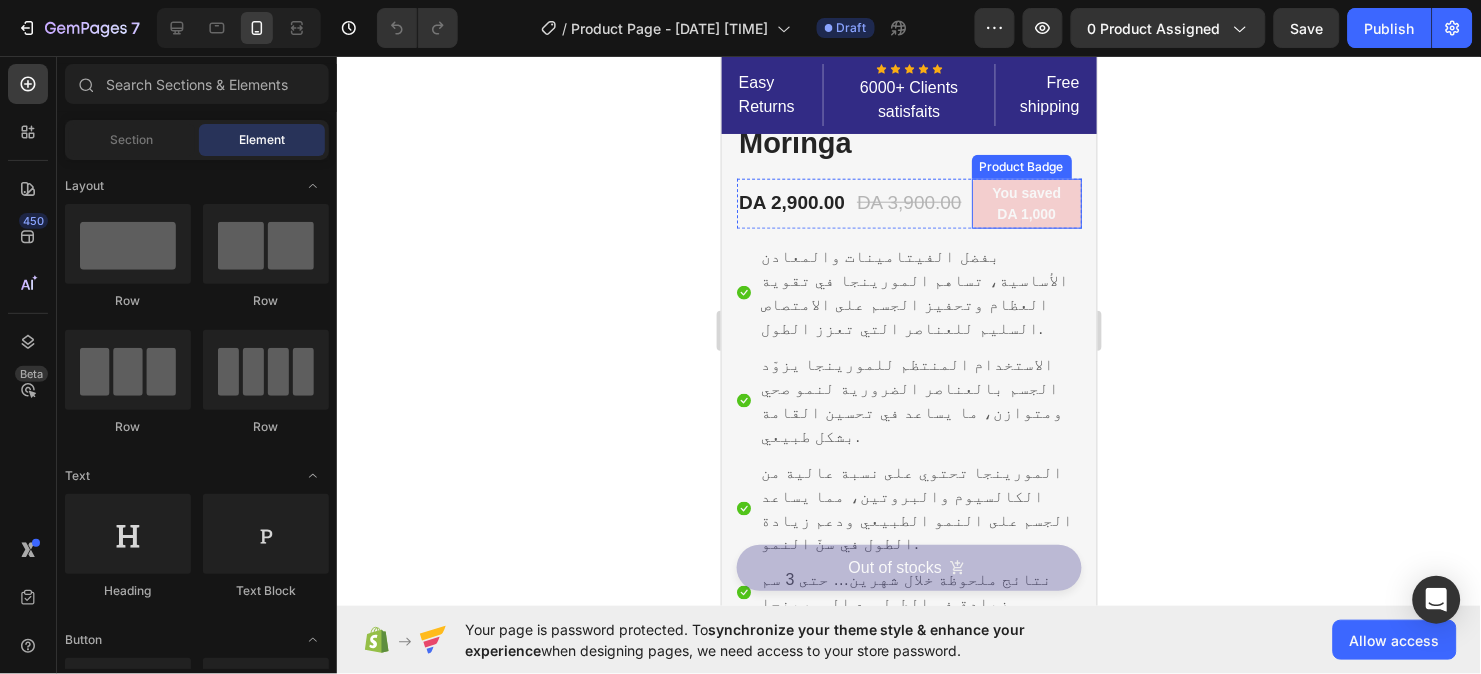 click on "You saved DA 1,000" at bounding box center [1026, 203] 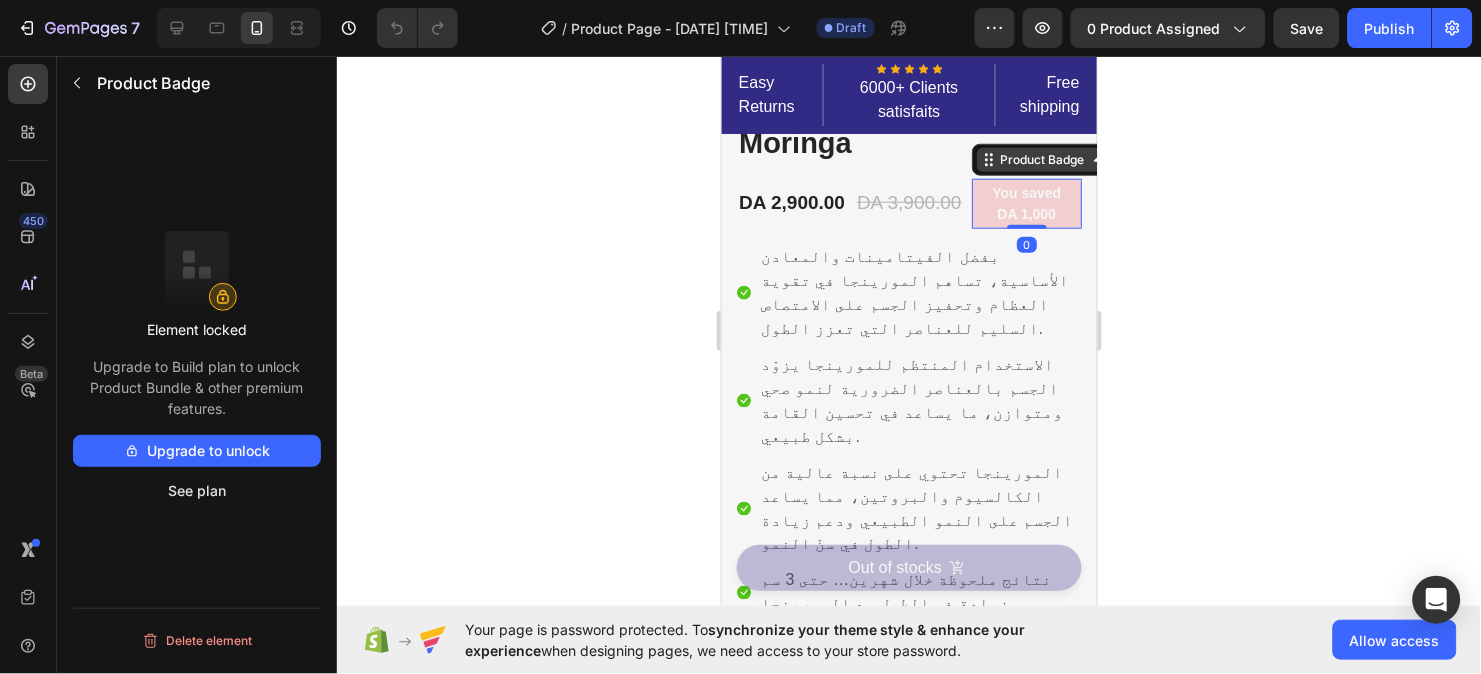 click on "Product Badge" at bounding box center (1042, 159) 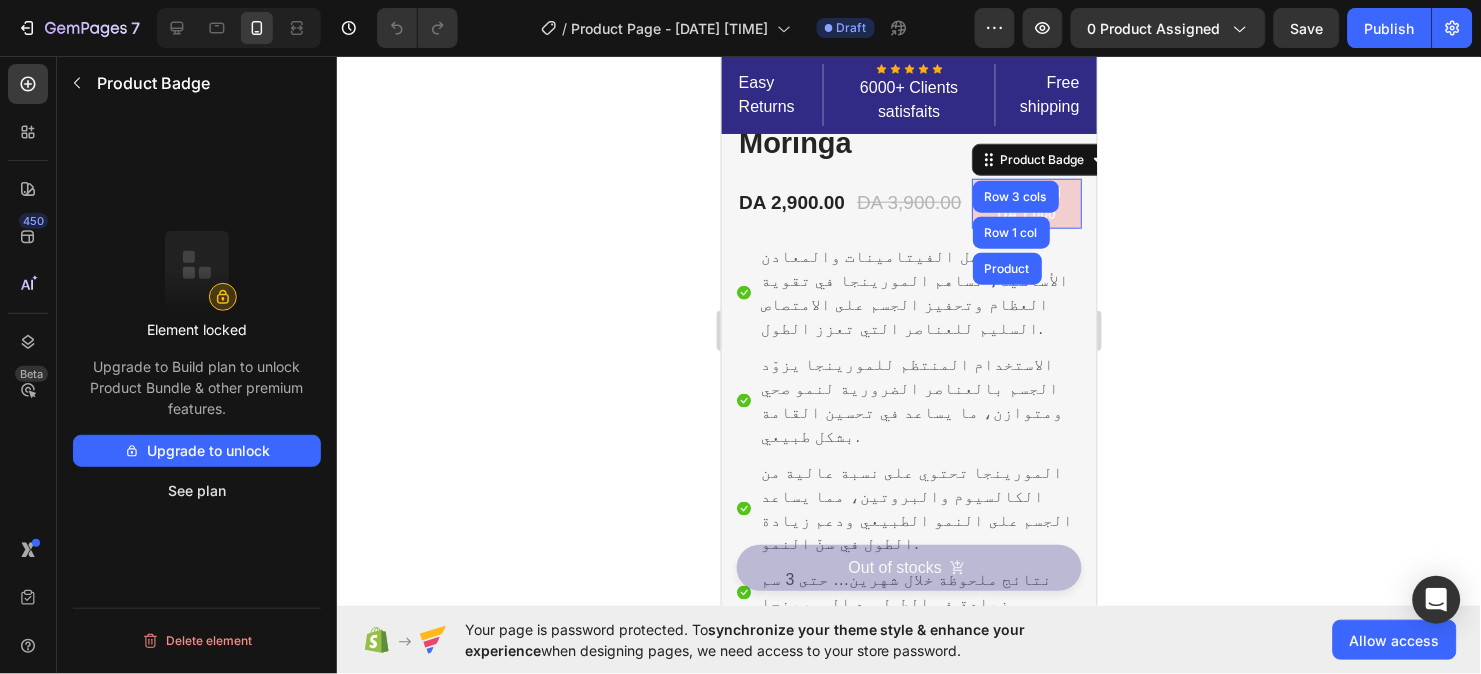 click on "You saved DA 1,000" at bounding box center [1026, 203] 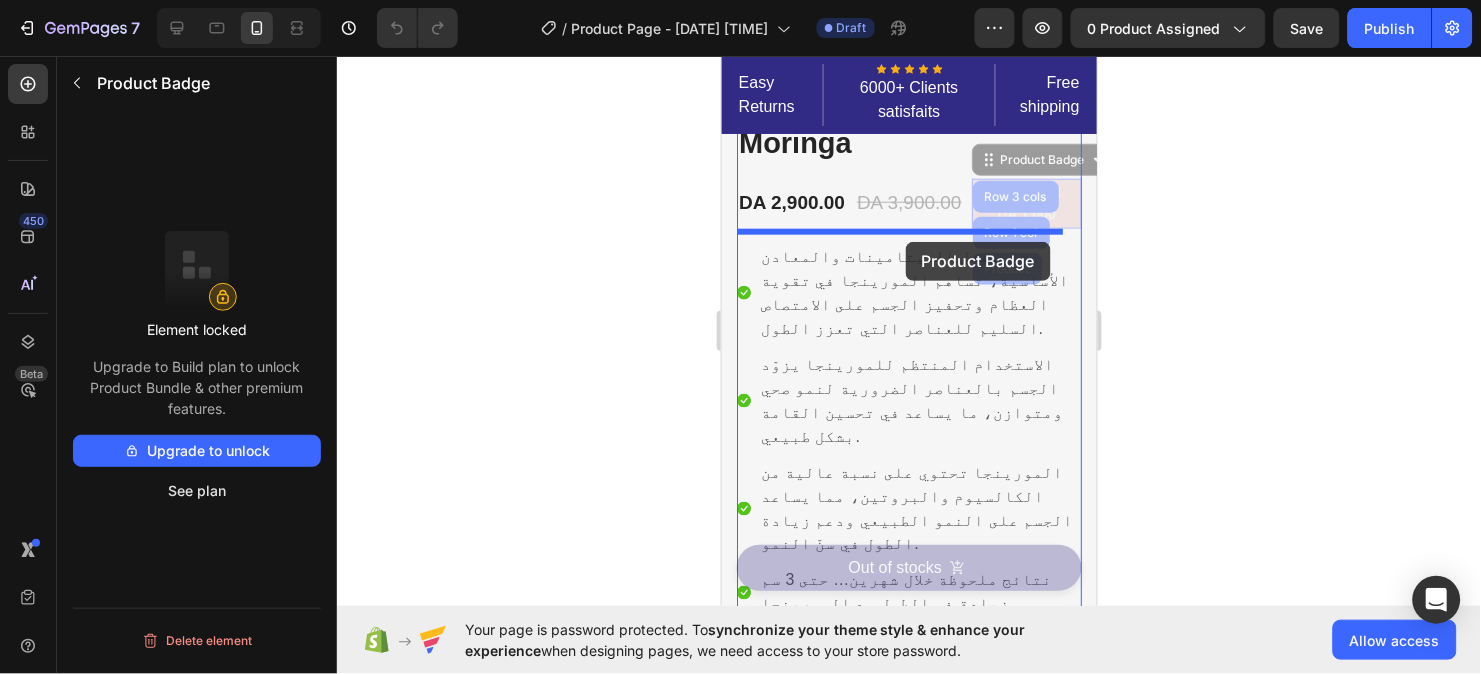 drag, startPoint x: 1059, startPoint y: 158, endPoint x: 905, endPoint y: 241, distance: 174.94284 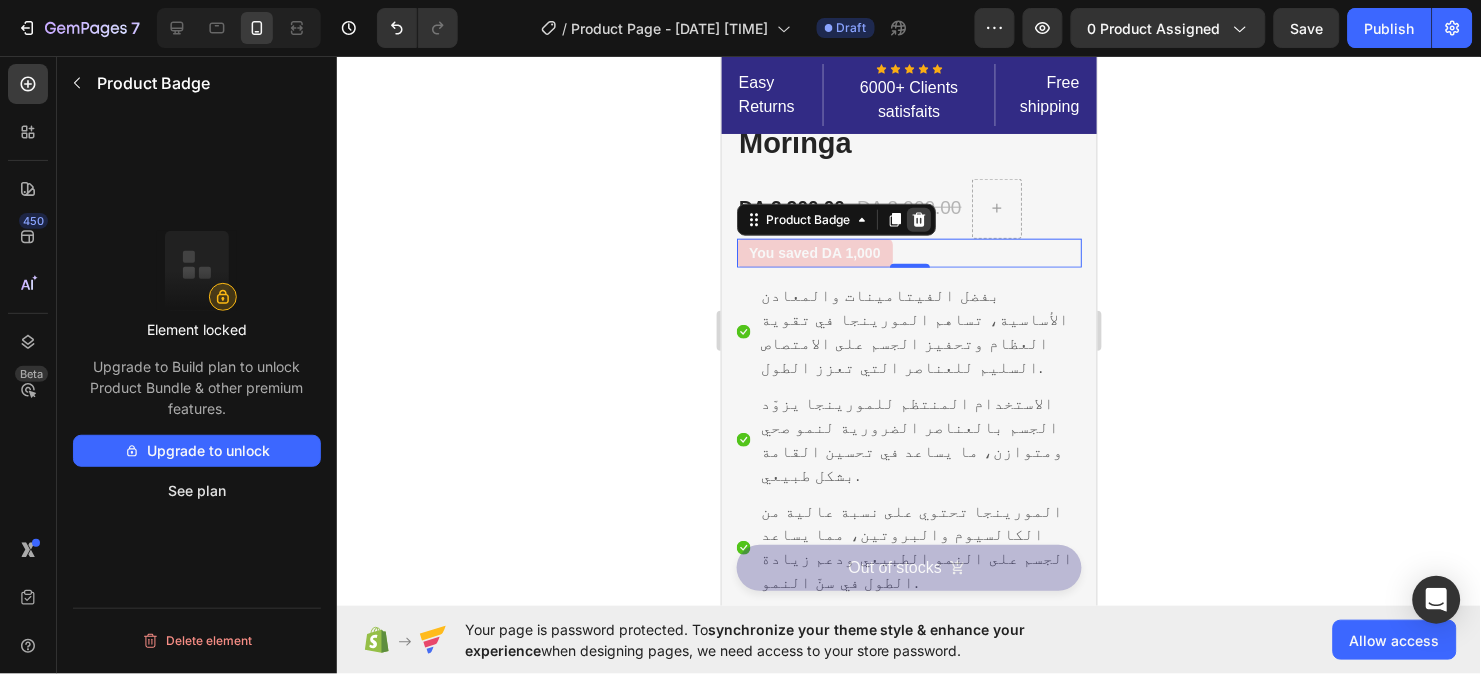 click 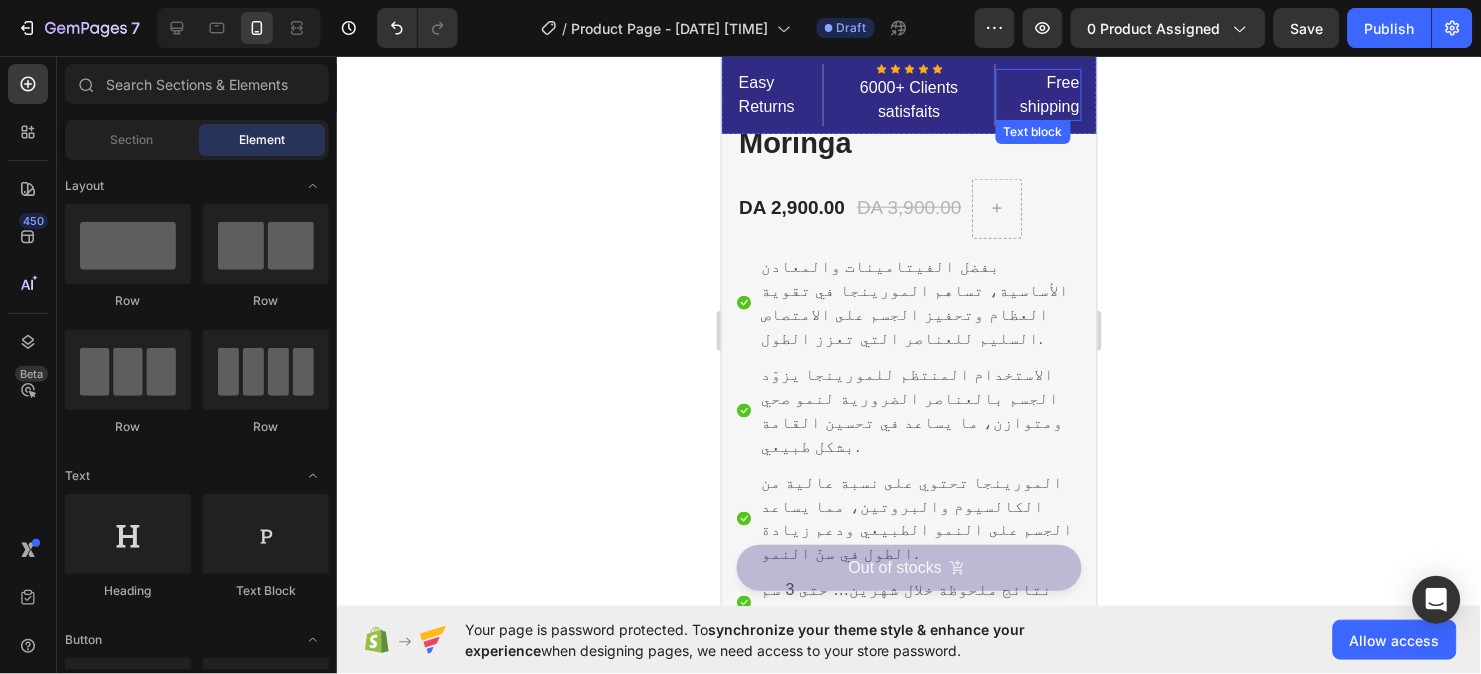 click on "Free shipping" at bounding box center (1038, 94) 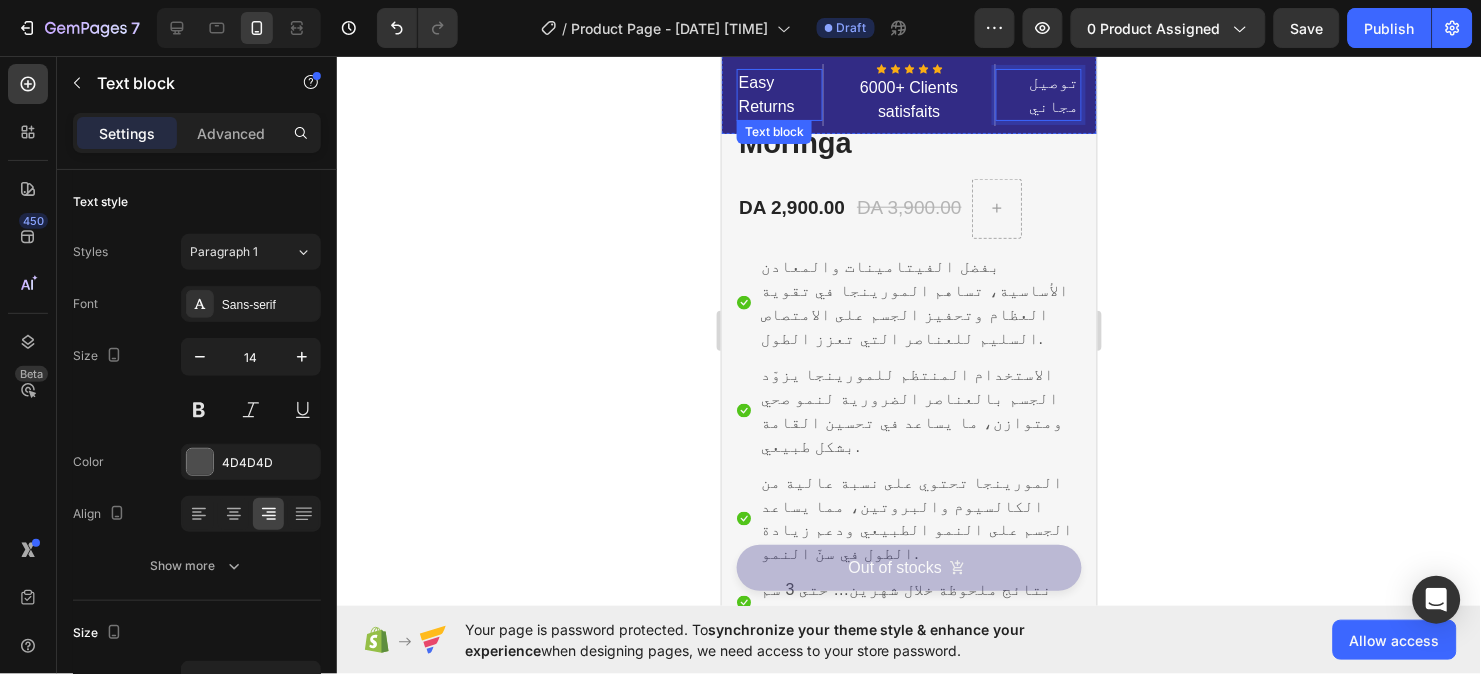 click on "Easy Returns" at bounding box center (779, 94) 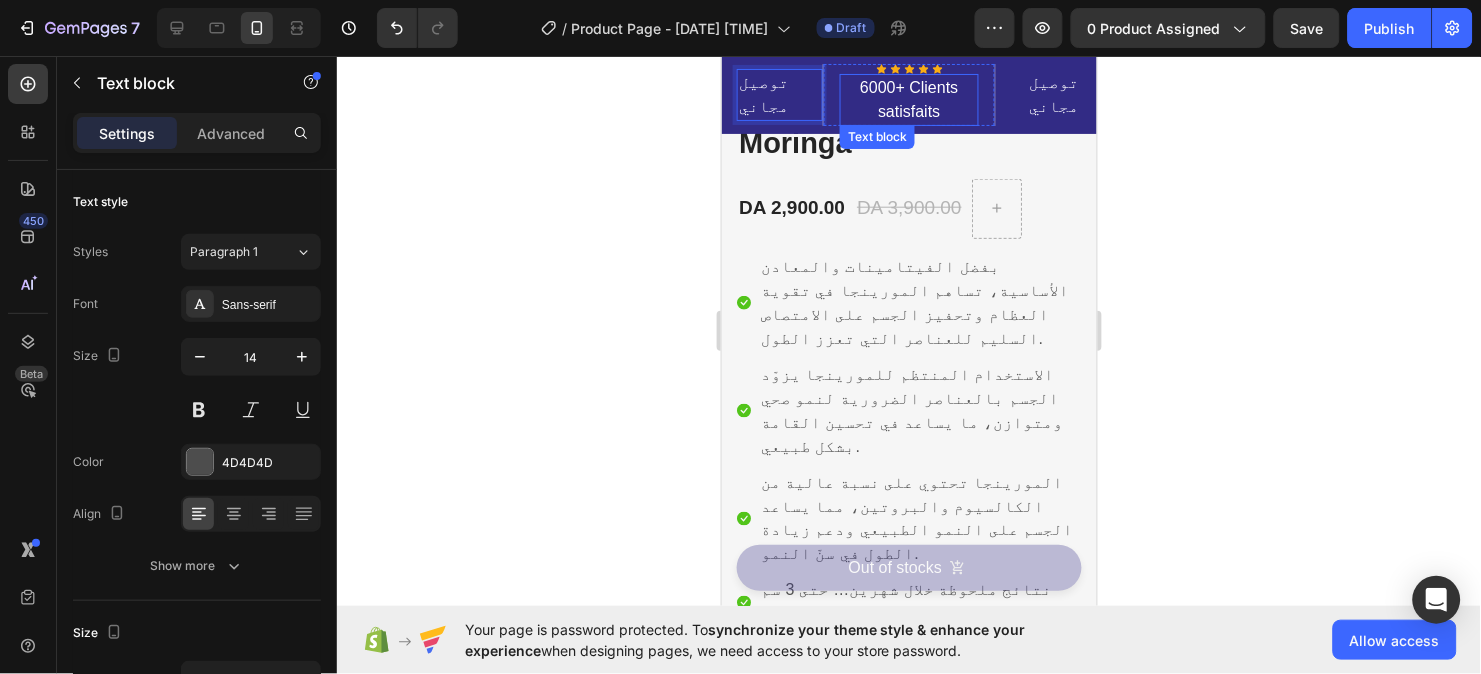click on "6000+ Clients satisfaits" at bounding box center (908, 99) 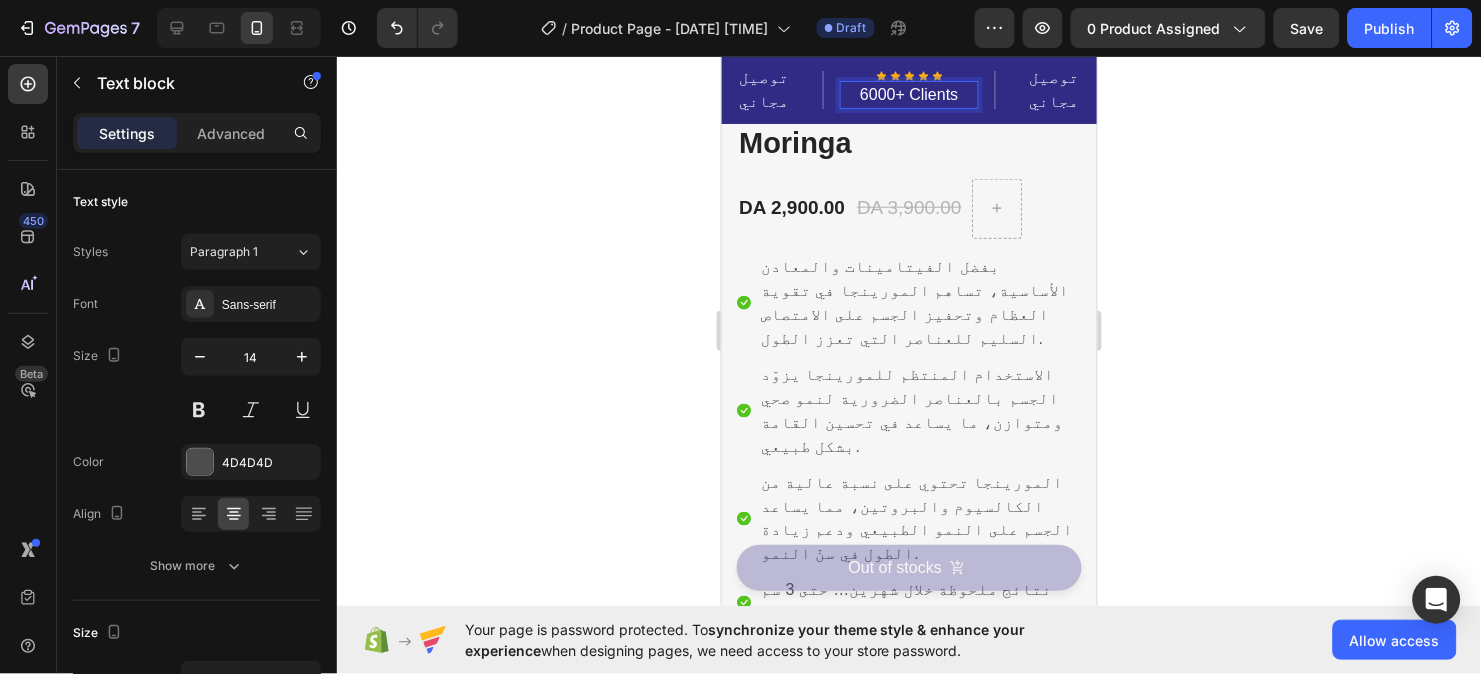 click on "6000+ Clients" at bounding box center (908, 94) 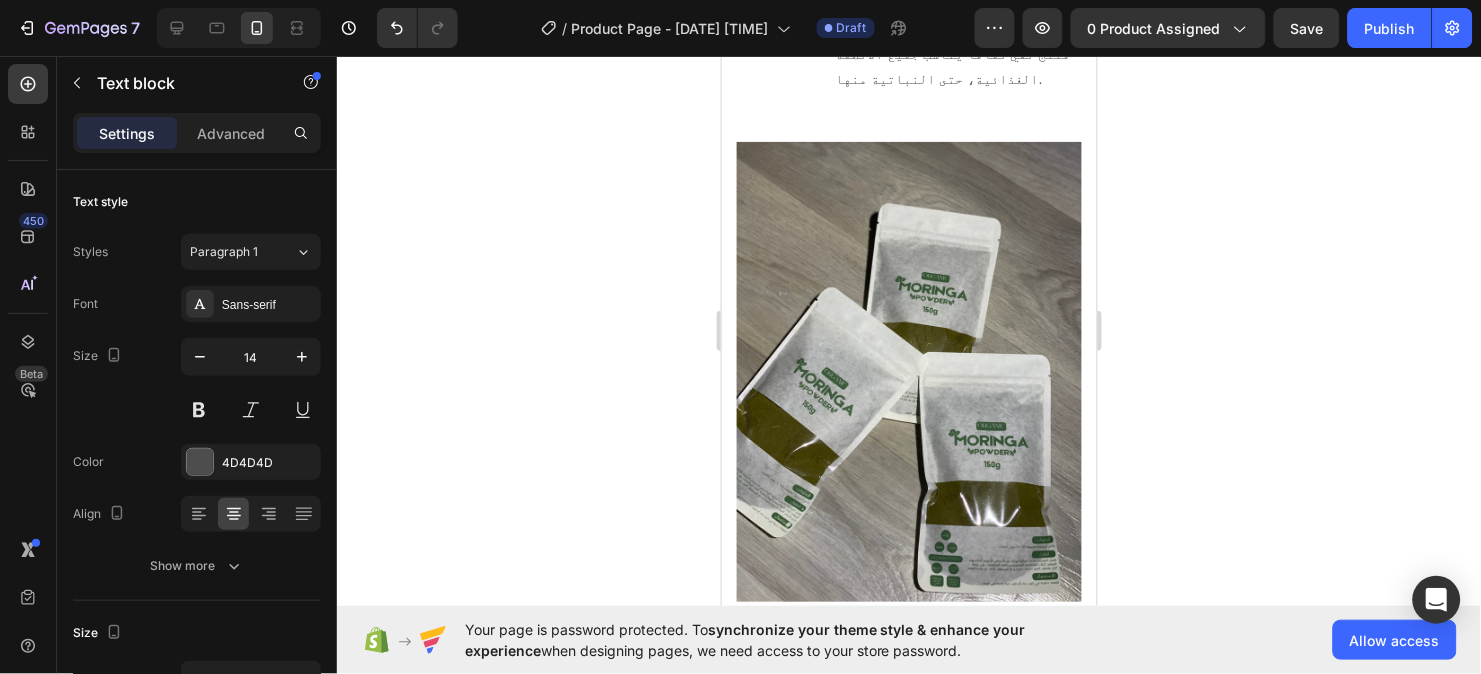 scroll, scrollTop: 2231, scrollLeft: 0, axis: vertical 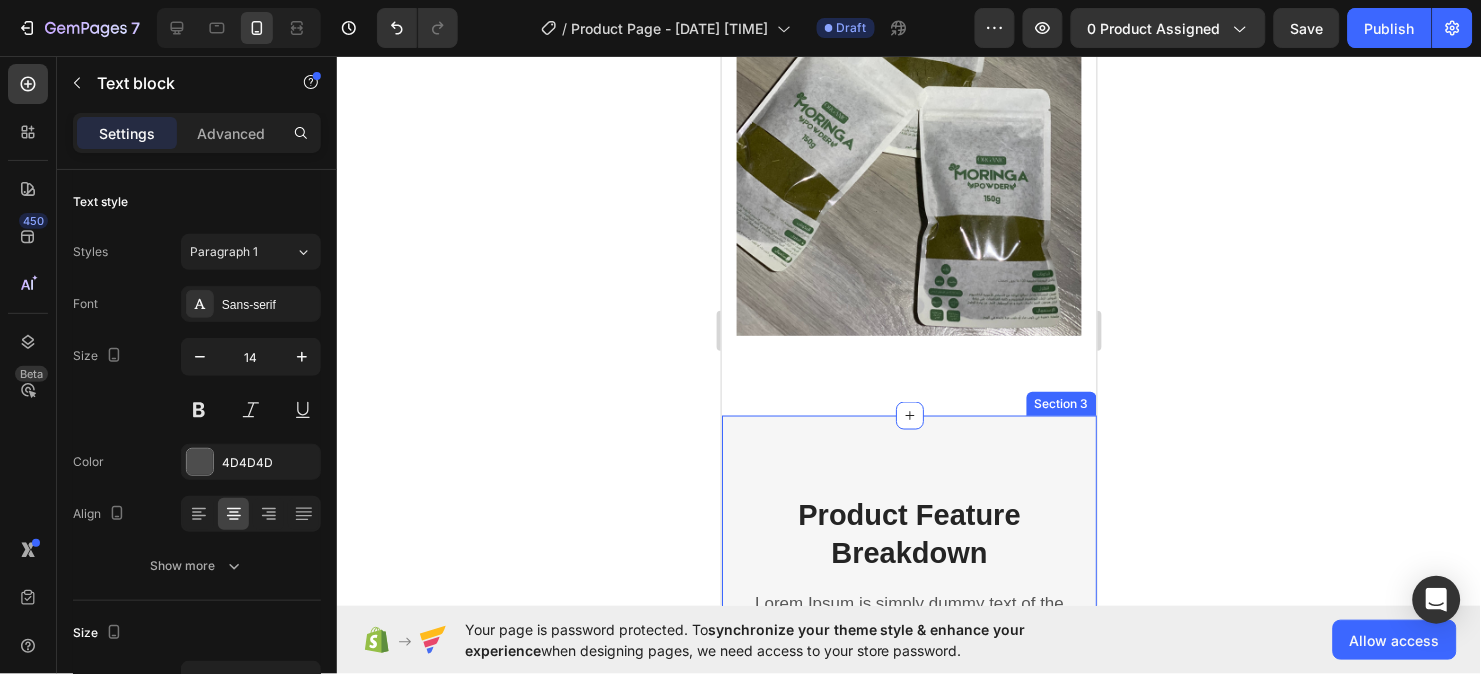 click on "Product Feature Breakdown Heading Lorem Ipsum is simply dummy text of the printing and typesetting industry. Lorem Ipsum has been the industry's standard dummy text ever. Text block Row Row Image Headline About Product Benefit 1 Heading Lorem ipsum dolor sit amet, consectetur adipiscing elit, sed do eiusmod tempor incididunt ut labore et dolore magna aliqua.  Text block Row Headline About Product Benefit 2 Heading Lorem ipsum dolor sit amet, consectetur adipiscing elit, sed do eiusmod tempor incididunt ut labore et dolore magna aliqua.  Text block Image Row Image Headline About Product Benefit 3 Heading Lorem ipsum dolor sit amet, consectetur adipiscing elit, sed do eiusmod tempor incididunt ut labore et dolore magna aliqua.  Text block Row Headline About Product Benefit 4 Heading Lorem ipsum dolor sit amet, consectetur adipiscing elit, sed do eiusmod tempor incididunt ut labore et dolore magna aliqua.  Text block Image Row Section 3" at bounding box center [908, 1130] 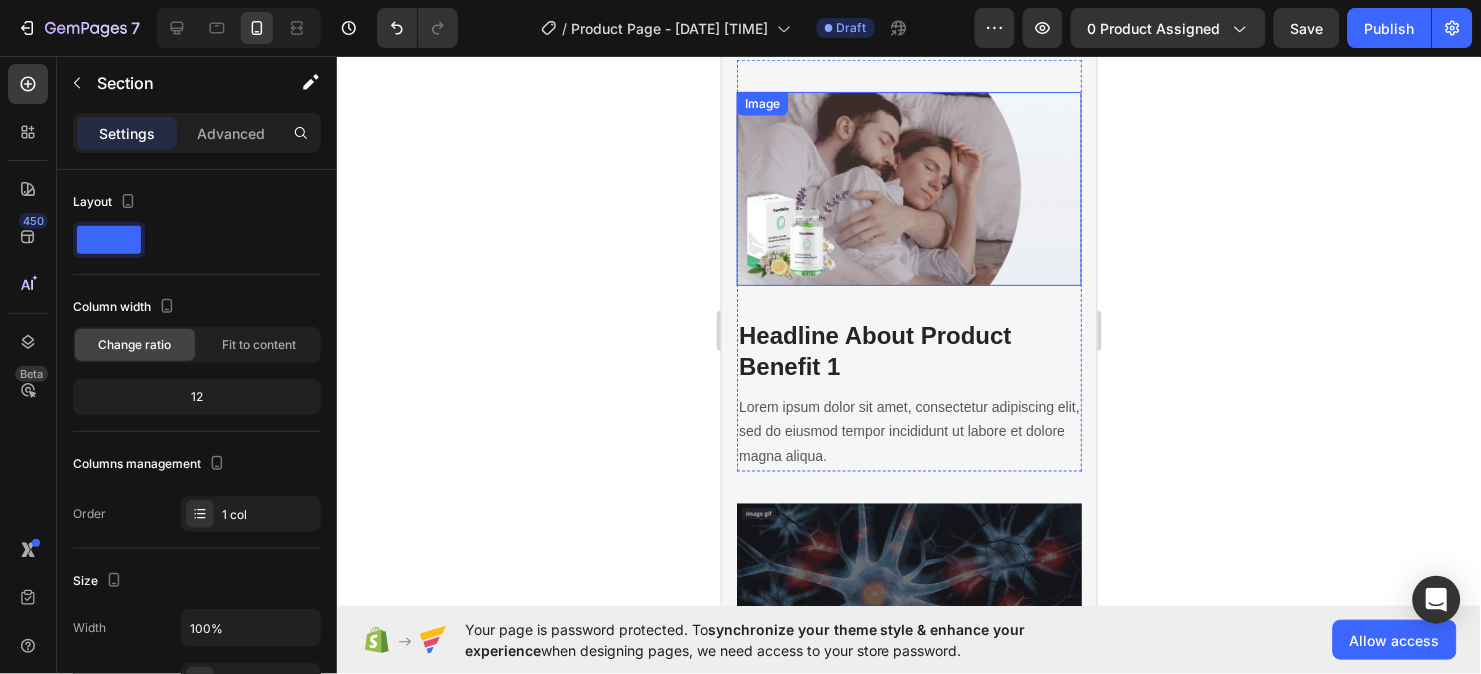 scroll, scrollTop: 2000, scrollLeft: 0, axis: vertical 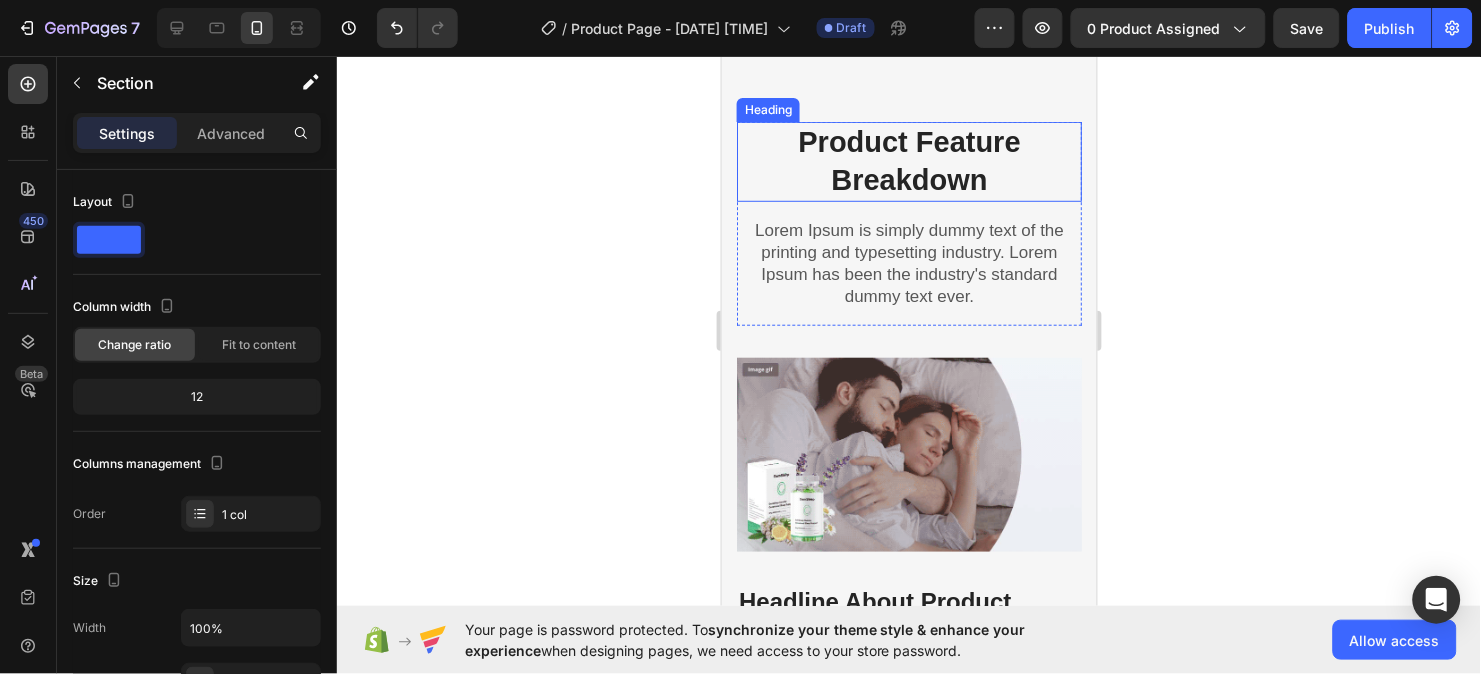 click on "Product Feature Breakdown" at bounding box center [908, 160] 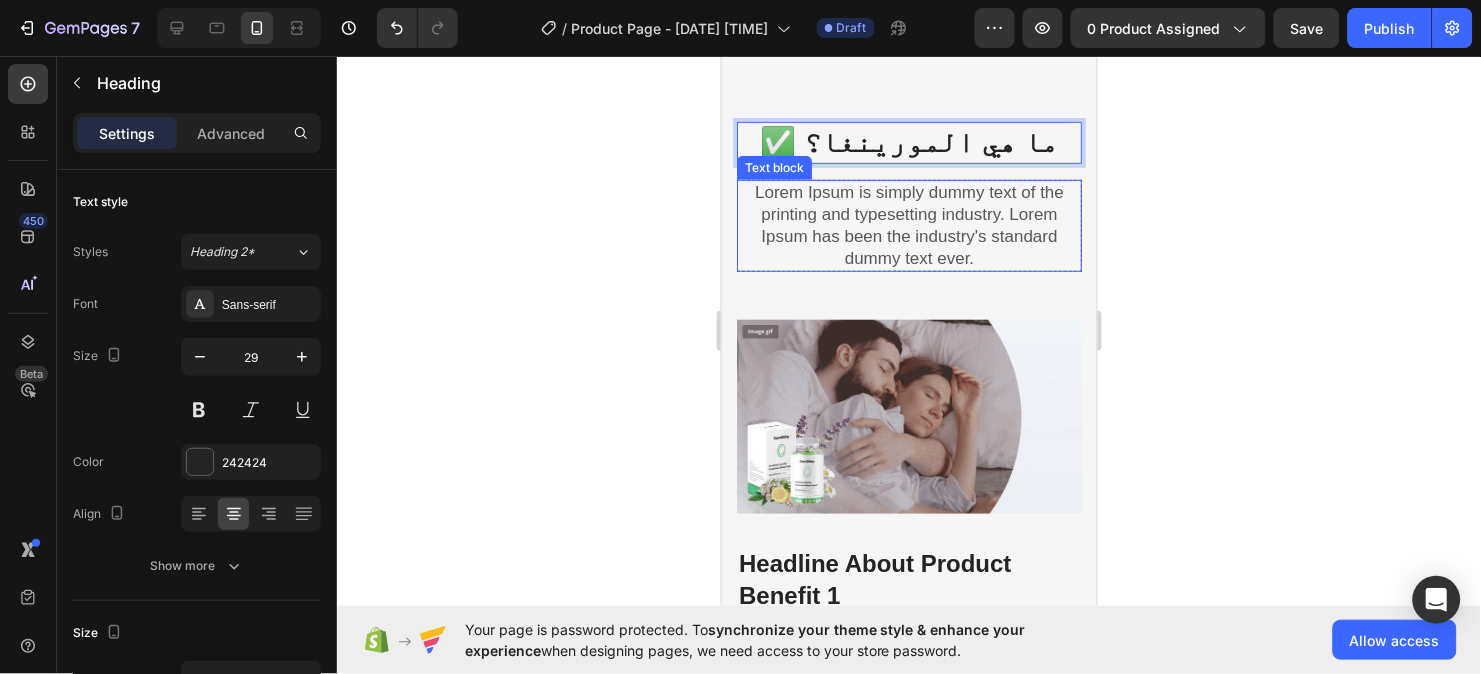 click on "Lorem Ipsum is simply dummy text of the printing and typesetting industry. Lorem Ipsum has been the industry's standard dummy text ever." at bounding box center [908, 225] 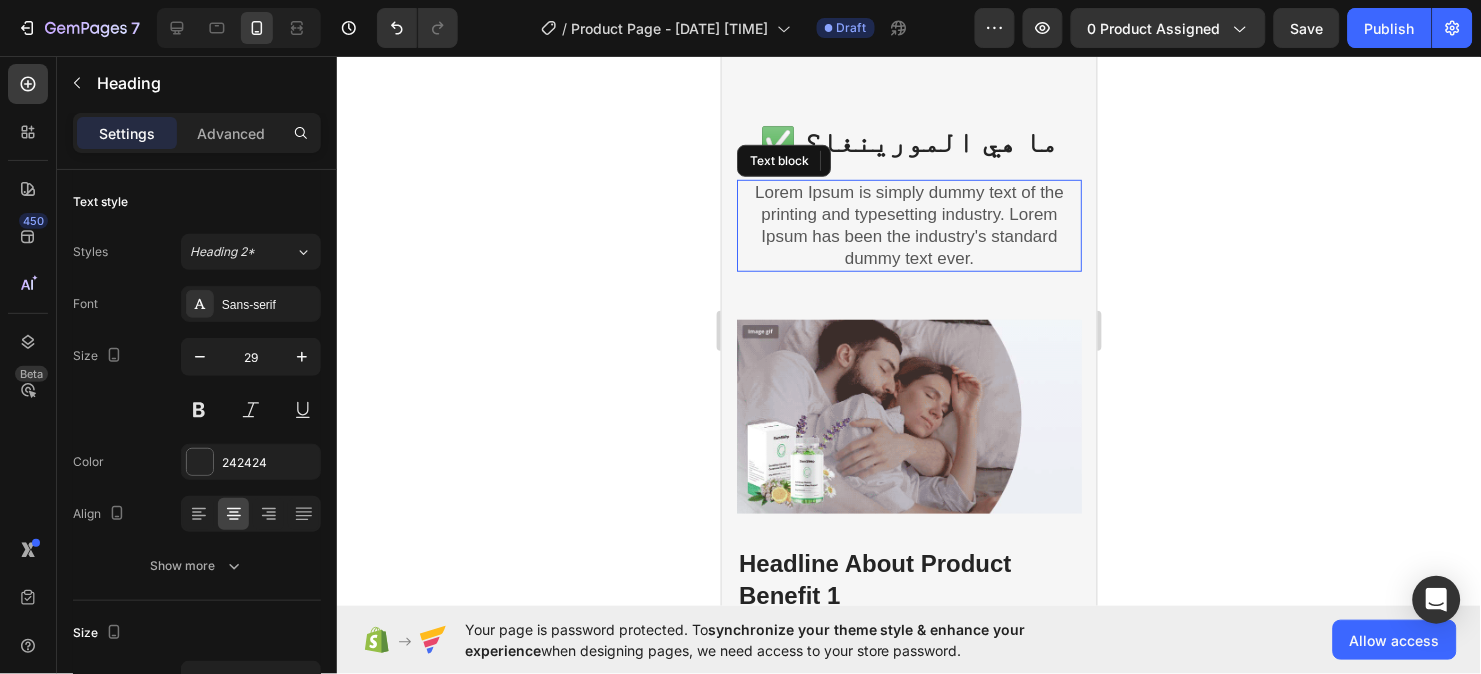 click on "Lorem Ipsum is simply dummy text of the printing and typesetting industry. Lorem Ipsum has been the industry's standard dummy text ever." at bounding box center (908, 225) 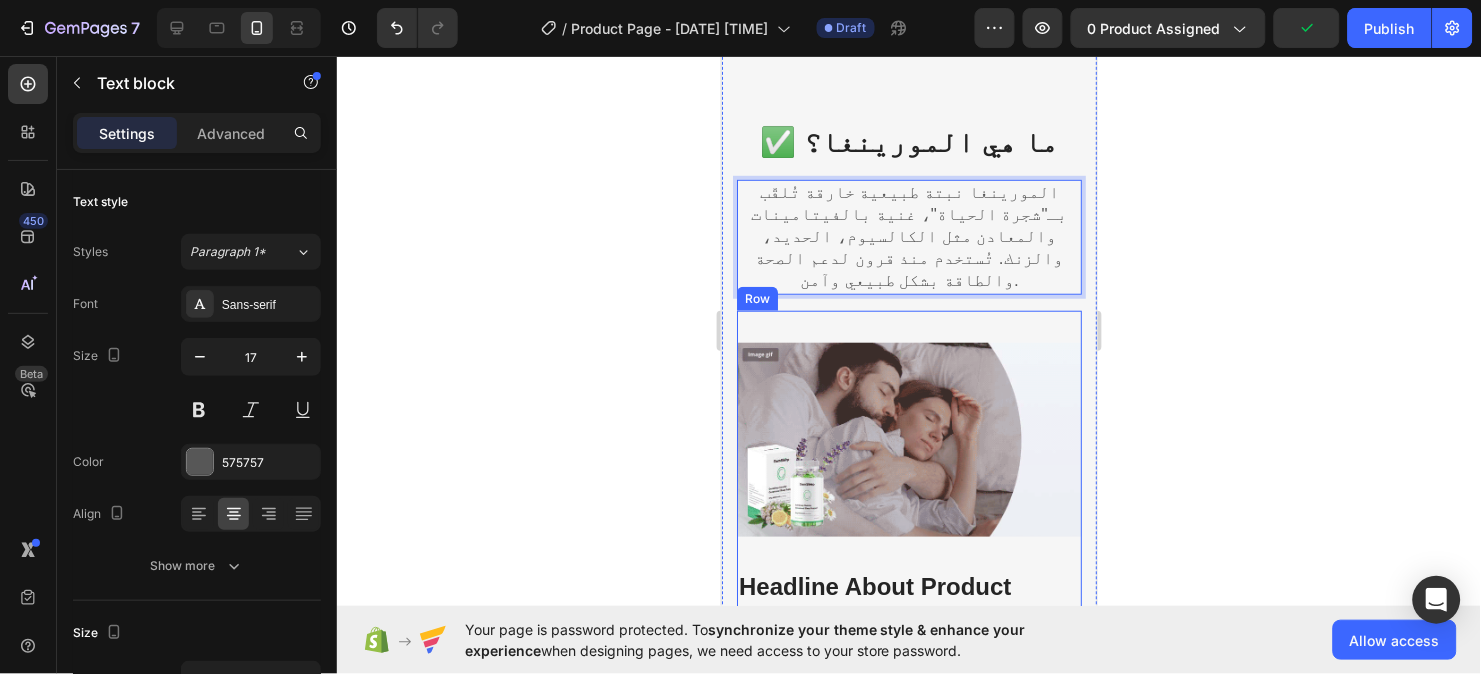 scroll, scrollTop: 2266, scrollLeft: 0, axis: vertical 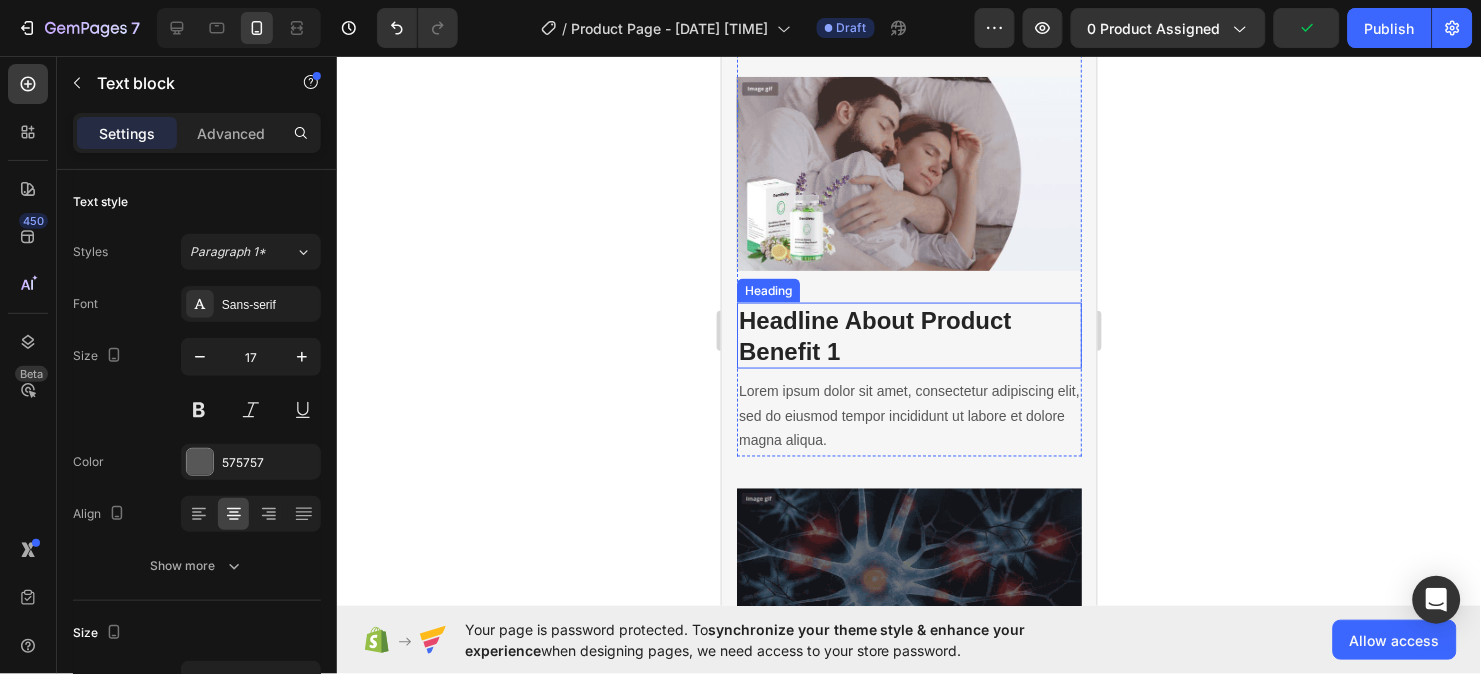 click on "Headline About Product Benefit 1" at bounding box center (908, 335) 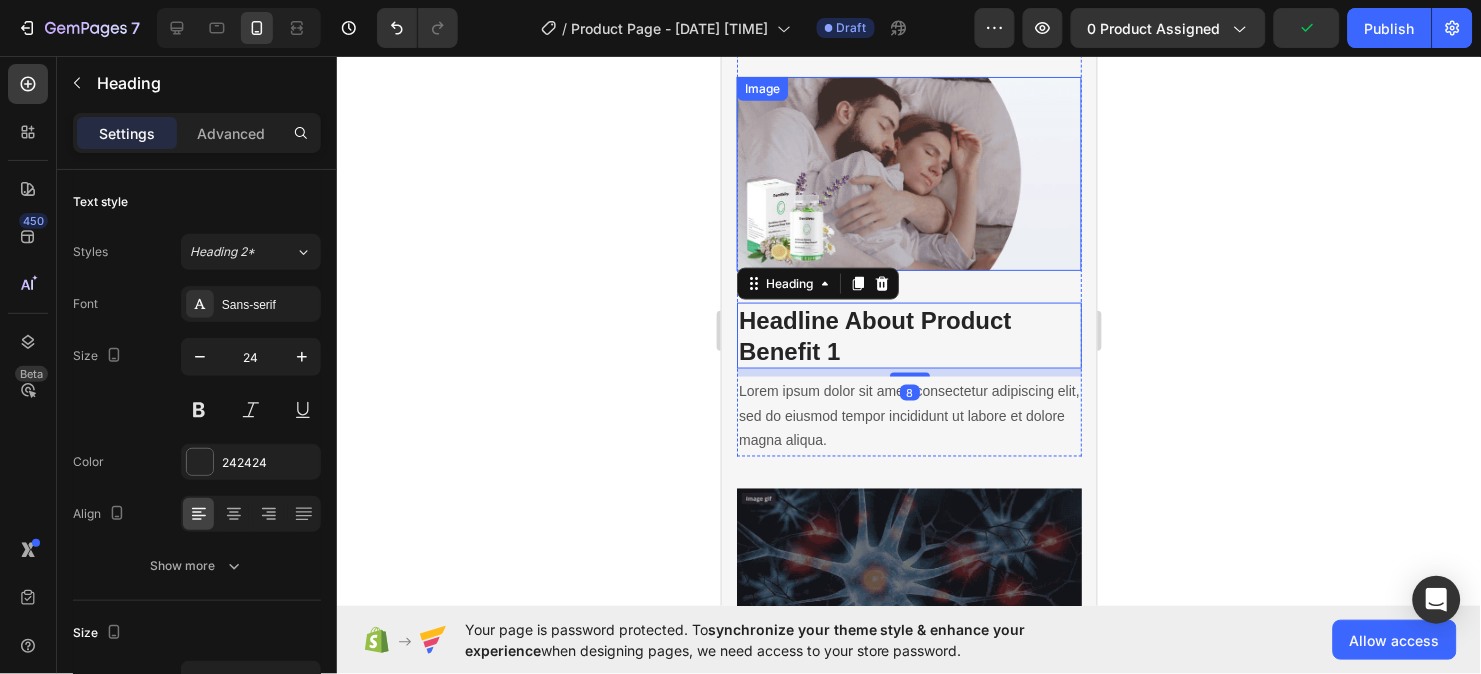 click at bounding box center (908, 173) 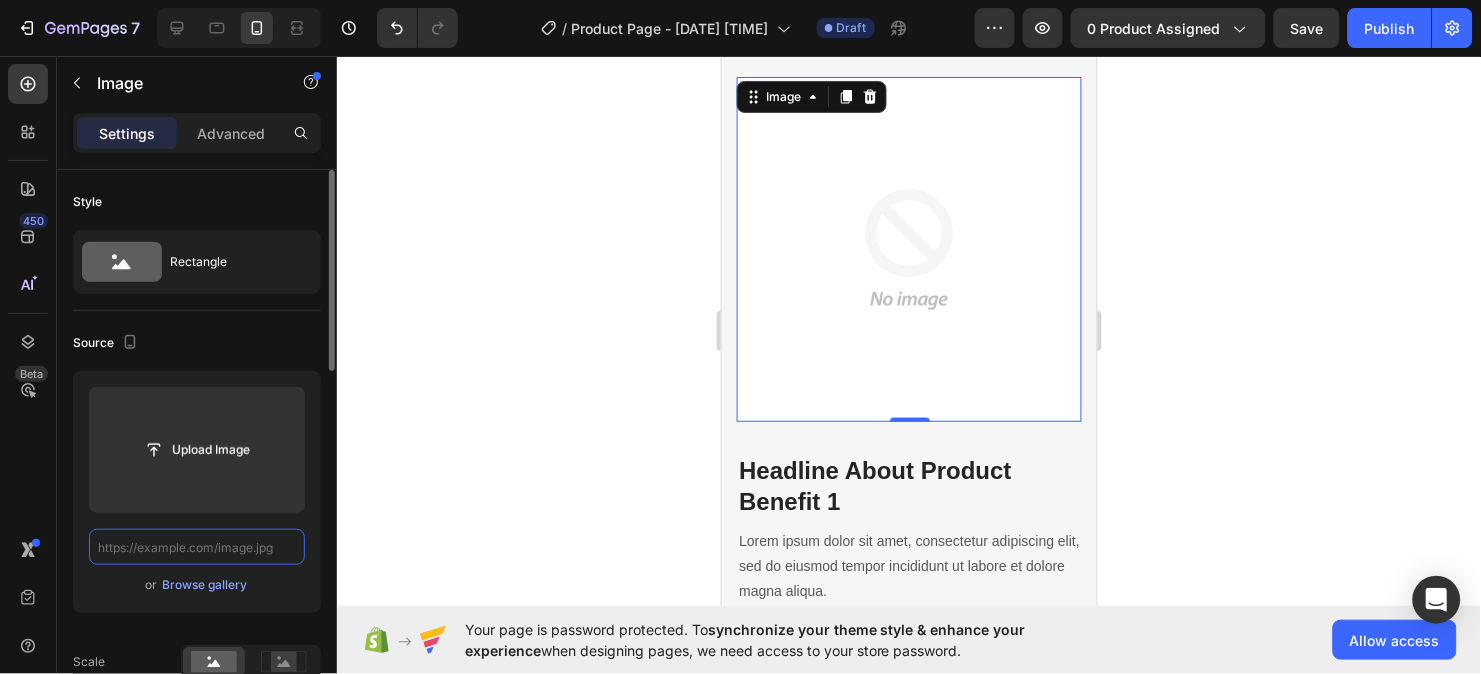 scroll, scrollTop: 0, scrollLeft: 0, axis: both 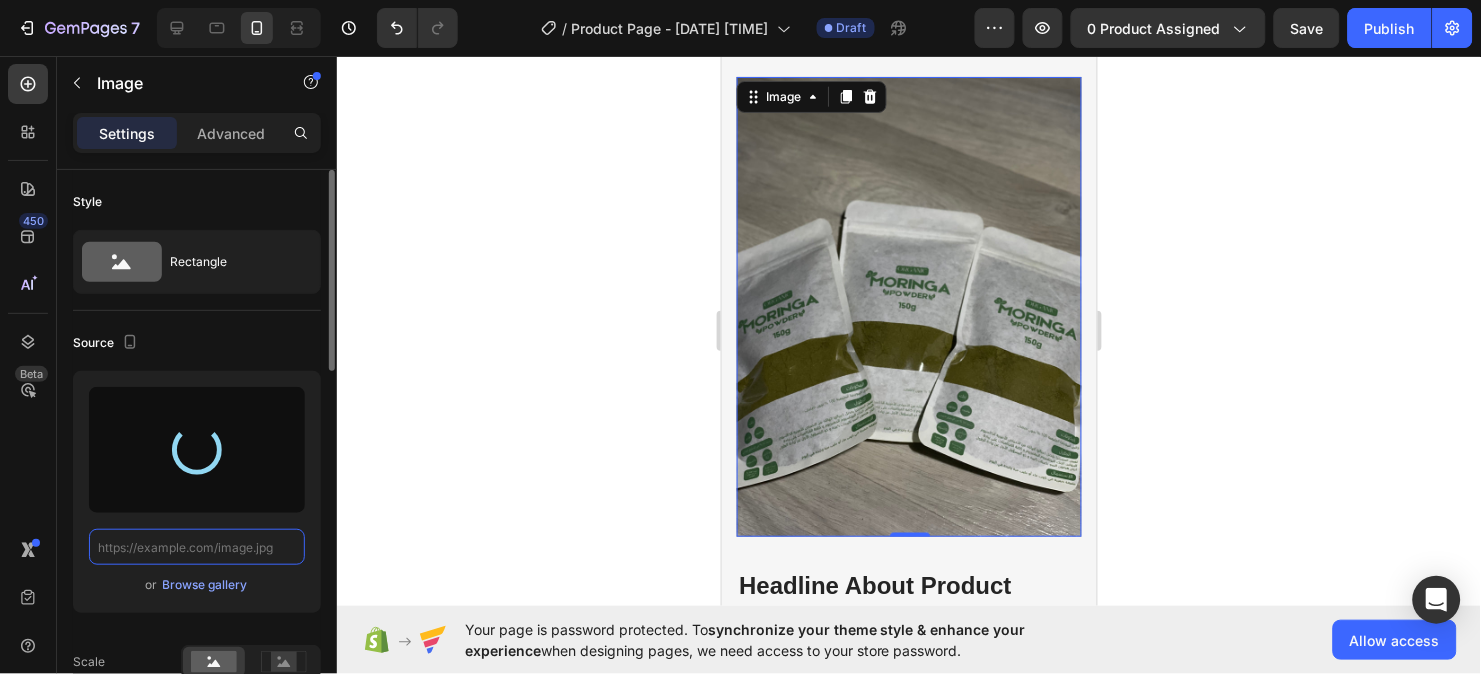 type on "[URL]" 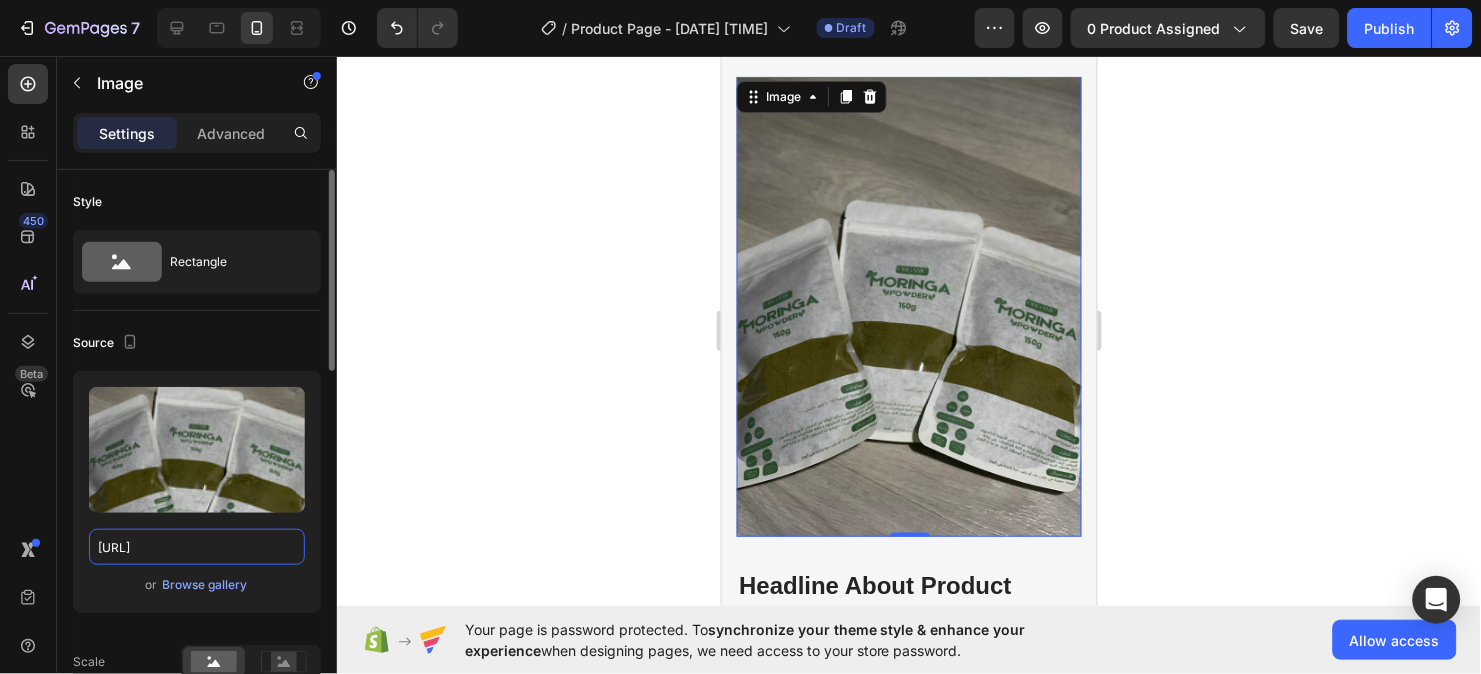 scroll, scrollTop: 2400, scrollLeft: 0, axis: vertical 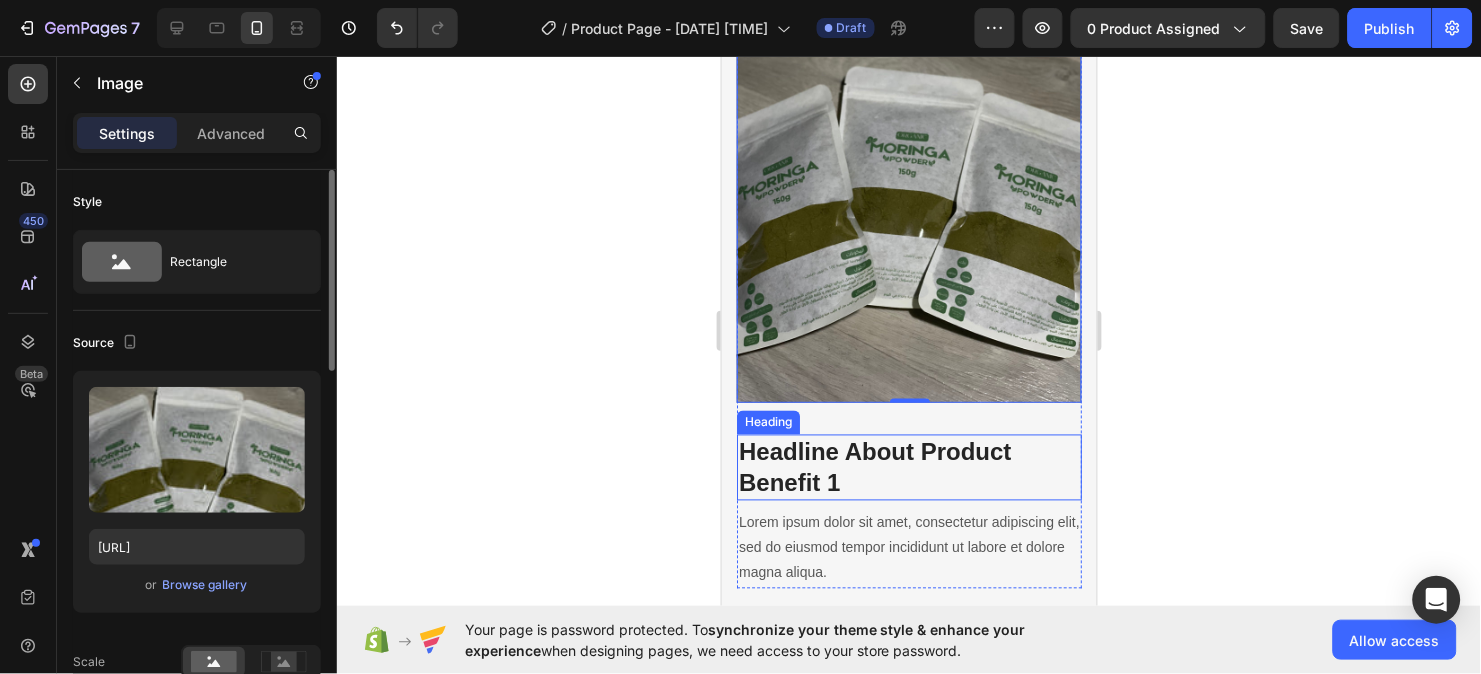 click on "Headline About Product Benefit 1" at bounding box center [908, 467] 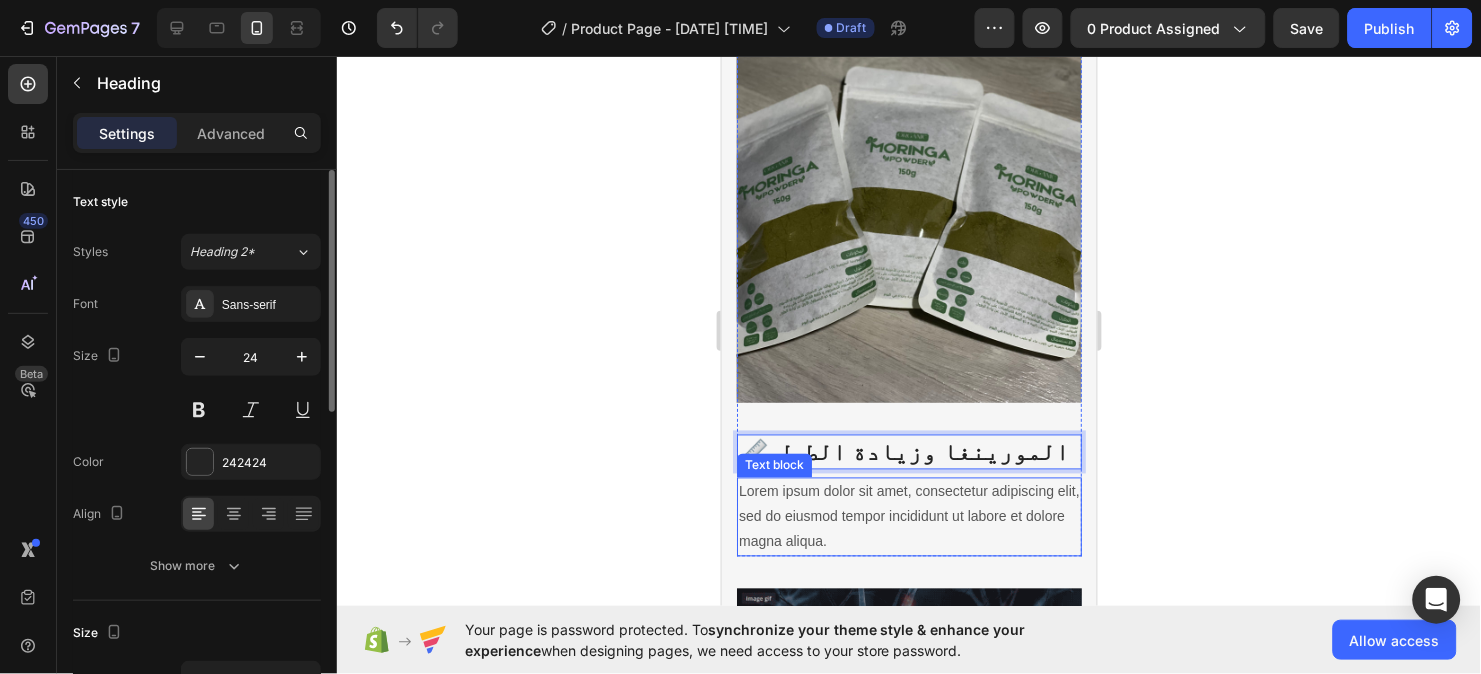 click on "Lorem ipsum dolor sit amet, consectetur adipiscing elit, sed do eiusmod tempor incididunt ut labore et dolore magna aliqua." at bounding box center [908, 517] 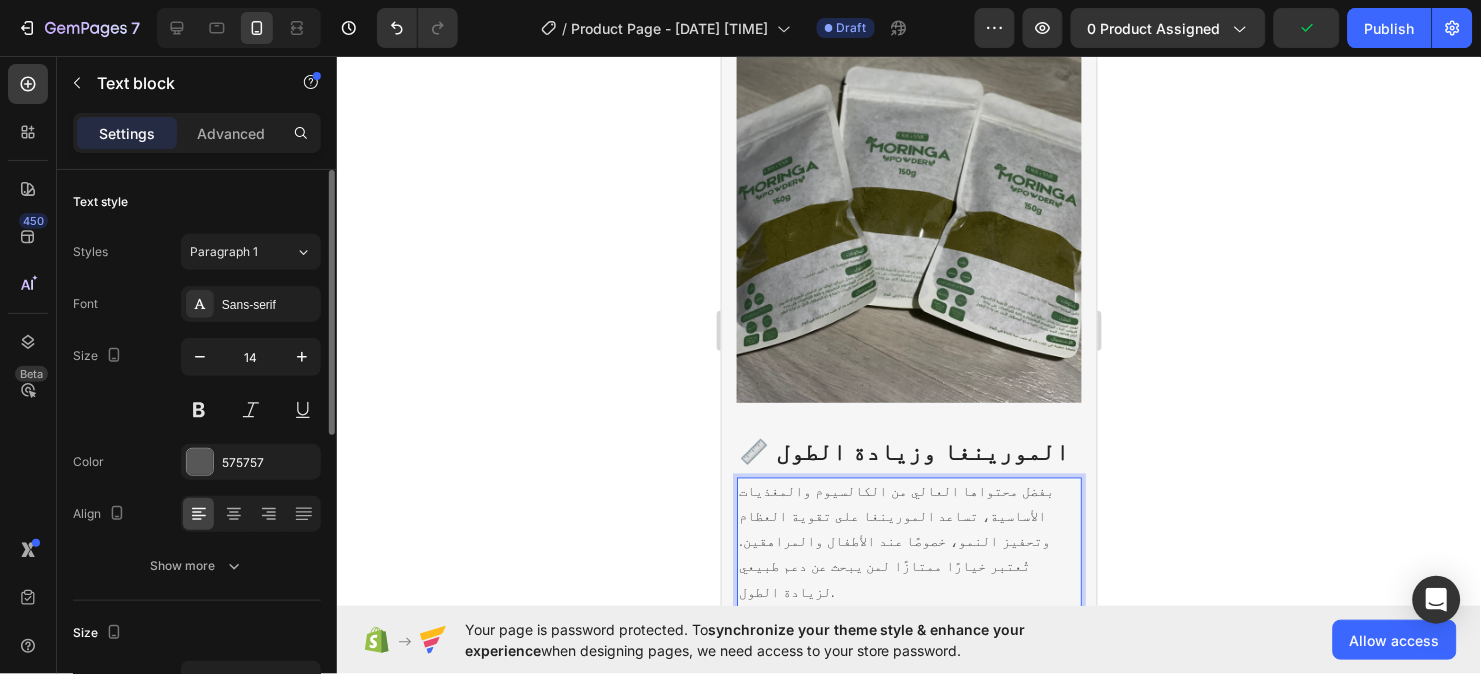 scroll, scrollTop: 2666, scrollLeft: 0, axis: vertical 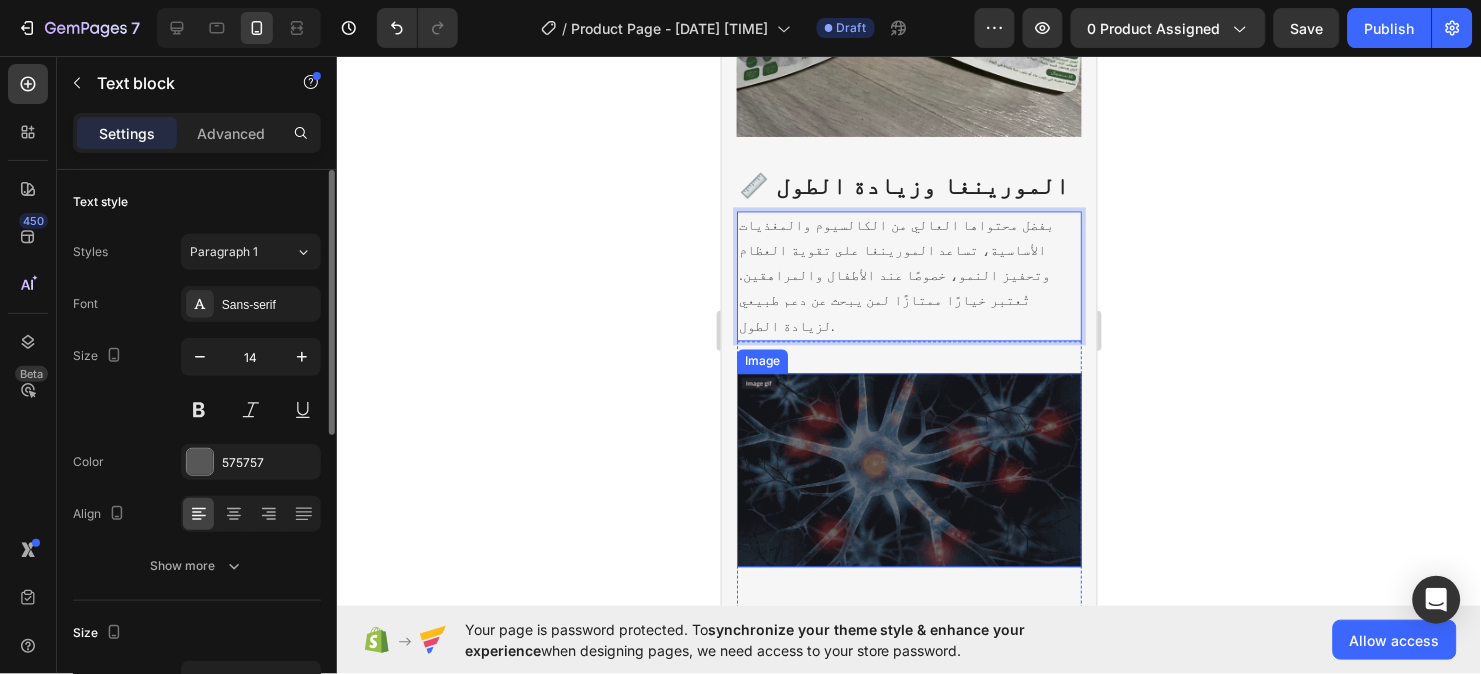 click at bounding box center (908, 470) 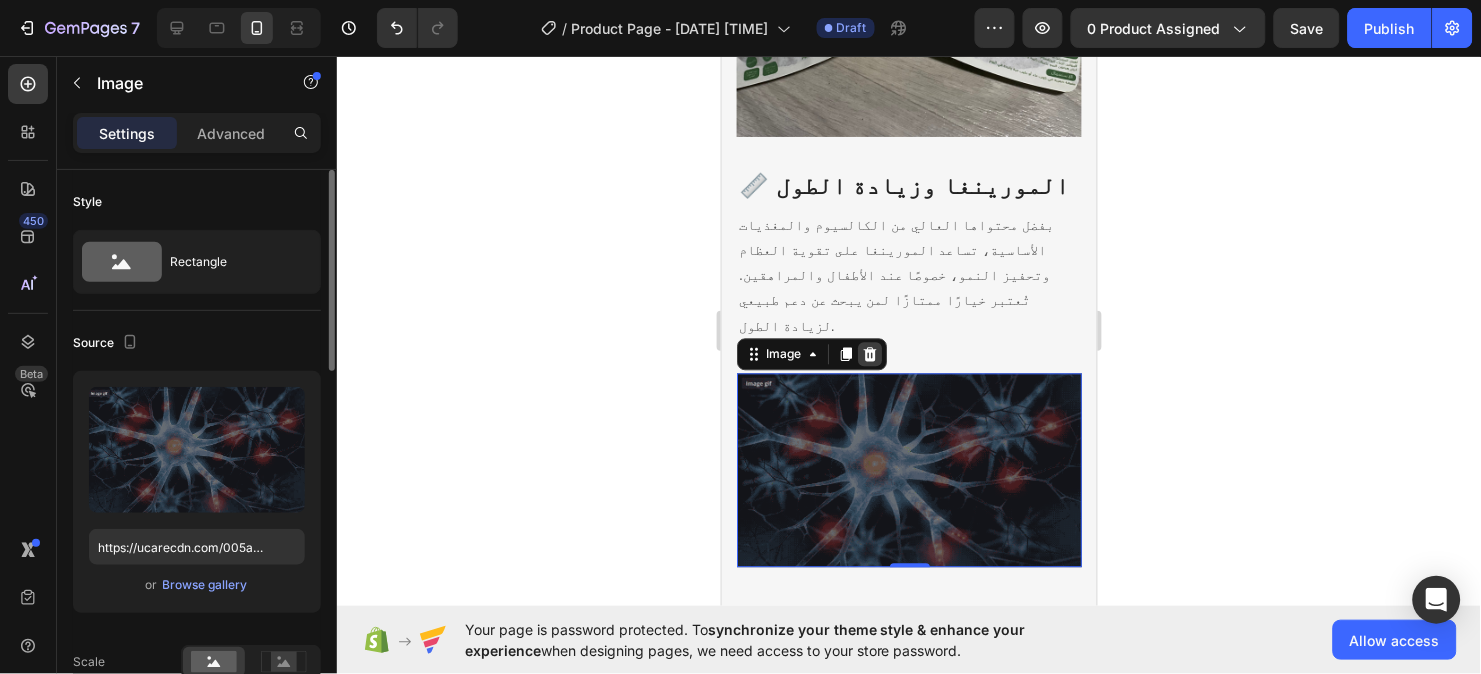 click at bounding box center (869, 354) 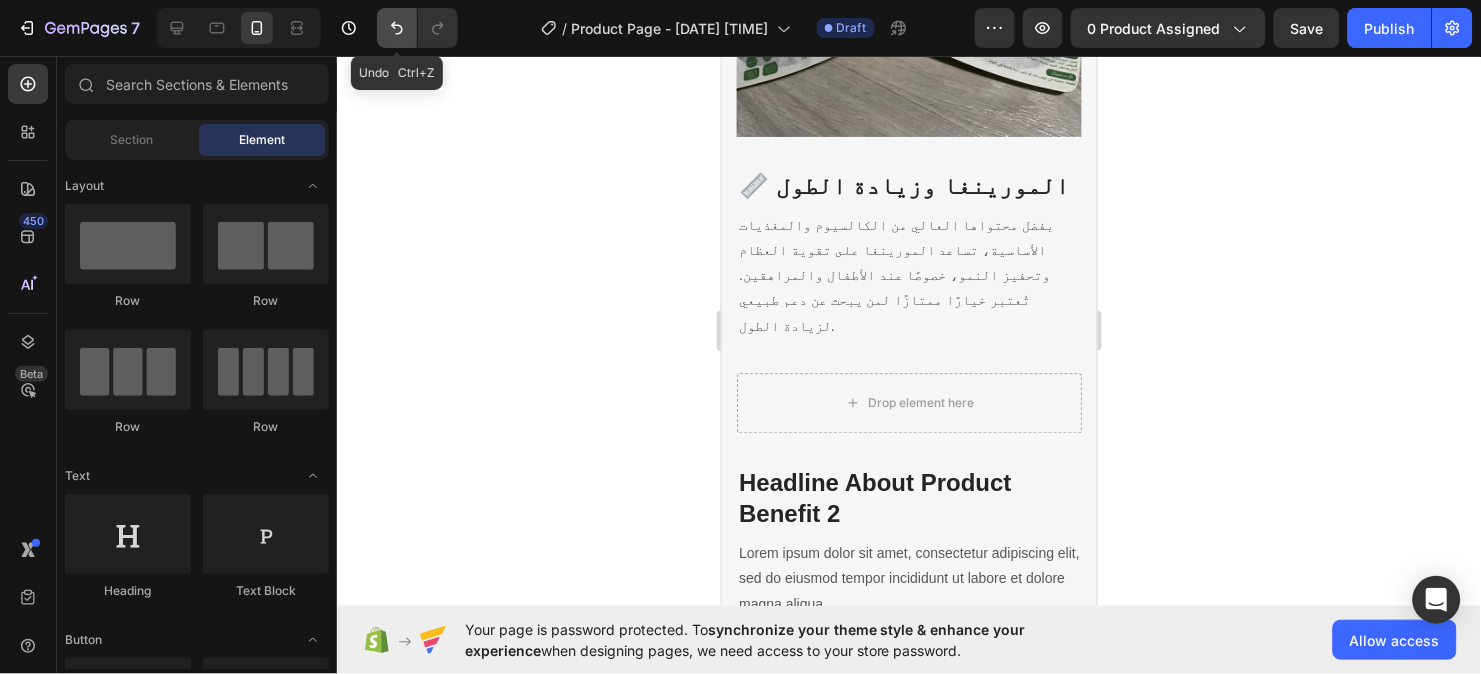 click 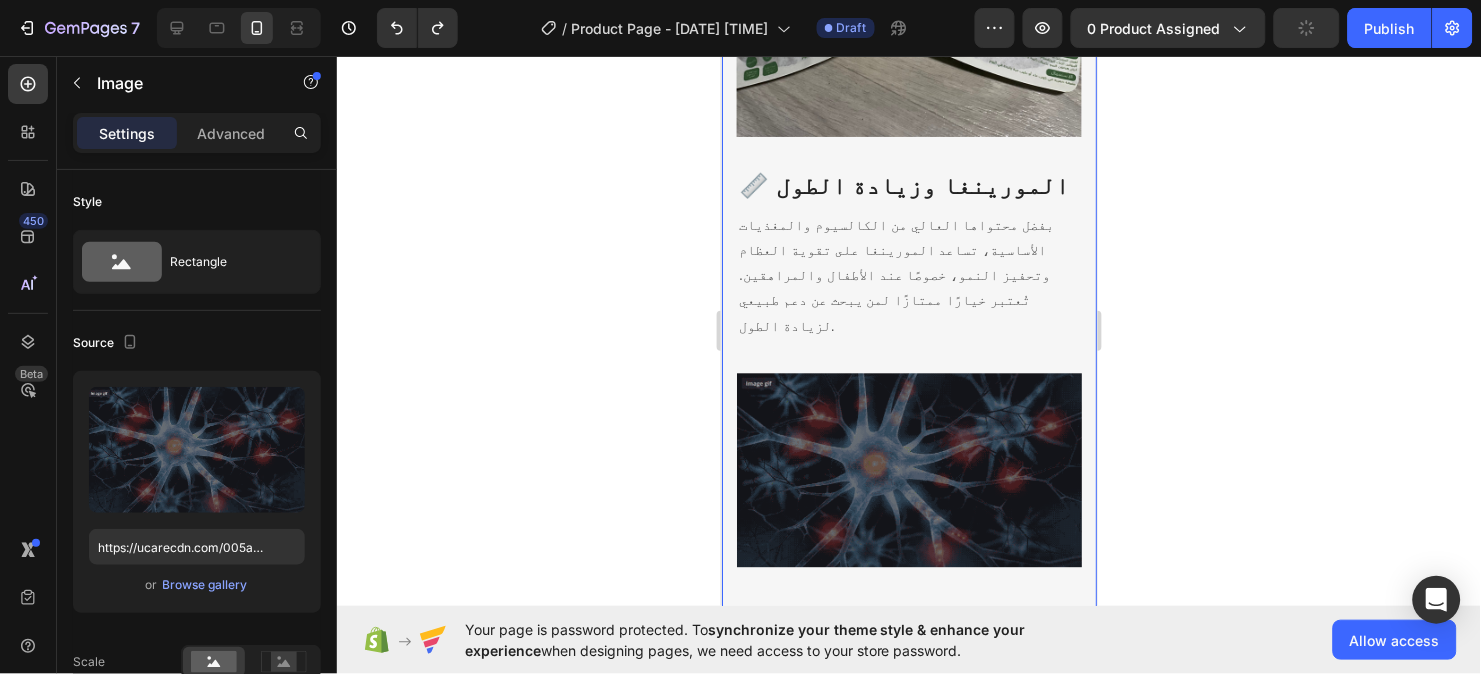 click at bounding box center [908, 470] 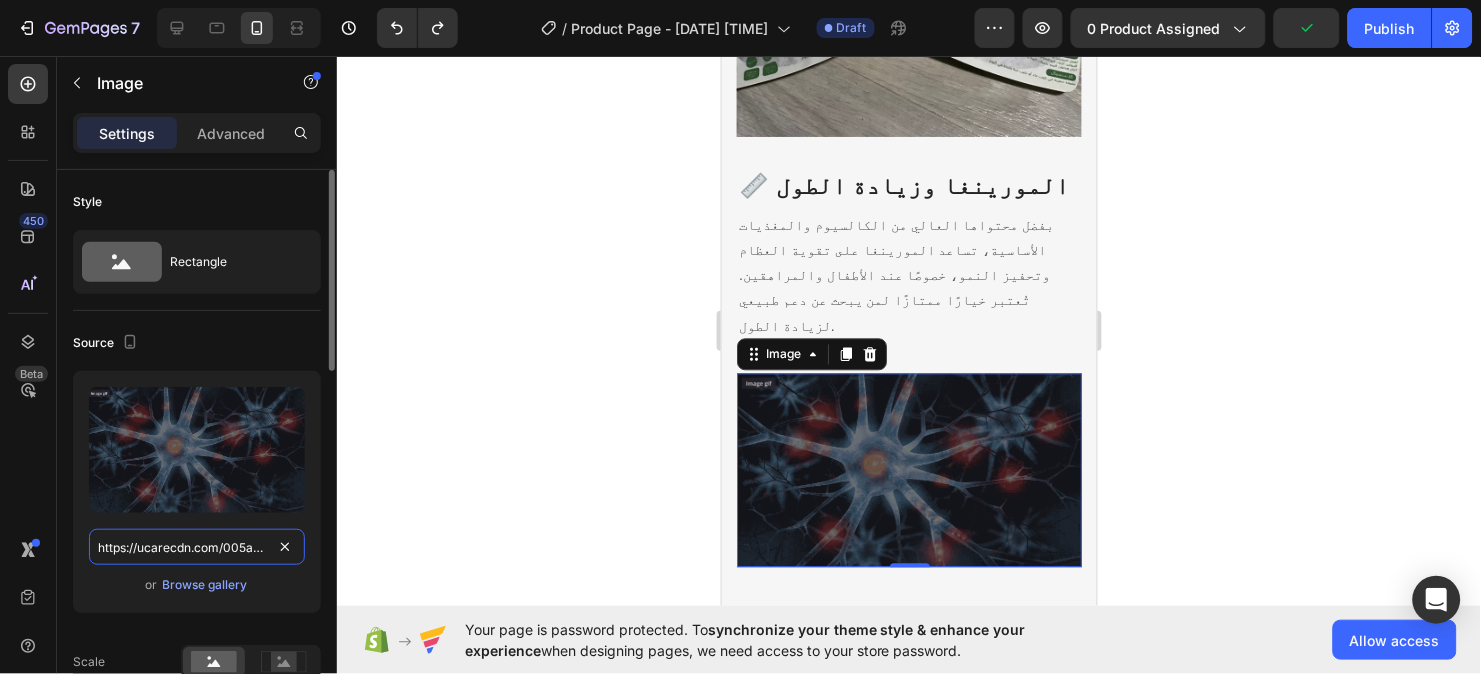 click on "https://ucarecdn.com/005acc0c-07e4-4480-84fa-57b61c5cac9a/-/format/auto/" at bounding box center [197, 547] 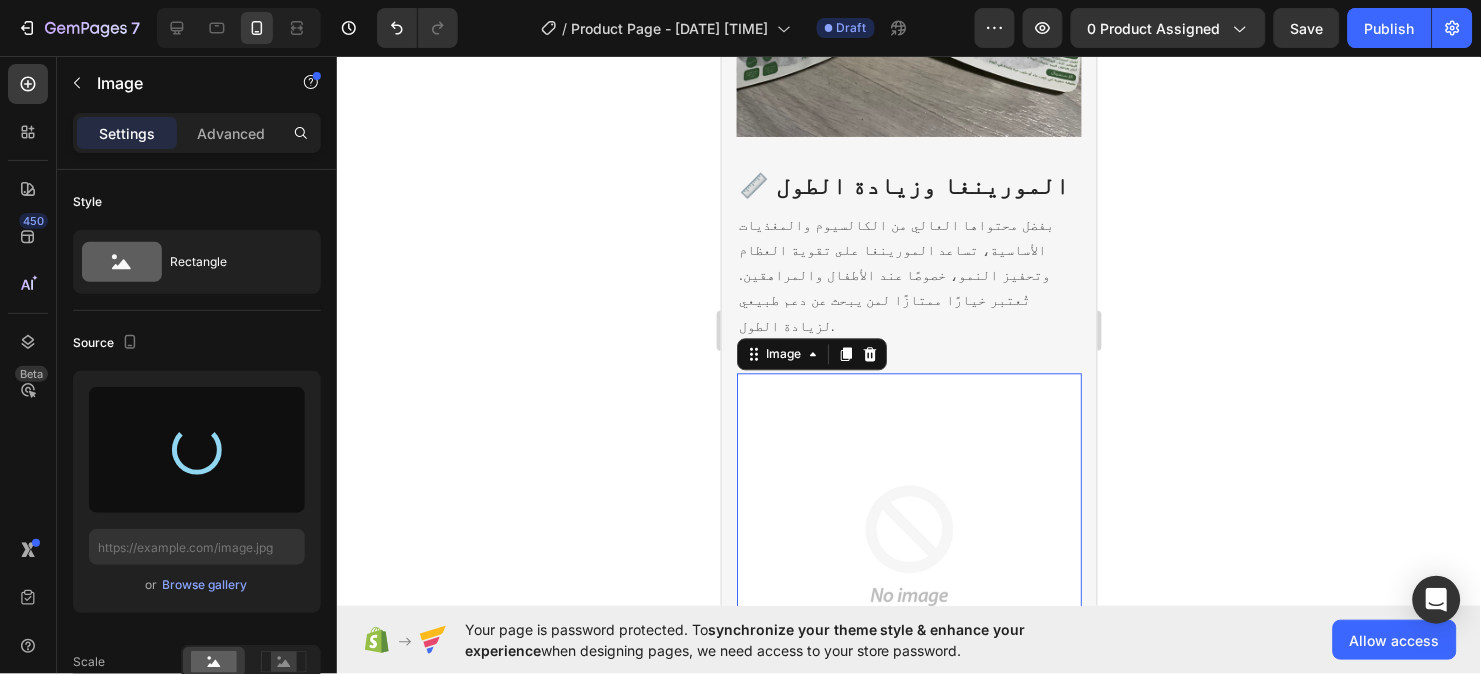 type on "[URL]" 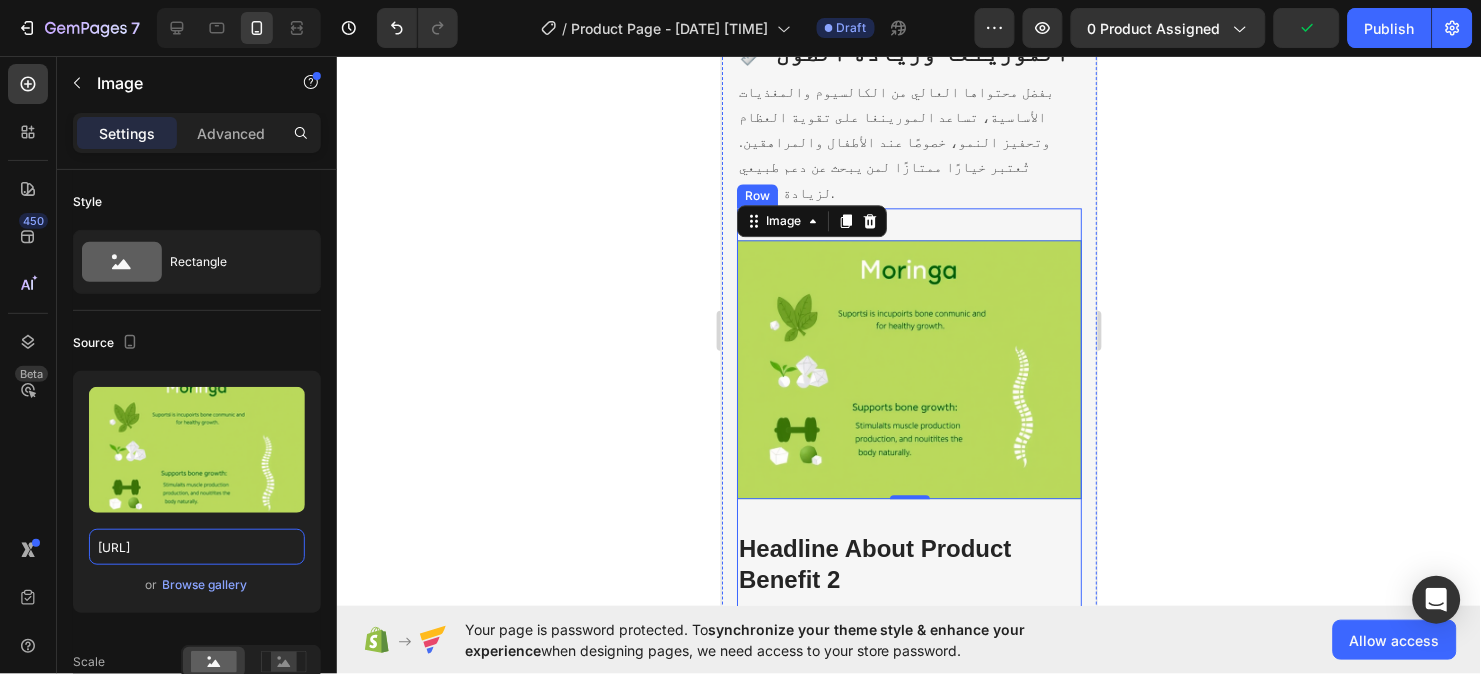 scroll, scrollTop: 2933, scrollLeft: 0, axis: vertical 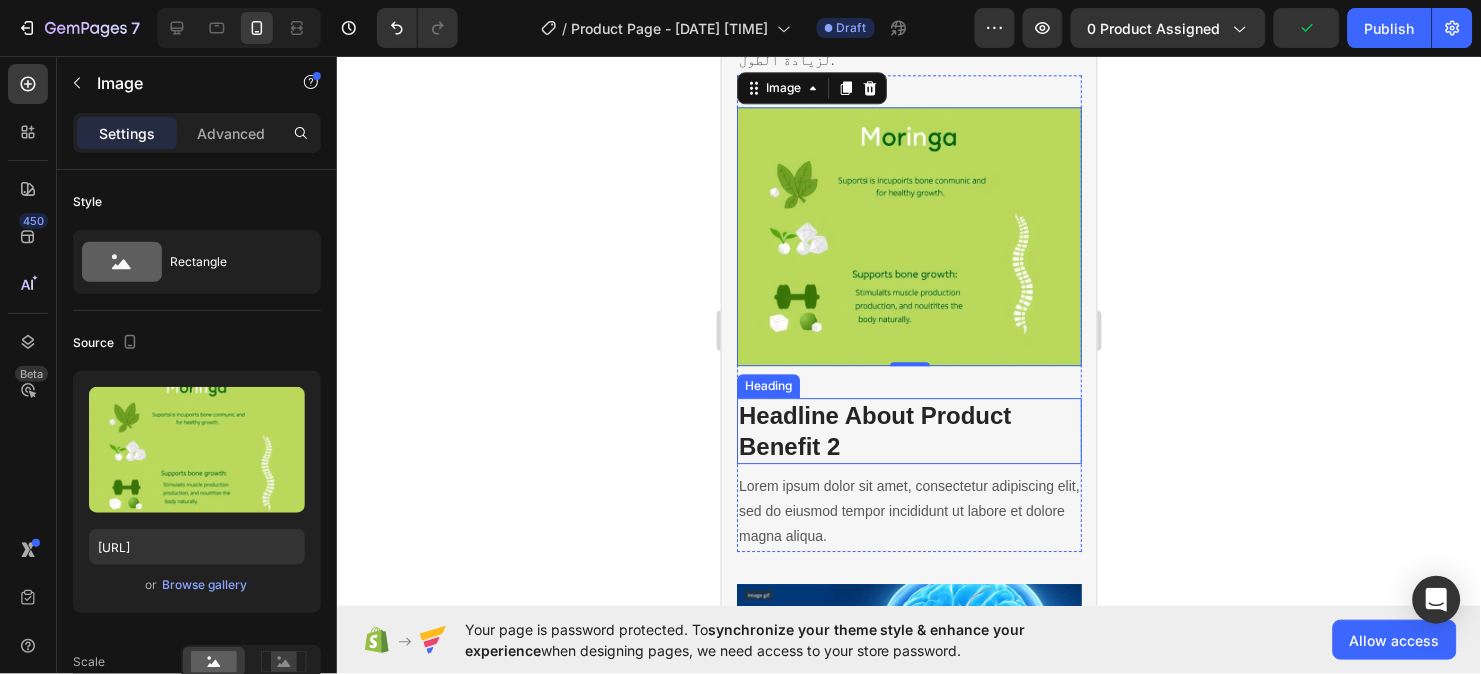 click on "Headline About Product Benefit 2" at bounding box center (908, 430) 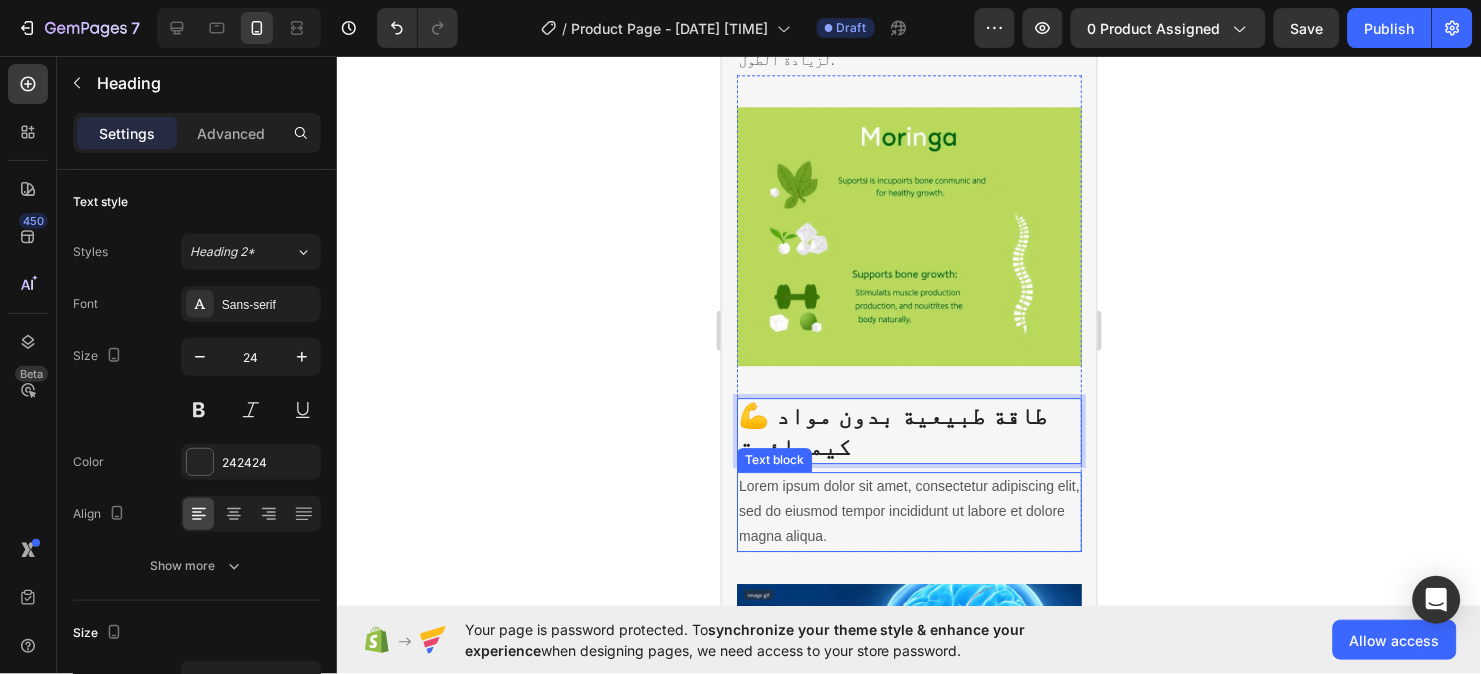 click on "Lorem ipsum dolor sit amet, consectetur adipiscing elit, sed do eiusmod tempor incididunt ut labore et dolore magna aliqua." at bounding box center (908, 511) 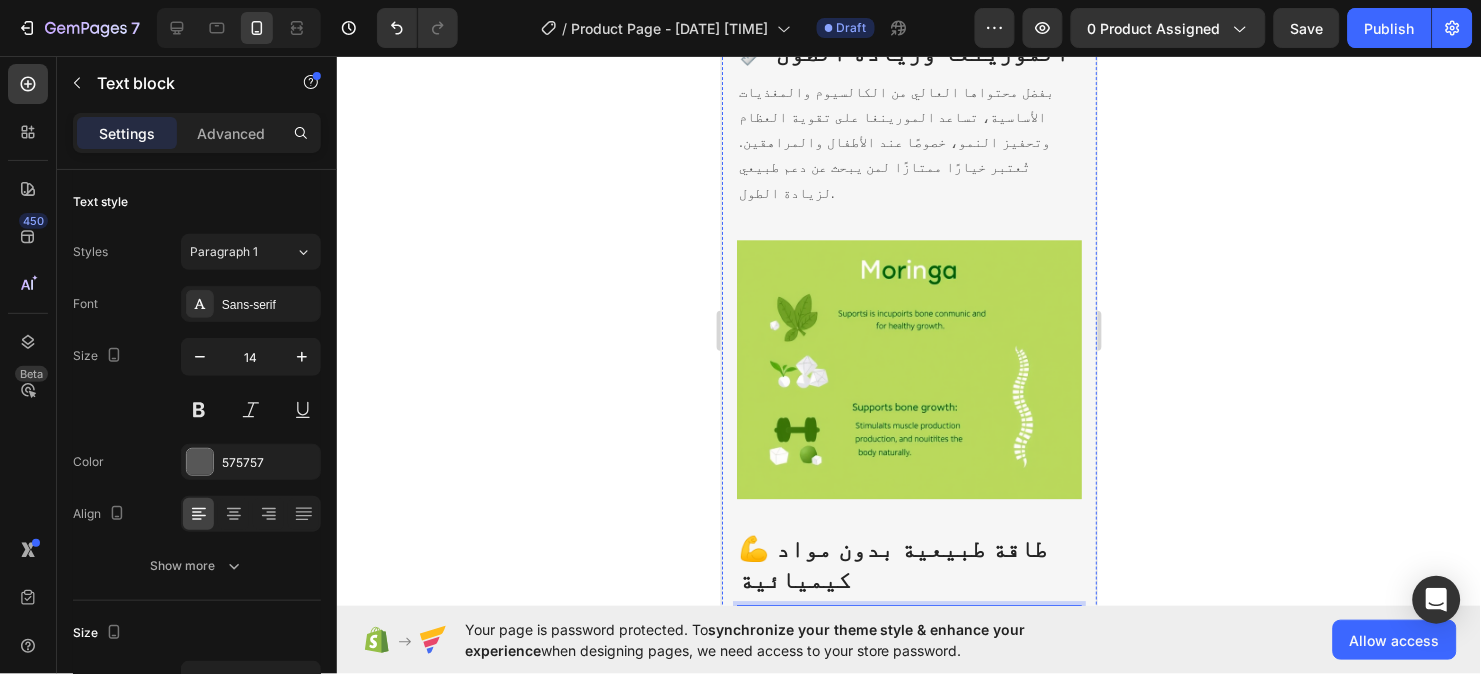 scroll, scrollTop: 3066, scrollLeft: 0, axis: vertical 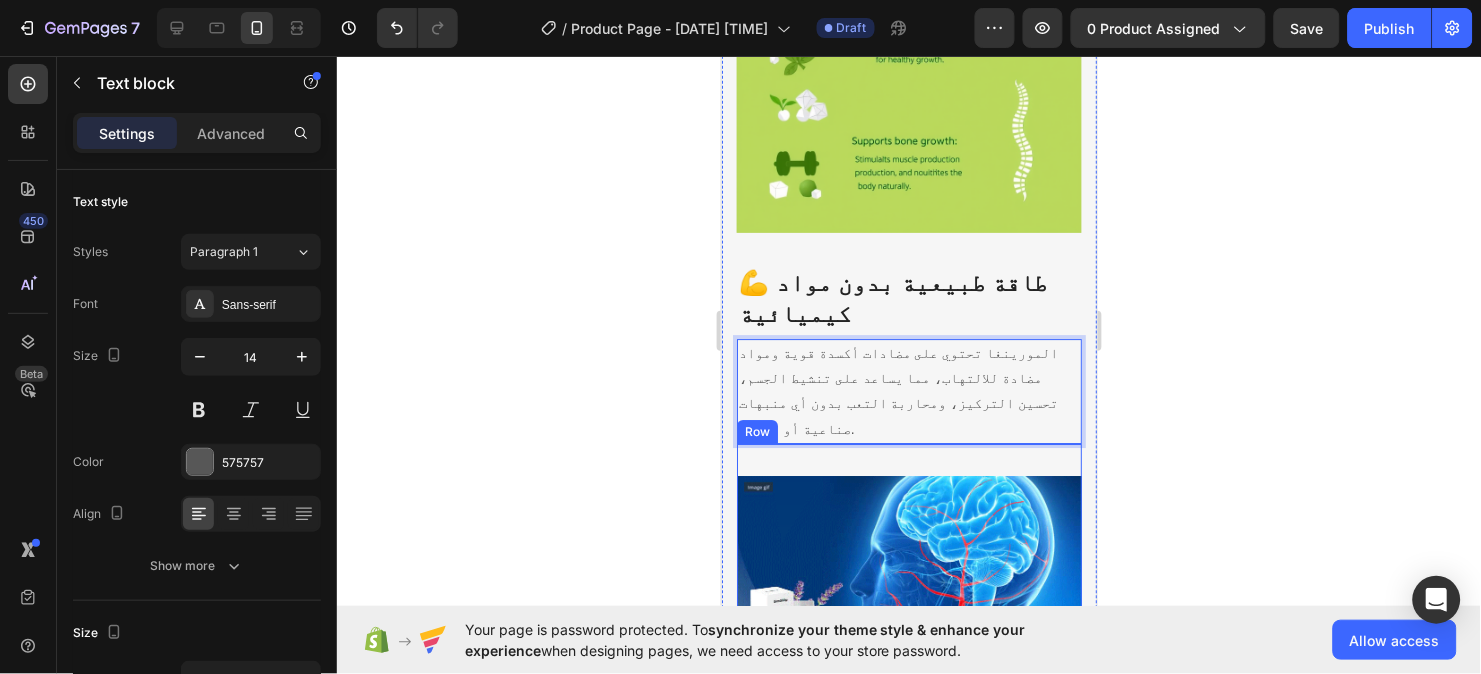 click at bounding box center (908, 572) 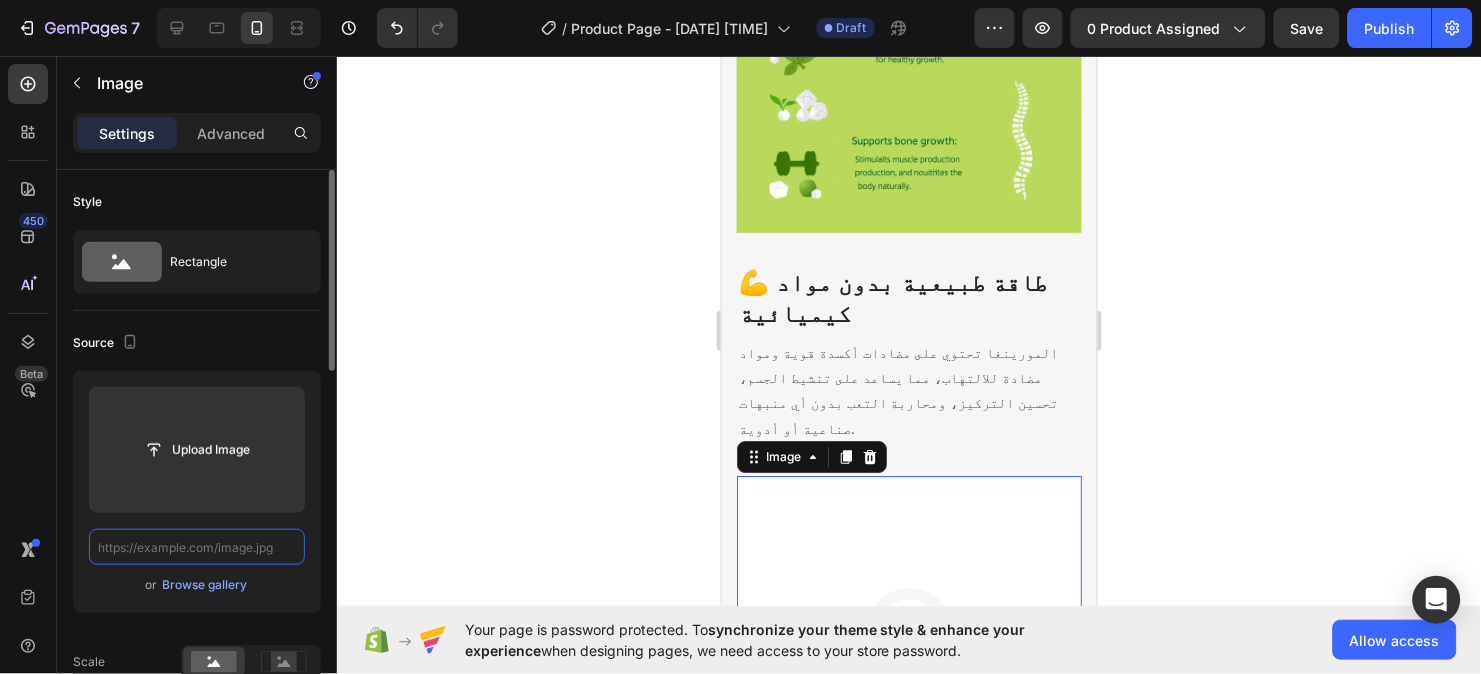 scroll, scrollTop: 0, scrollLeft: 0, axis: both 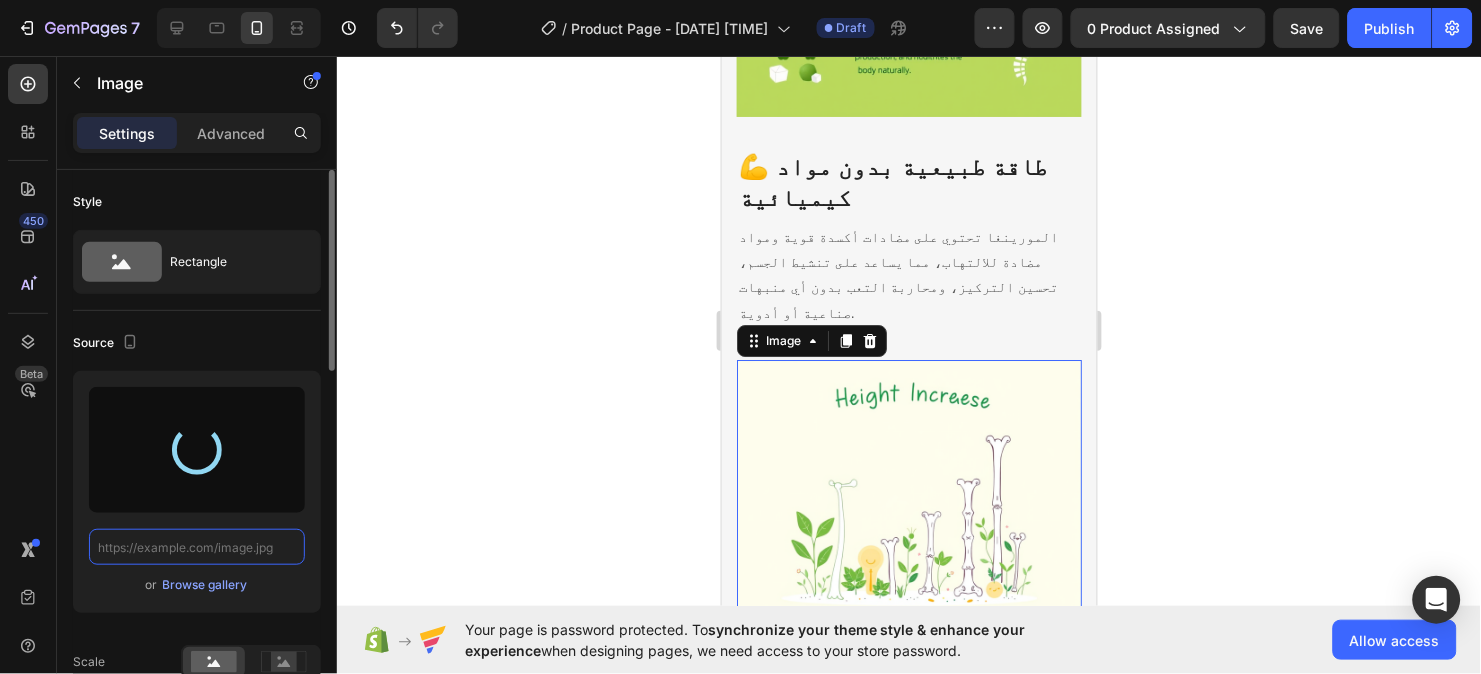 type on "[URL]" 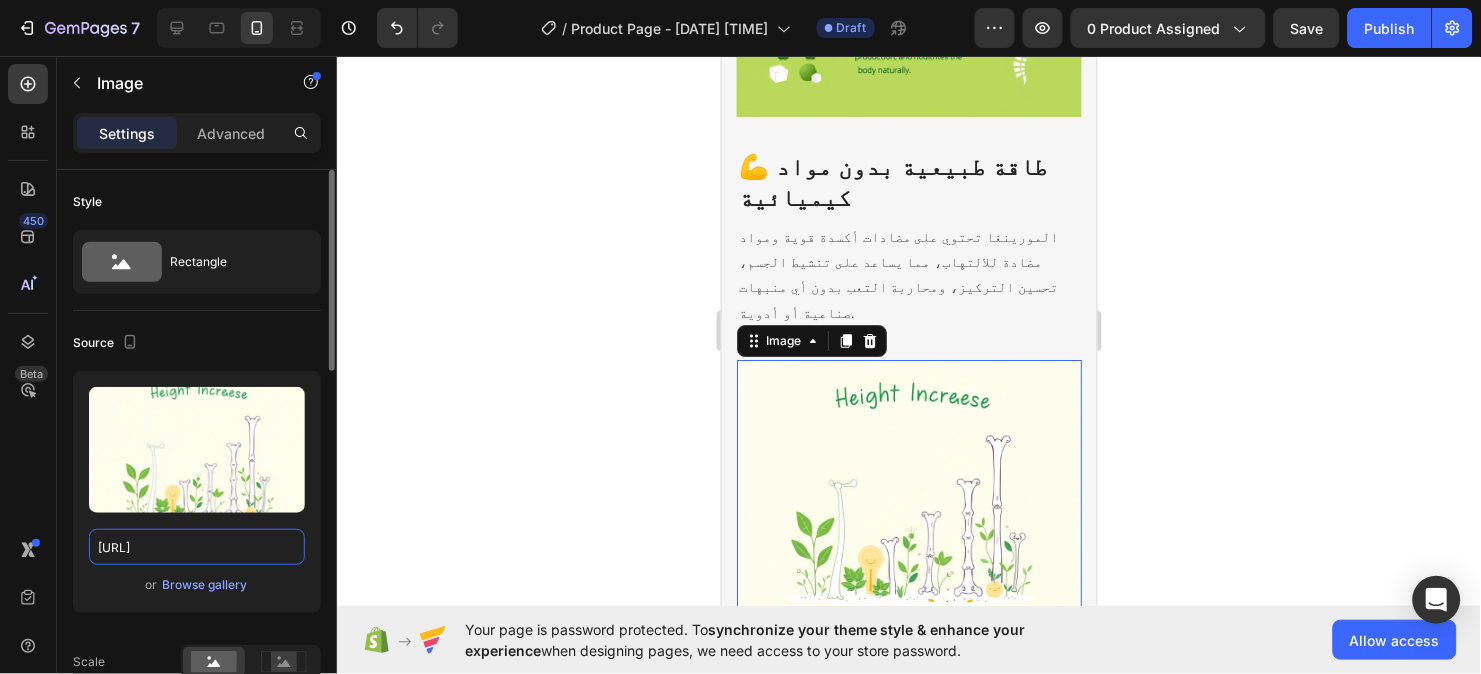 scroll, scrollTop: 3345, scrollLeft: 0, axis: vertical 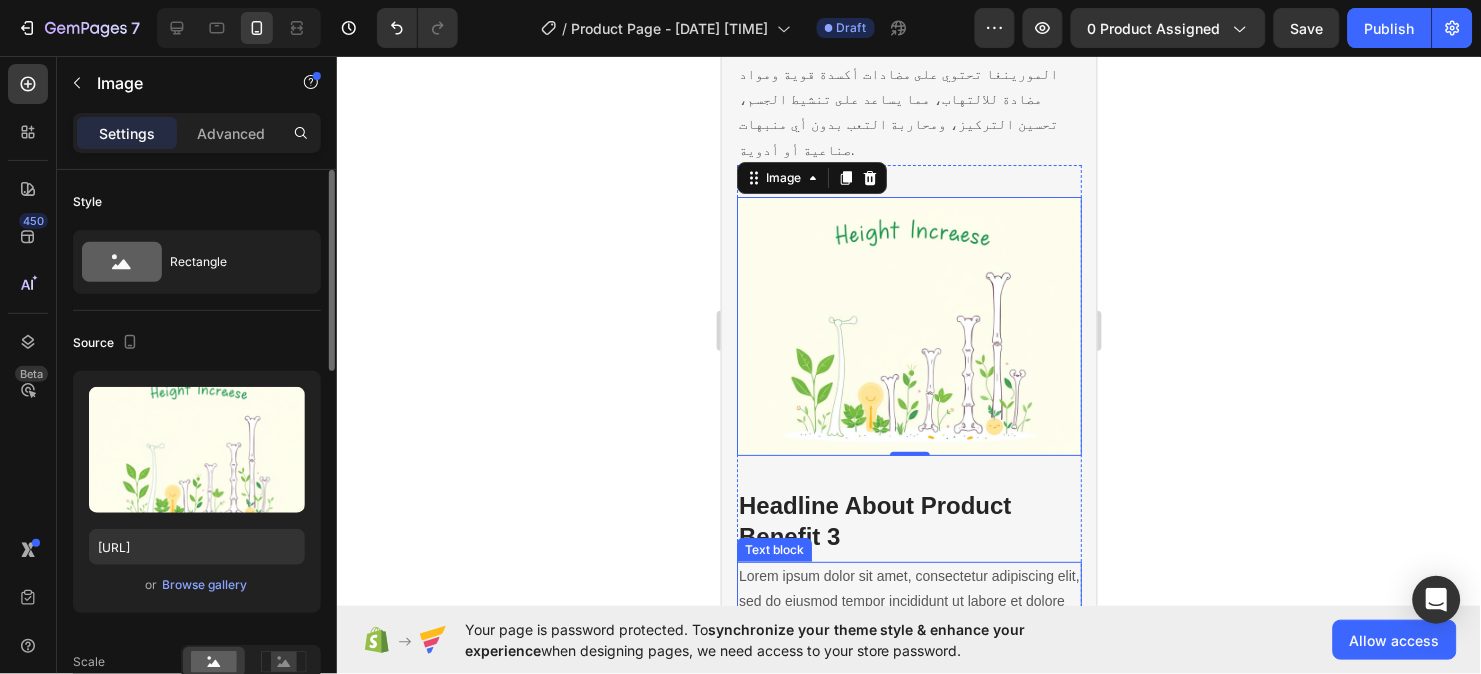 click on "Lorem ipsum dolor sit amet, consectetur adipiscing elit, sed do eiusmod tempor incididunt ut labore et dolore magna aliqua." at bounding box center [908, 601] 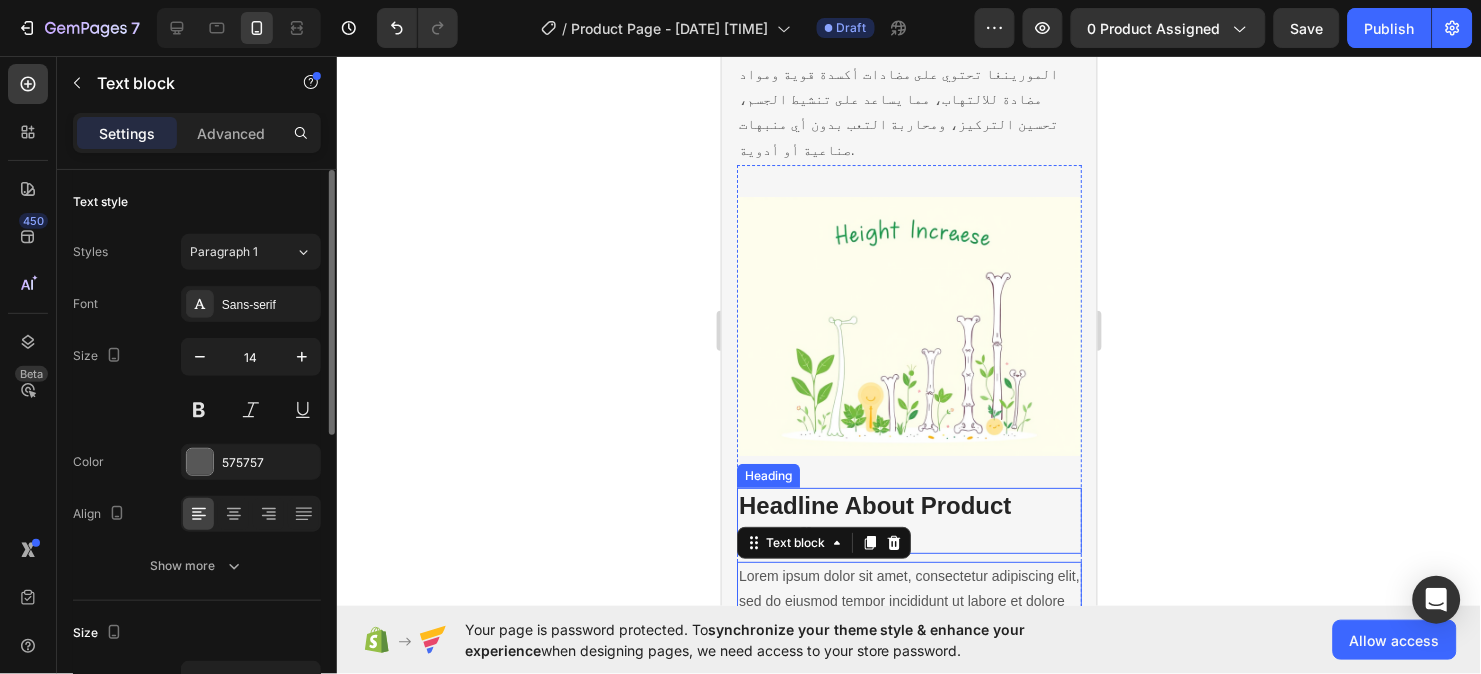 click on "Headline About Product Benefit 3" at bounding box center [908, 520] 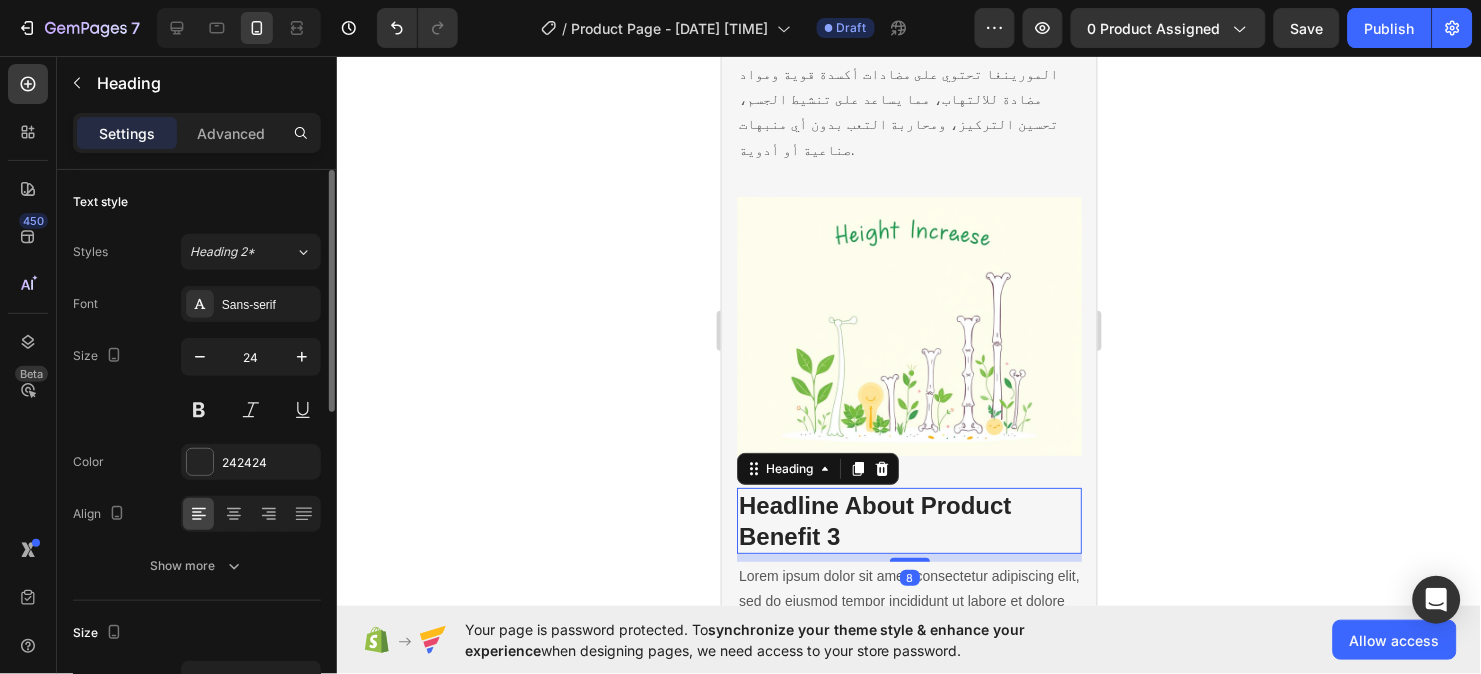 click on "Headline About Product Benefit 3" at bounding box center (908, 520) 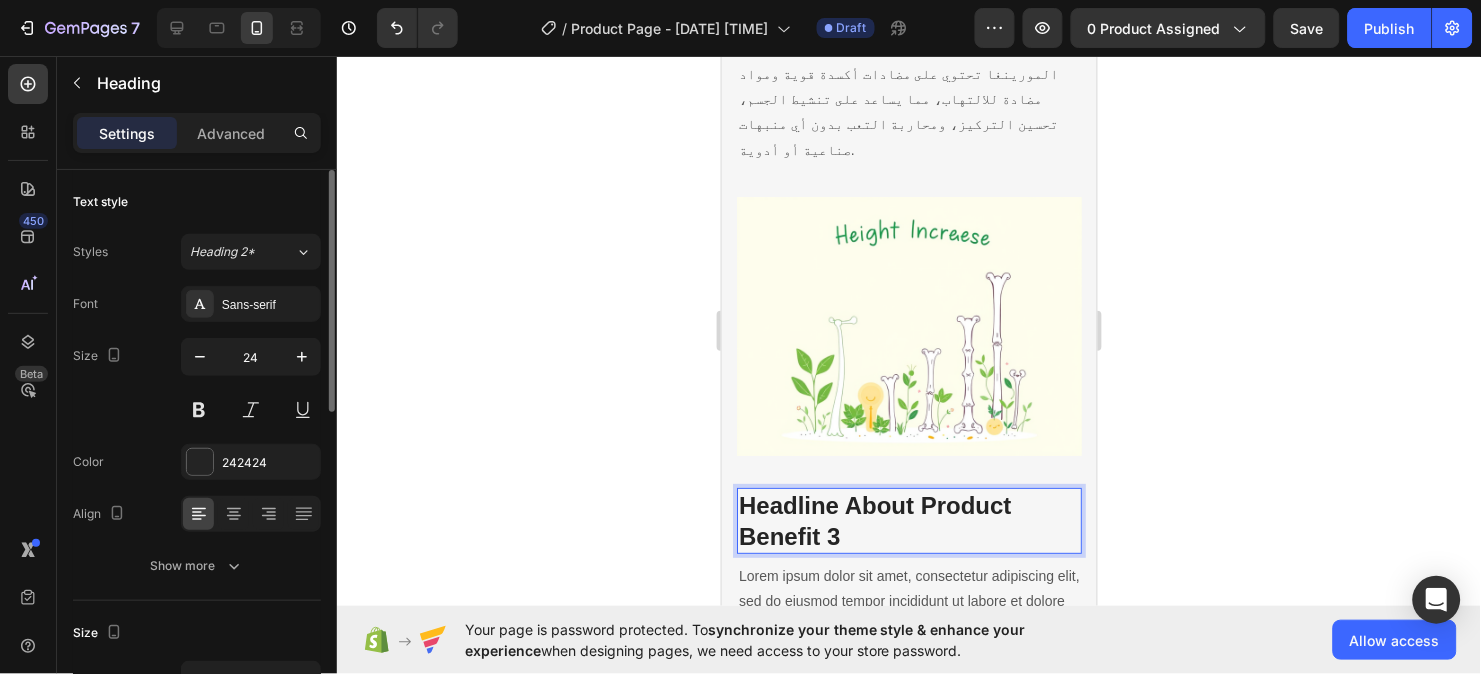 click on "Headline About Product Benefit 3" at bounding box center [908, 520] 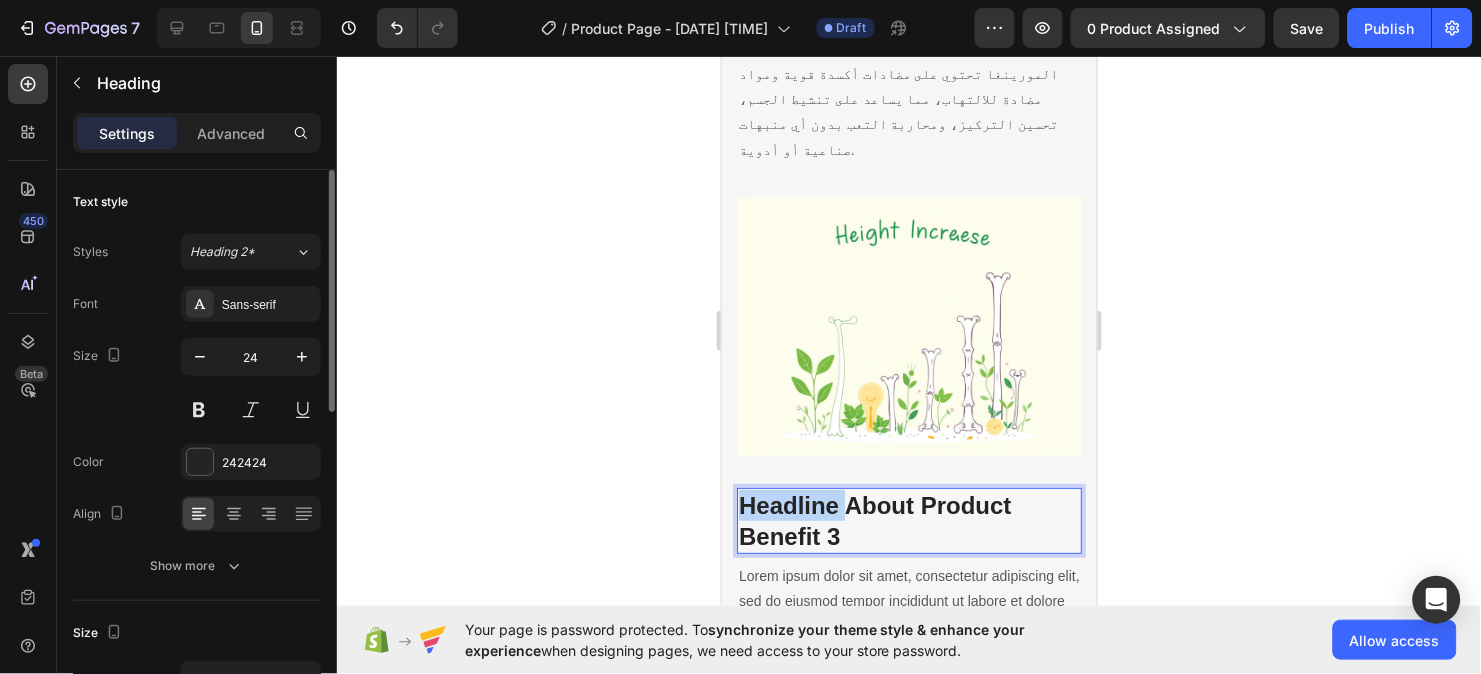 click on "Headline About Product Benefit 3" at bounding box center (908, 520) 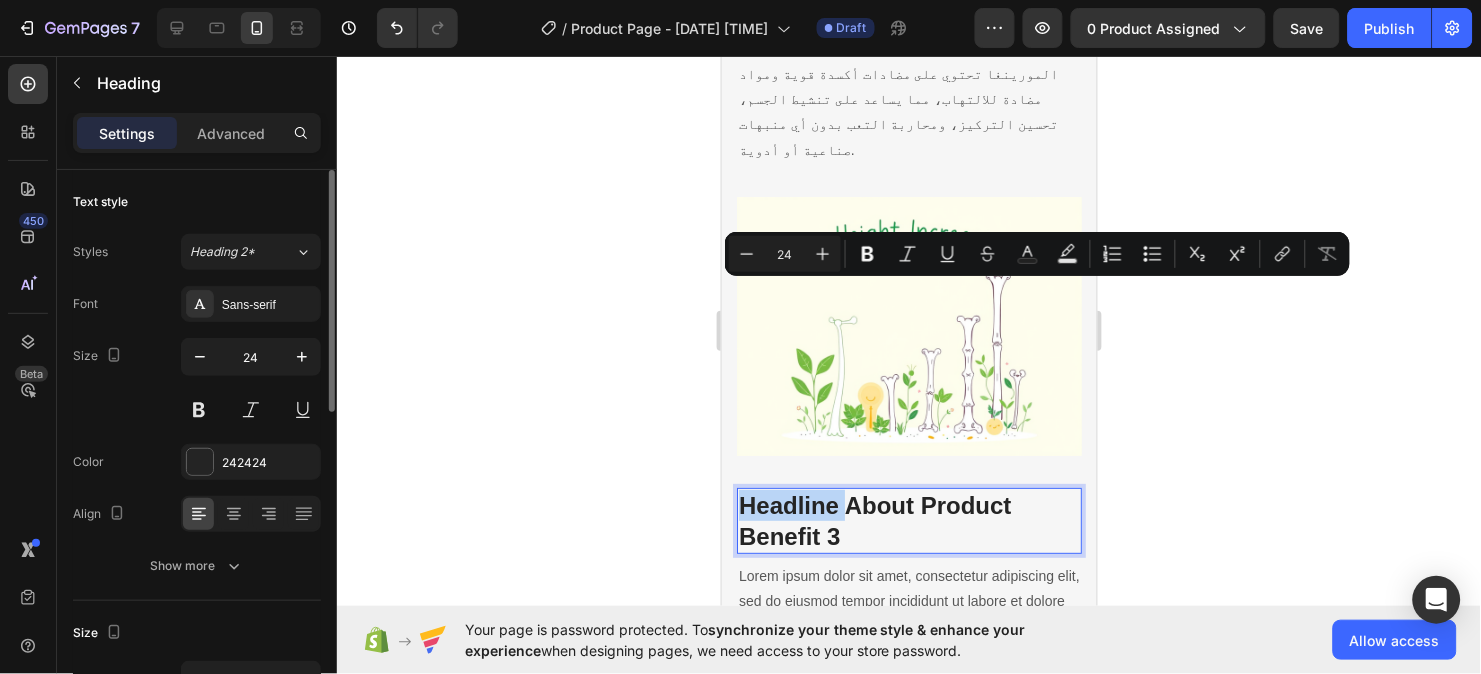 click on "Headline About Product Benefit 3" at bounding box center [908, 520] 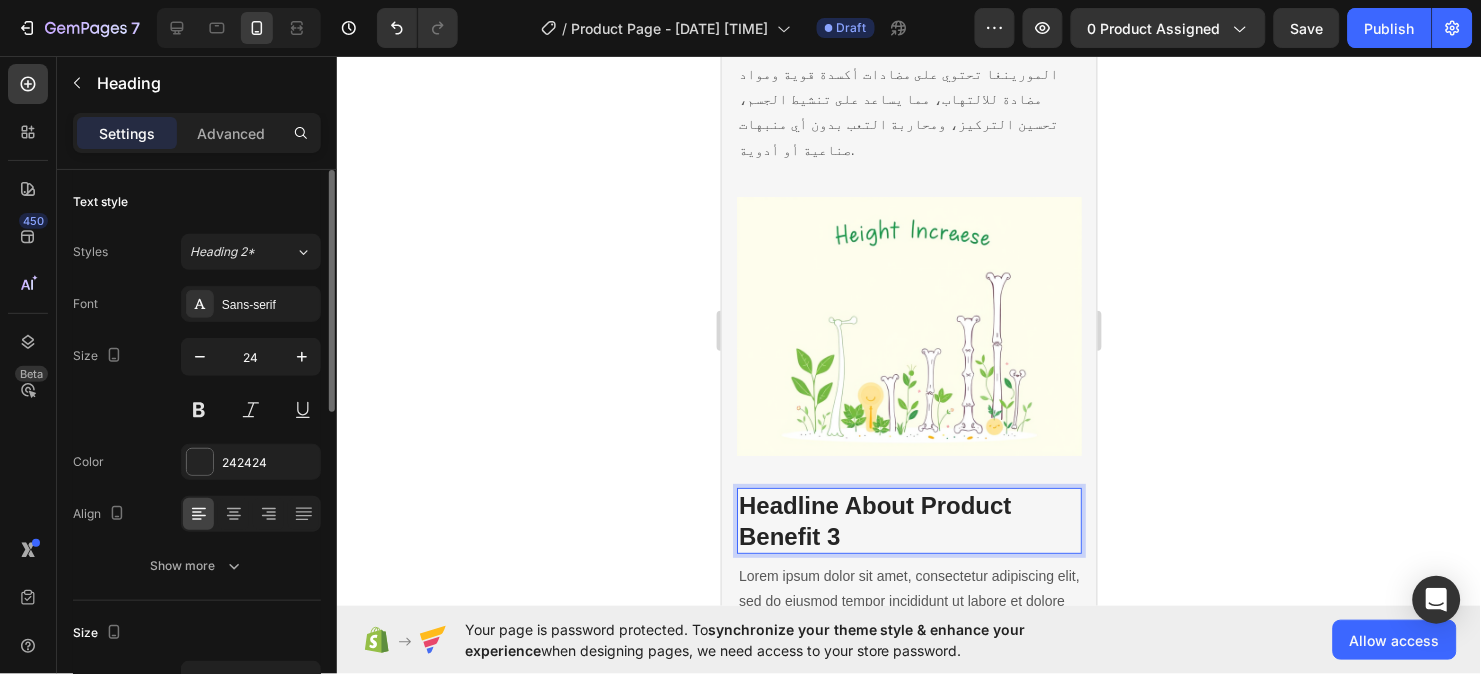 click on "Headline About Product Benefit 3" at bounding box center [908, 520] 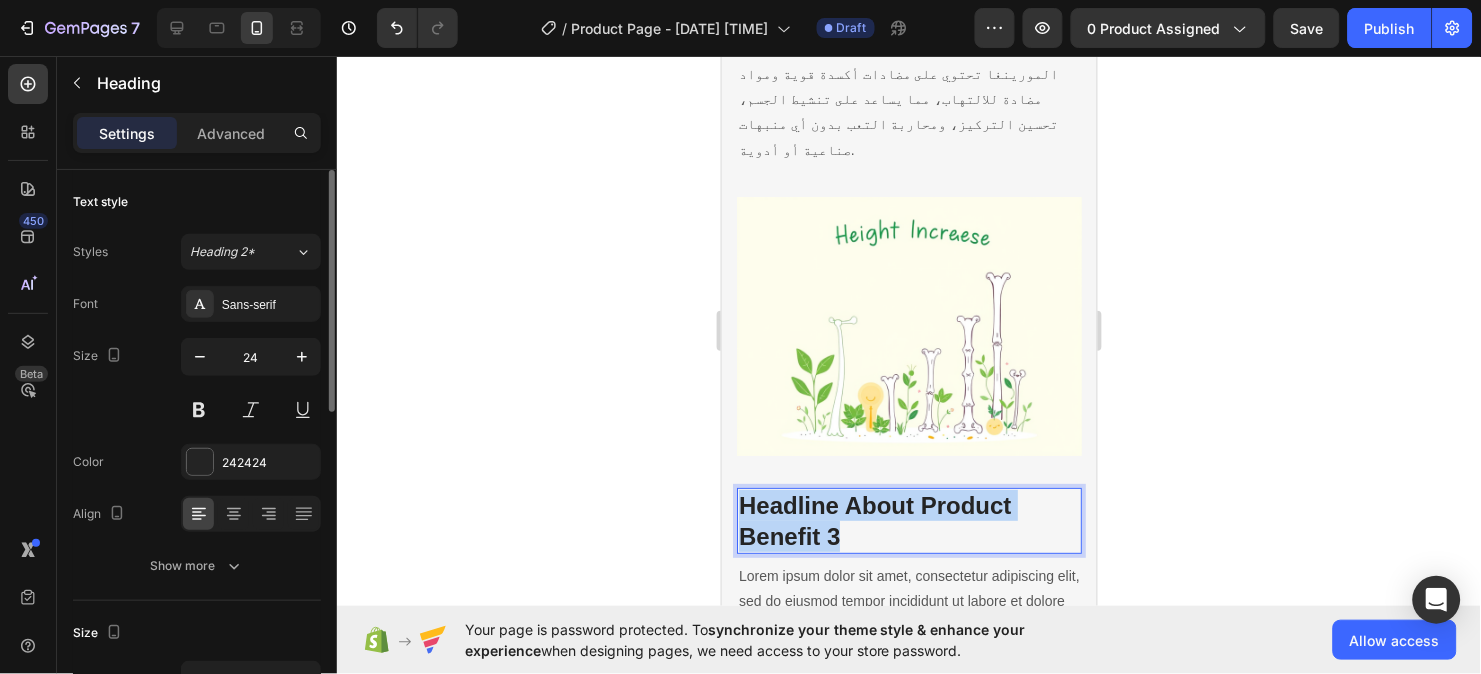 click on "Headline About Product Benefit 3" at bounding box center [908, 520] 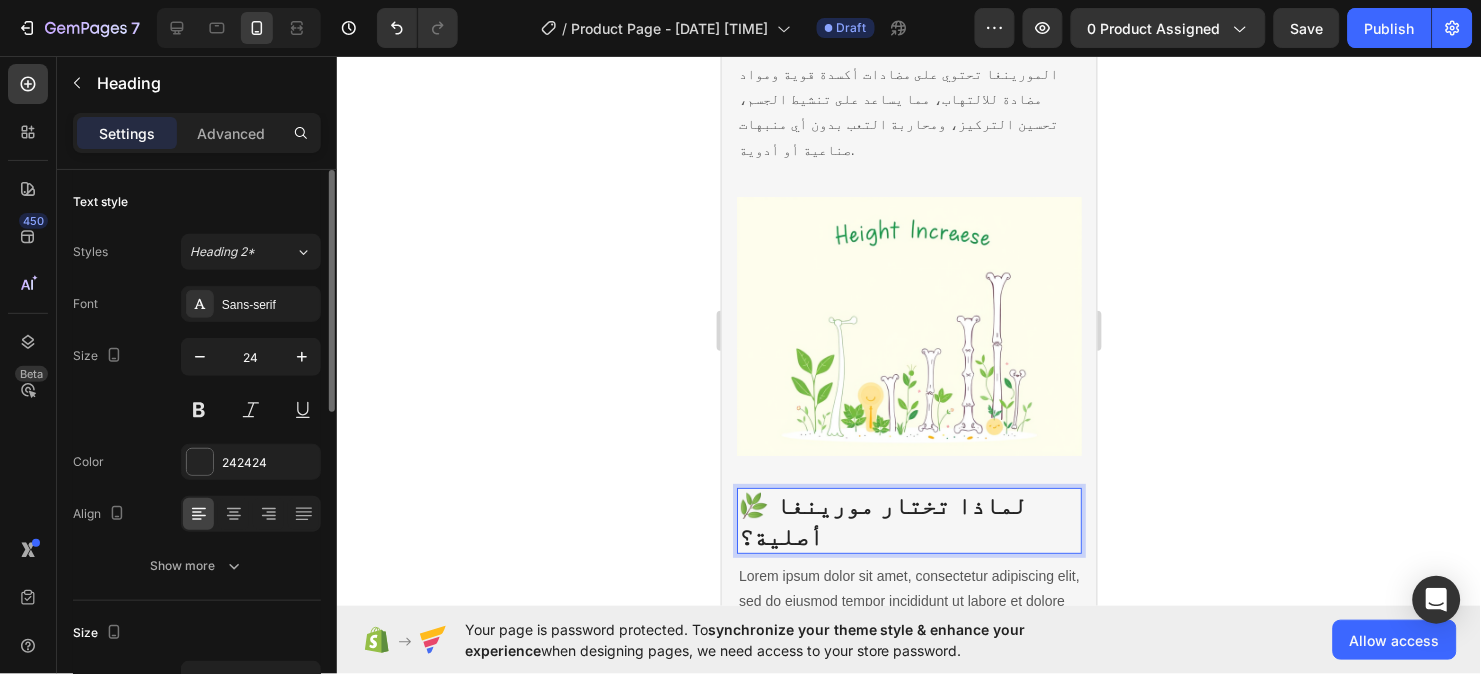 click on "Lorem ipsum dolor sit amet, consectetur adipiscing elit, sed do eiusmod tempor incididunt ut labore et dolore magna aliqua." at bounding box center (908, 601) 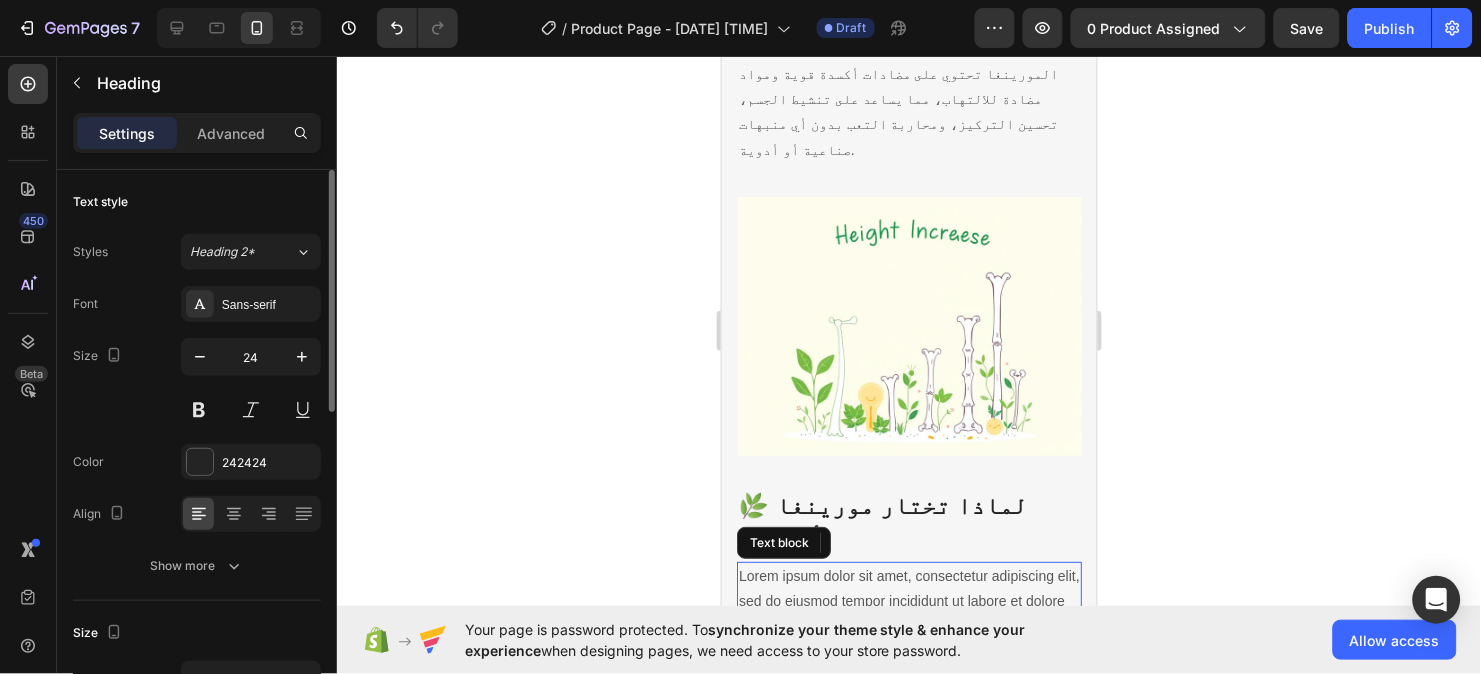 drag, startPoint x: 829, startPoint y: 367, endPoint x: 1725, endPoint y: 96, distance: 936.086 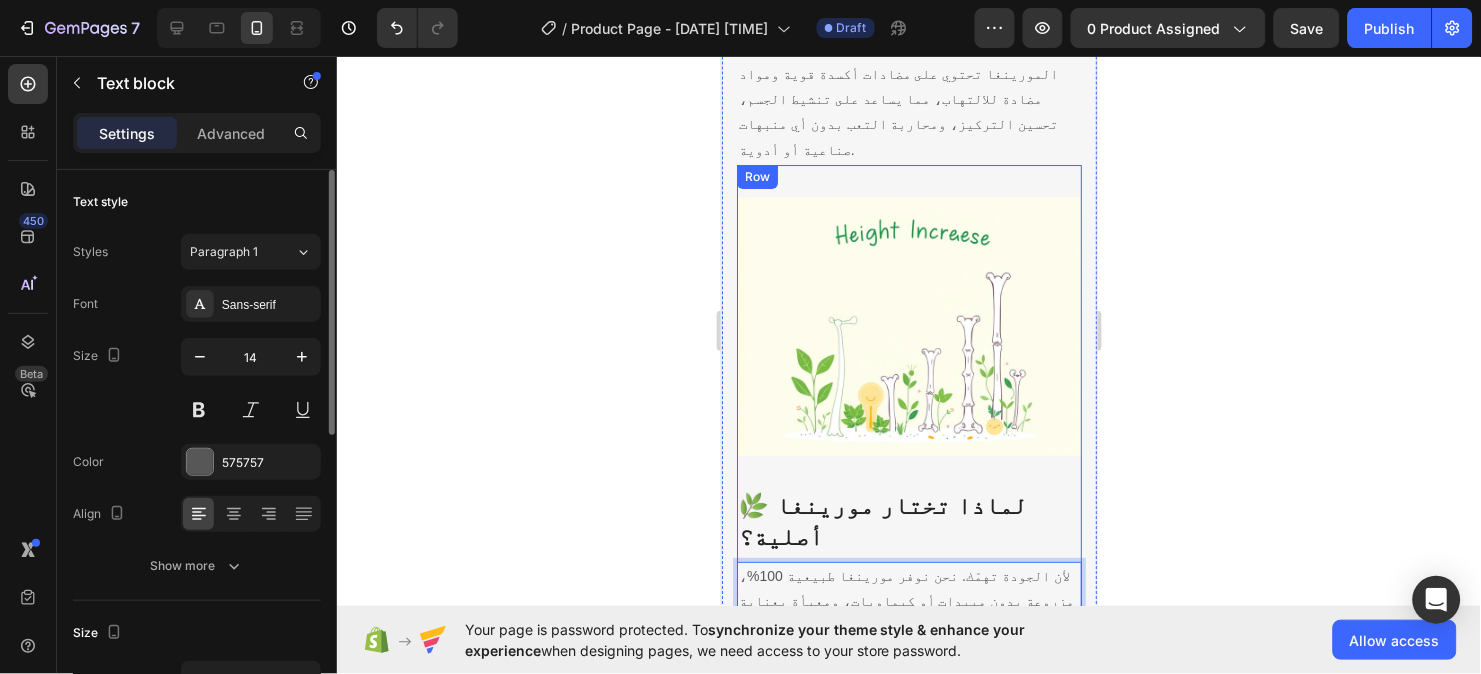 scroll, scrollTop: 3611, scrollLeft: 0, axis: vertical 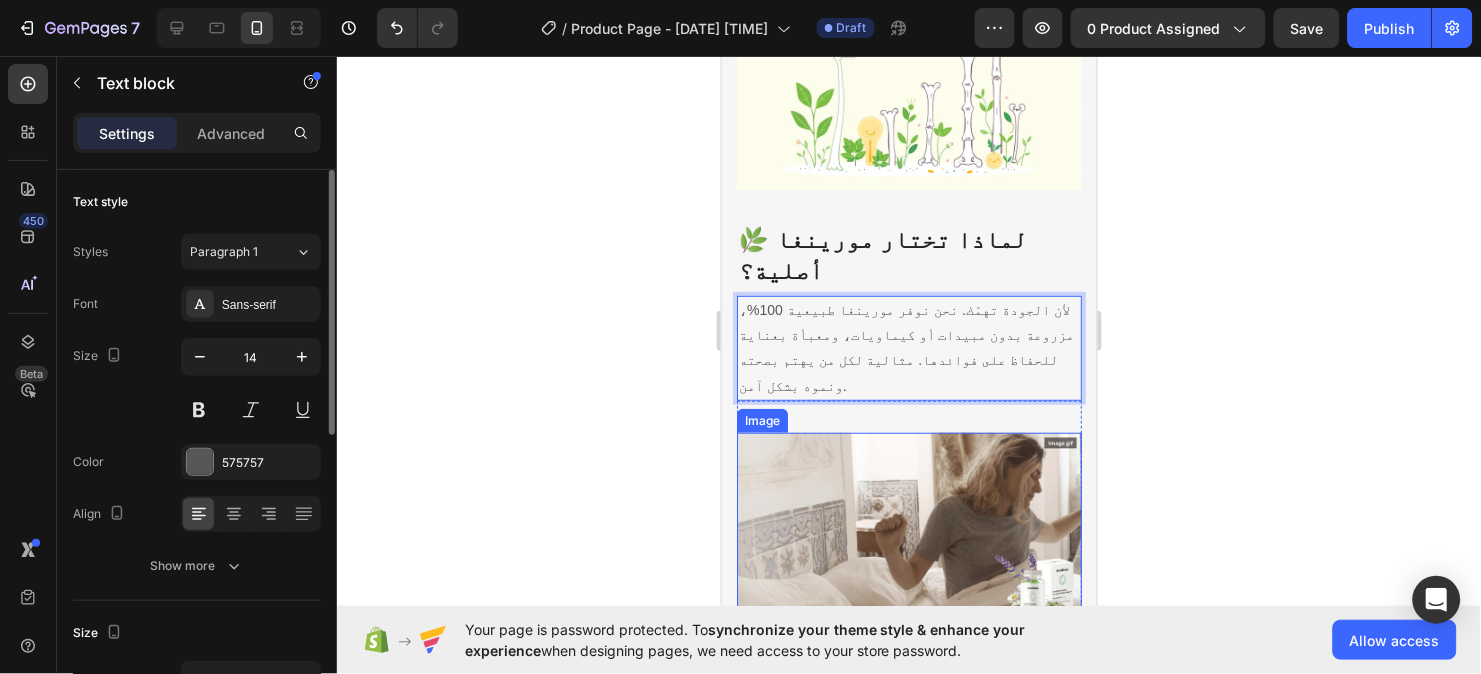 click at bounding box center (908, 529) 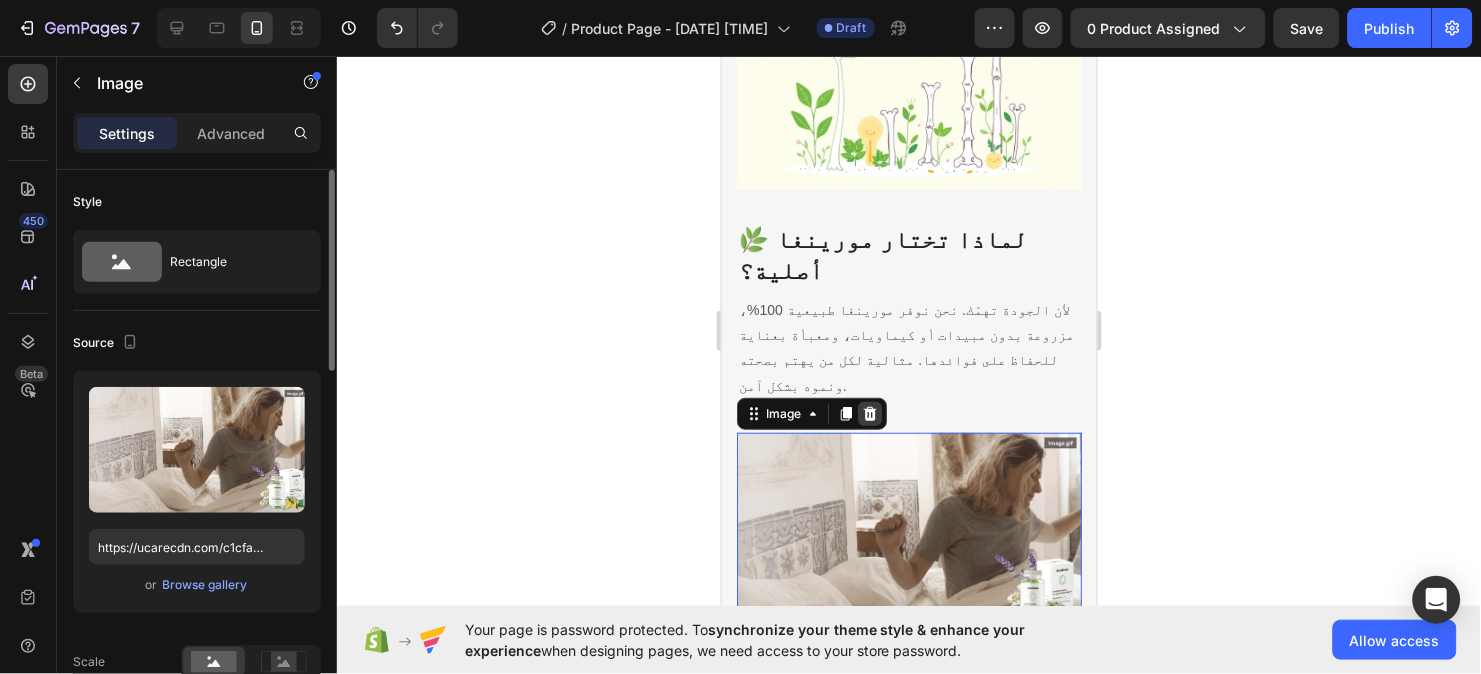click 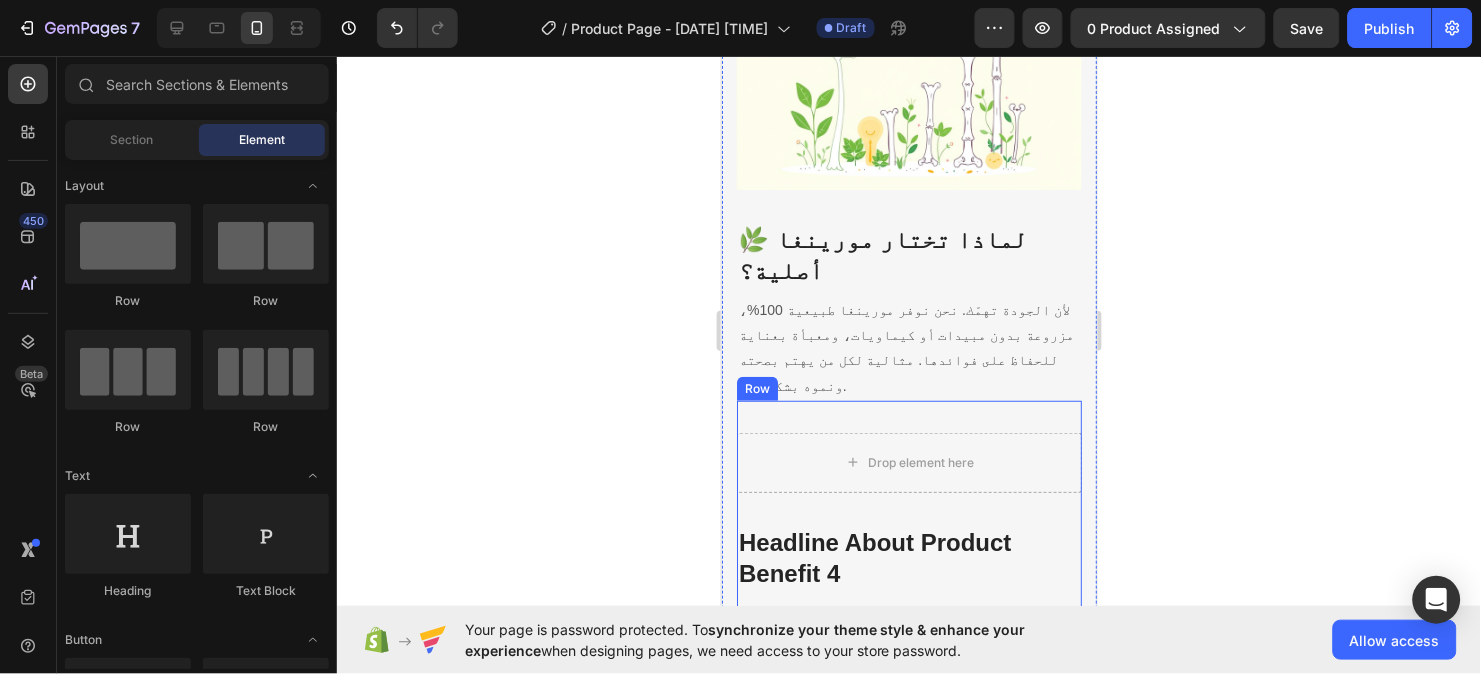 click on "Headline About Product Benefit 4 Heading Lorem ipsum dolor sit amet, consectetur adipiscing elit, sed do eiusmod tempor incididunt ut labore et dolore magna aliqua.  Text block" at bounding box center [908, 585] 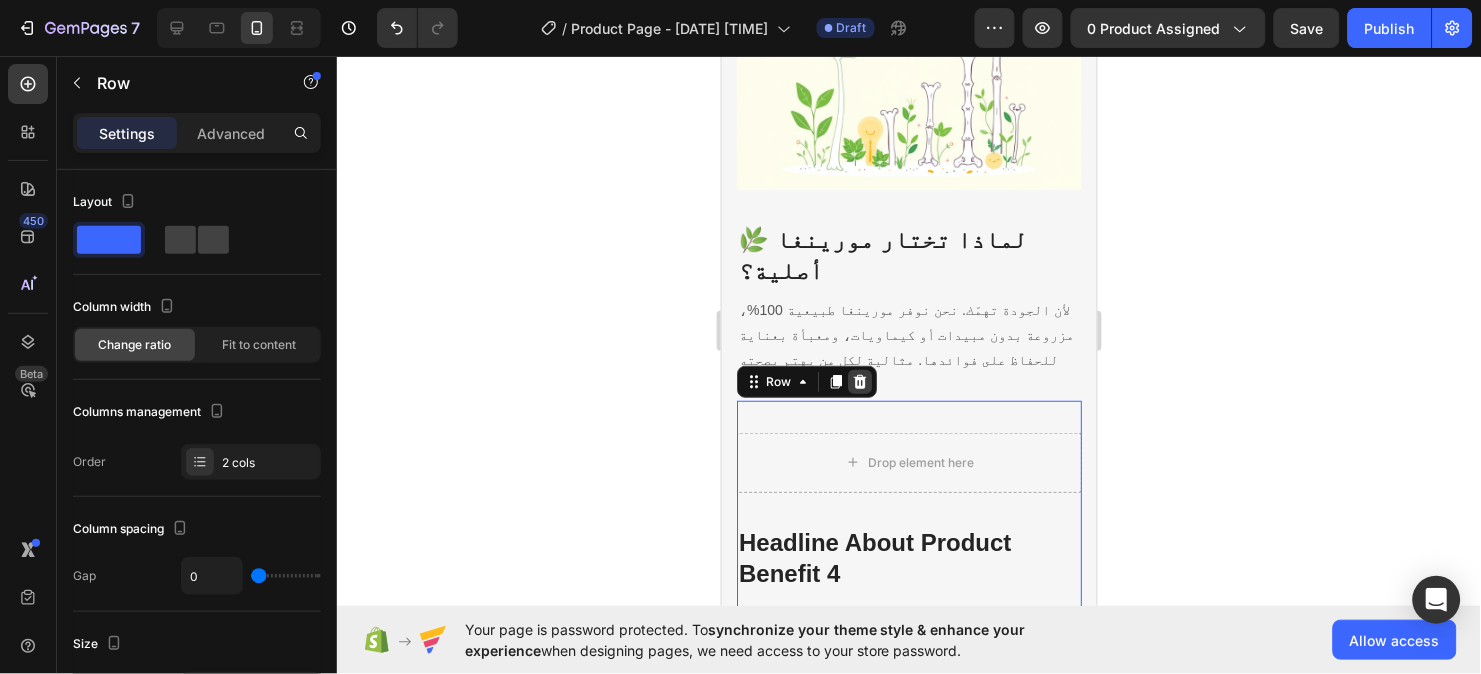 click at bounding box center [859, 381] 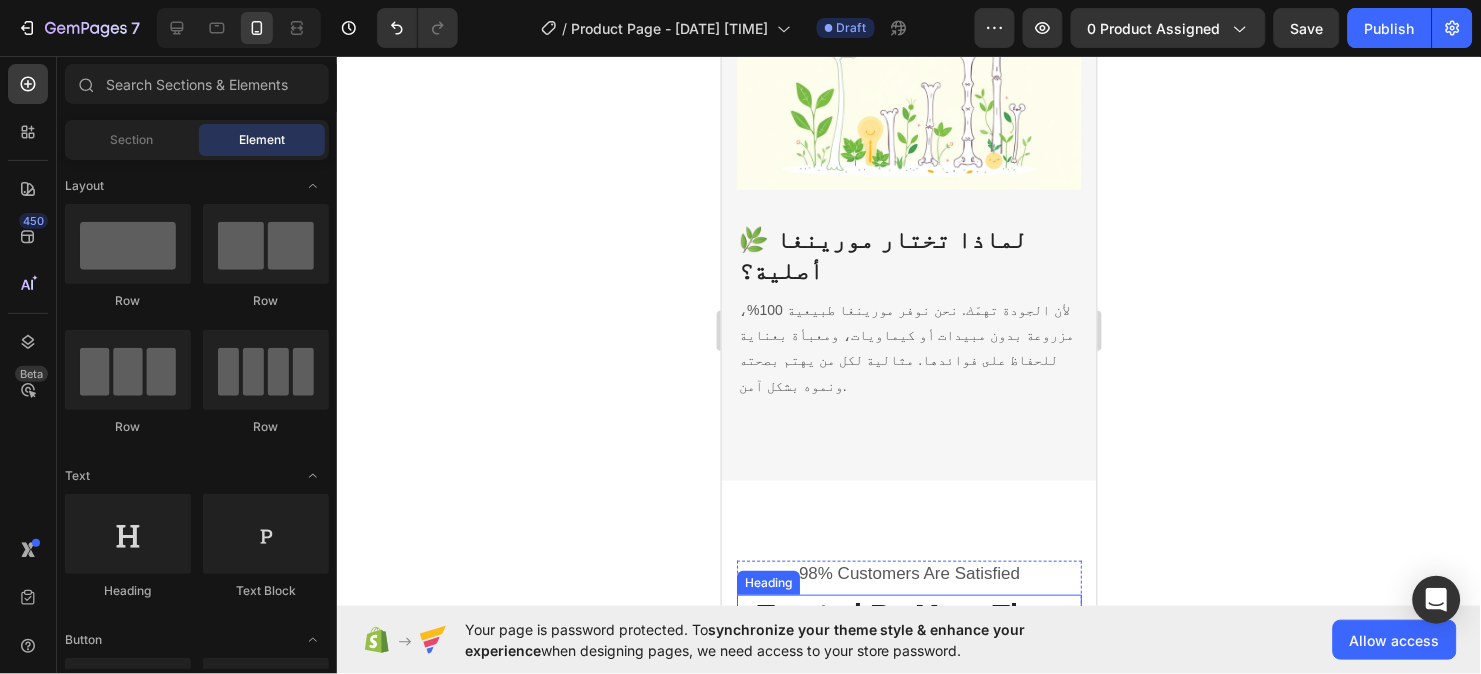 scroll, scrollTop: 3745, scrollLeft: 0, axis: vertical 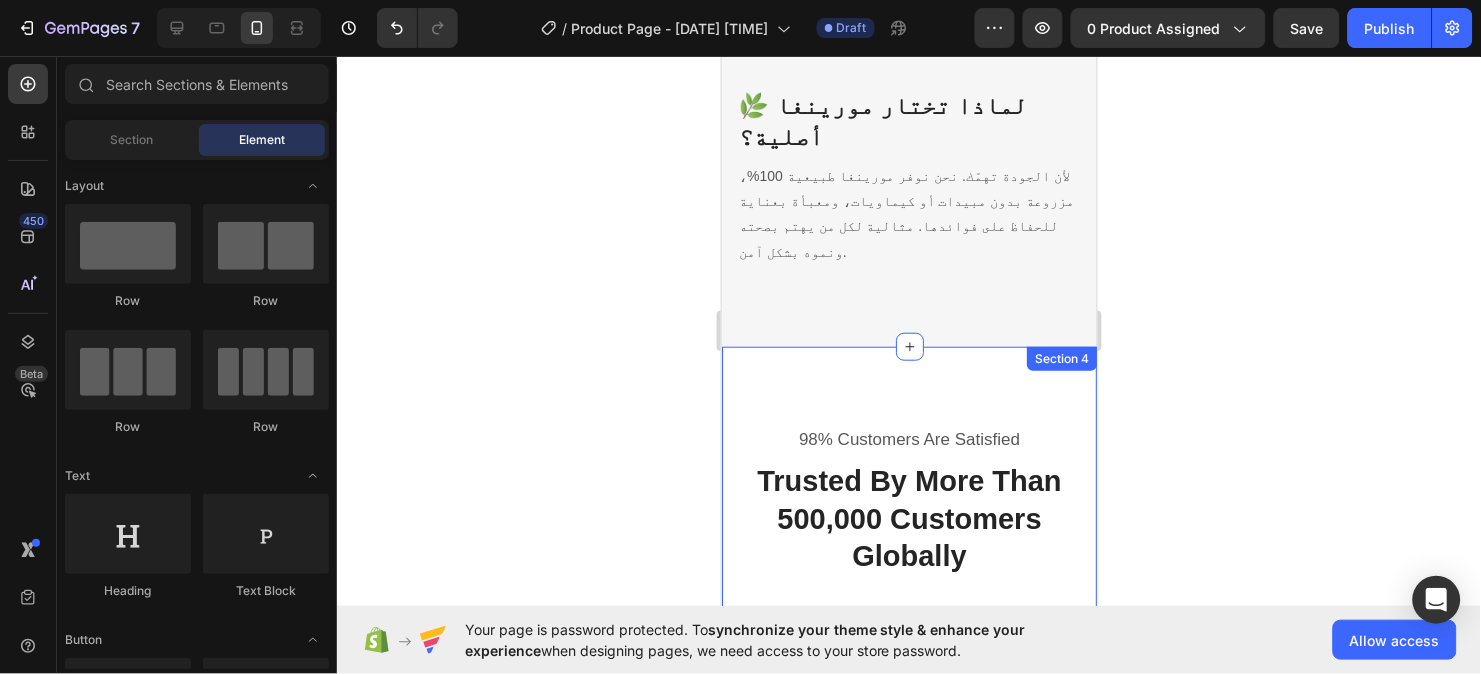 click on "98% Customers Are Satisfied Text block Trusted By More Than  500,000 Customers Globally Heading                Icon                Icon                Icon                Icon                Icon Icon List Hoz It tastes delicious and aids with  my sleep Heading But I must explain to you how all this mistaken idea of denouncing pleasure and praising pain was born and I will give you a complete account of the system, and expound the actual teachings of the great Text block                Title Line Image David Alaba Heading
Icon Verified Buyer Text block Icon List Row                Icon                Icon                Icon                Icon                Icon Icon List Hoz Well rested and an awake feeling in the morning Heading But I must explain to you how all this mistaken idea of denouncing pleasure and praising pain was born and I will give you a complete account of the system, and expound the actual teachings of the great Text block                Title Line Image Serena Gonzanel" at bounding box center [908, 699] 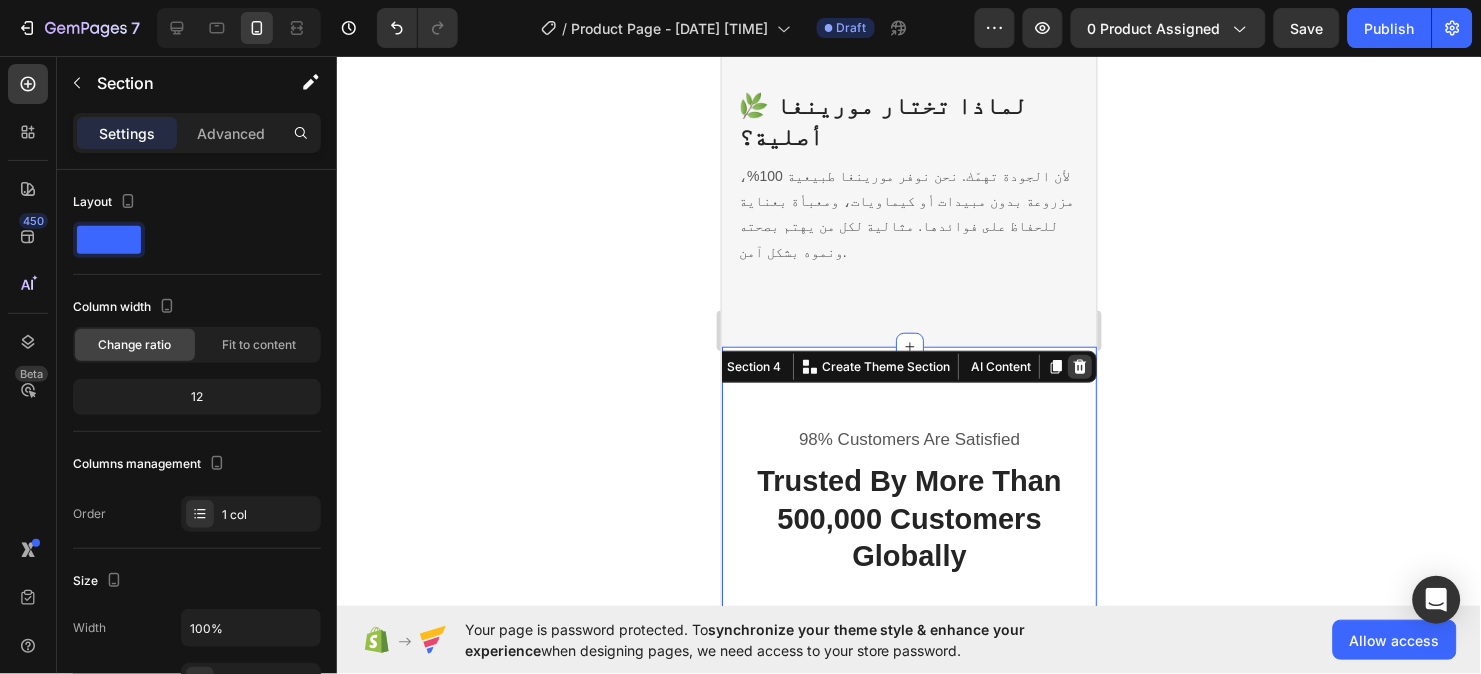 click 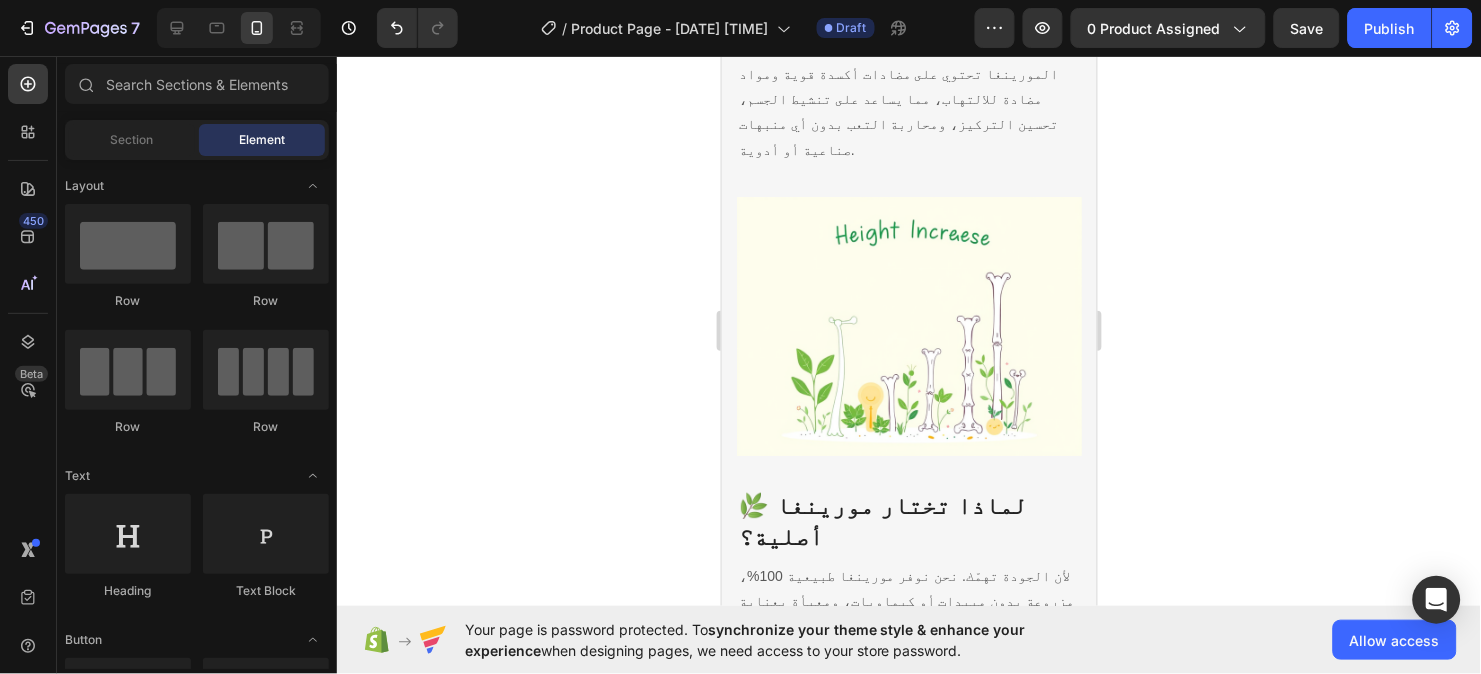 scroll, scrollTop: 3478, scrollLeft: 0, axis: vertical 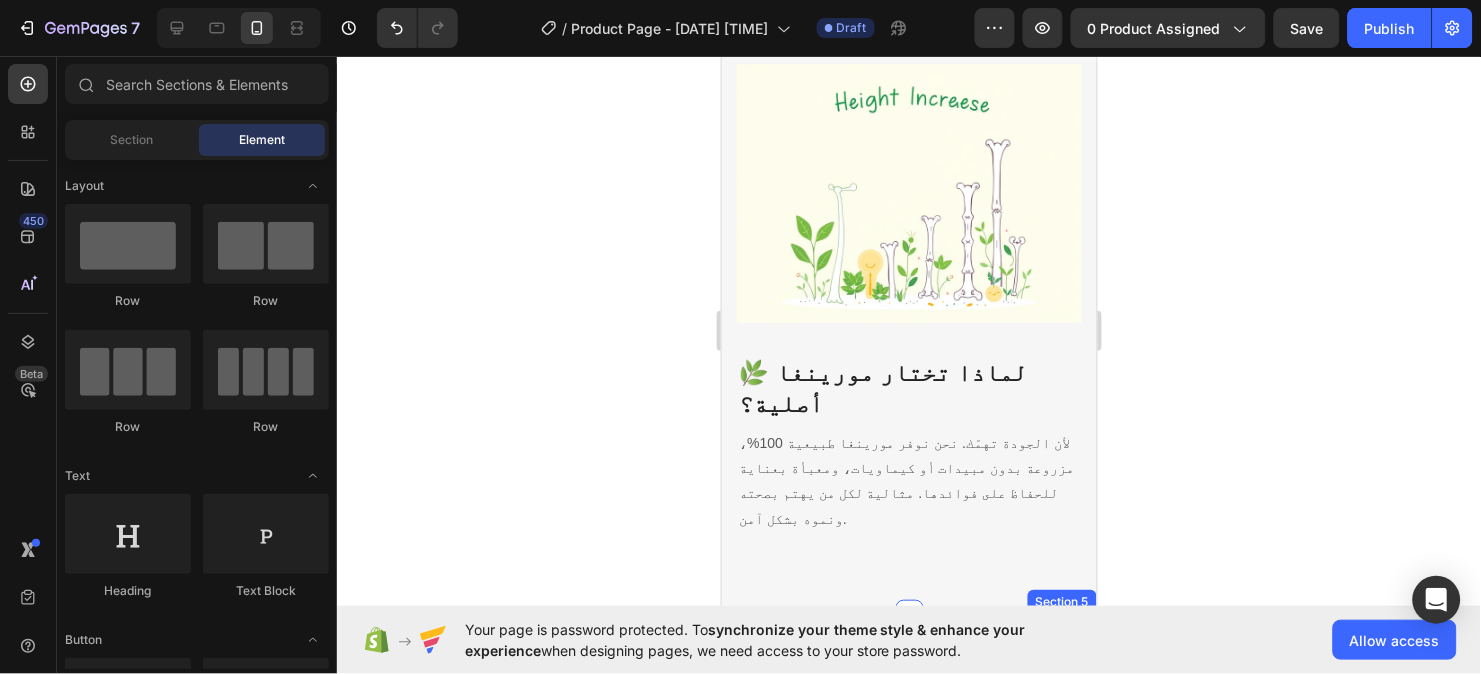 click on "Comparison Table Headline Heading With other brand similar product Text block Row Differentiation Point 1 Text block Row Differentiation Point 2 Text block Row Differentiation Point 3 Text block Row Differentiation Point 4 Text block Row Differentiation Point 5 Text block Row Differentiation Point 6 Text block Row Differentiation Point 7 Text block Row Differentiation Point 8 Text block Row Image Your Brand Heading
Icon Row
Icon Row
Icon Row
Icon Row
Icon Row
Icon Row
Icon Row
Icon Row Row Image Other Brands Heading
Icon Row
Icon Row
Icon Row
Icon Row
Icon Row
Icon Row
Icon Row
Icon Row Row Your Brand Heading Differentiation Point 1 Text block
Icon Row Differentiation Point 2 Text block
Icon Row Differentiation Point 3 Icon" at bounding box center [908, 1267] 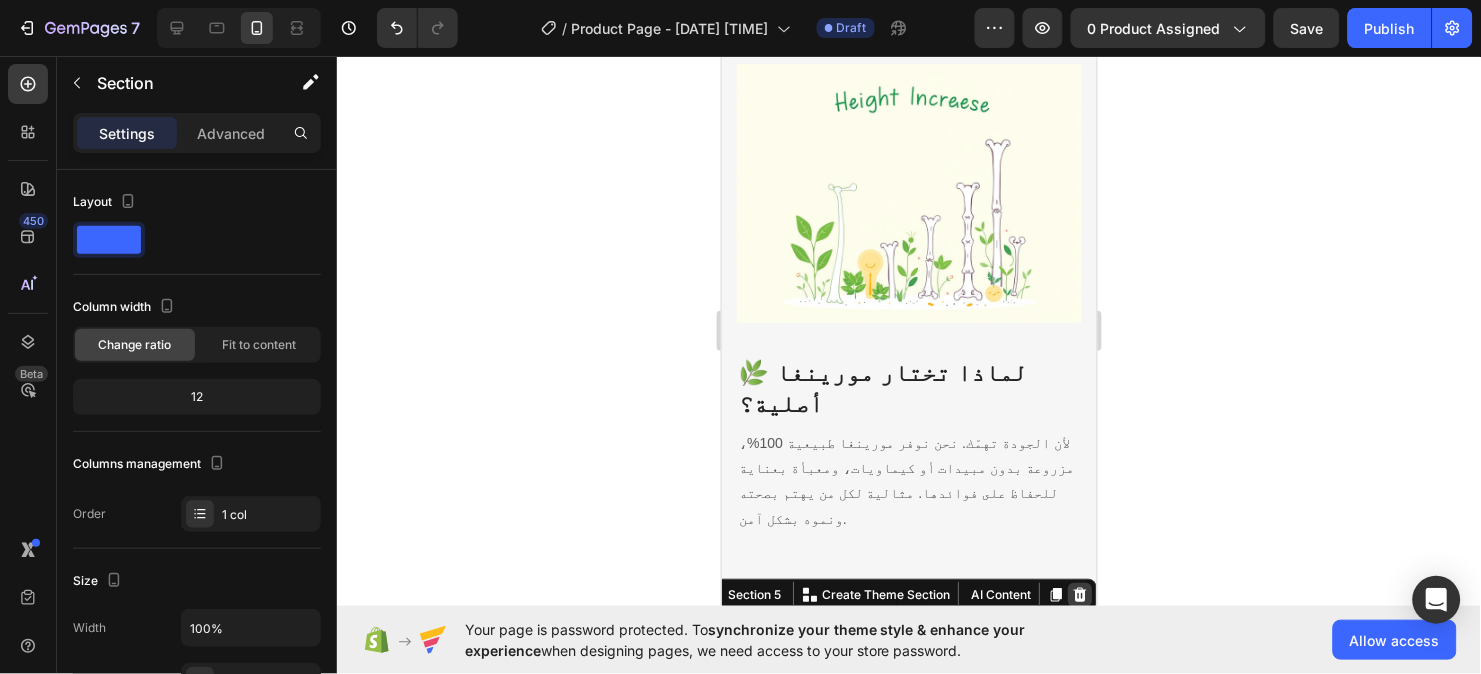 click 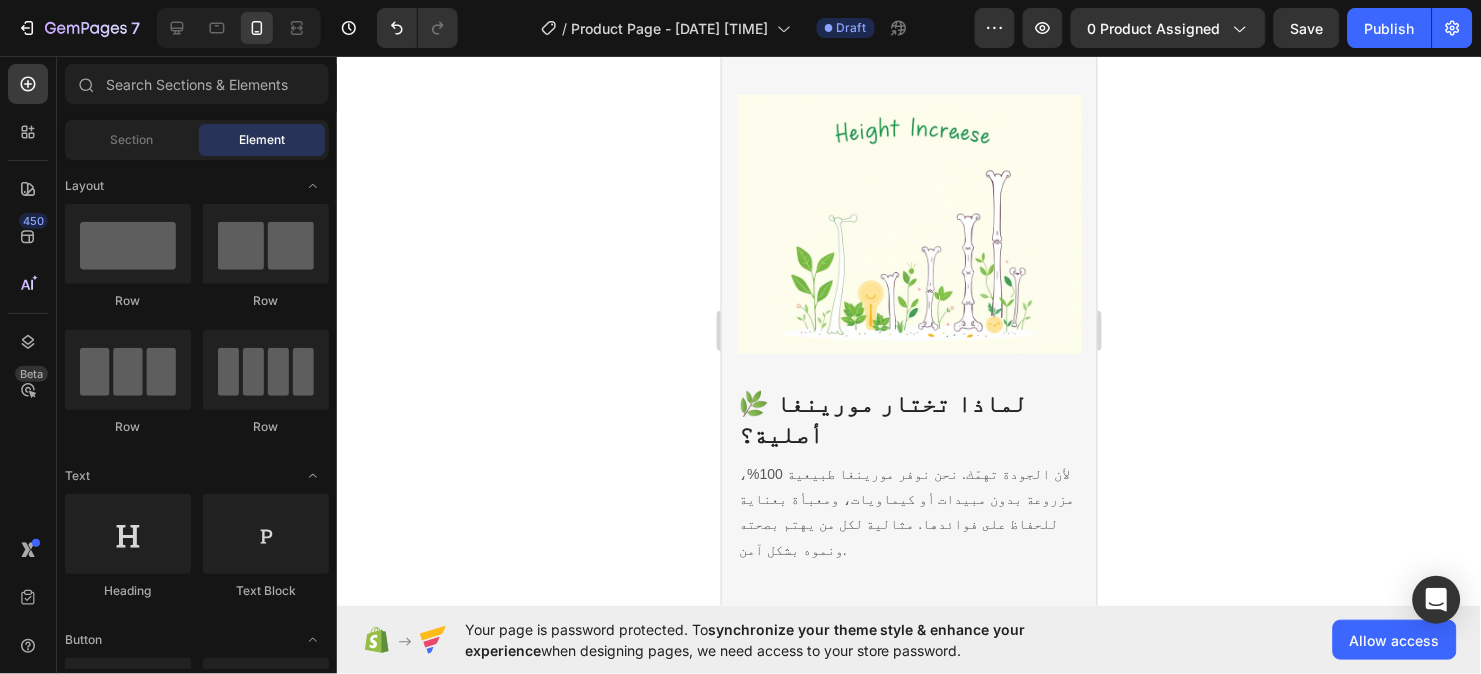 scroll, scrollTop: 3399, scrollLeft: 0, axis: vertical 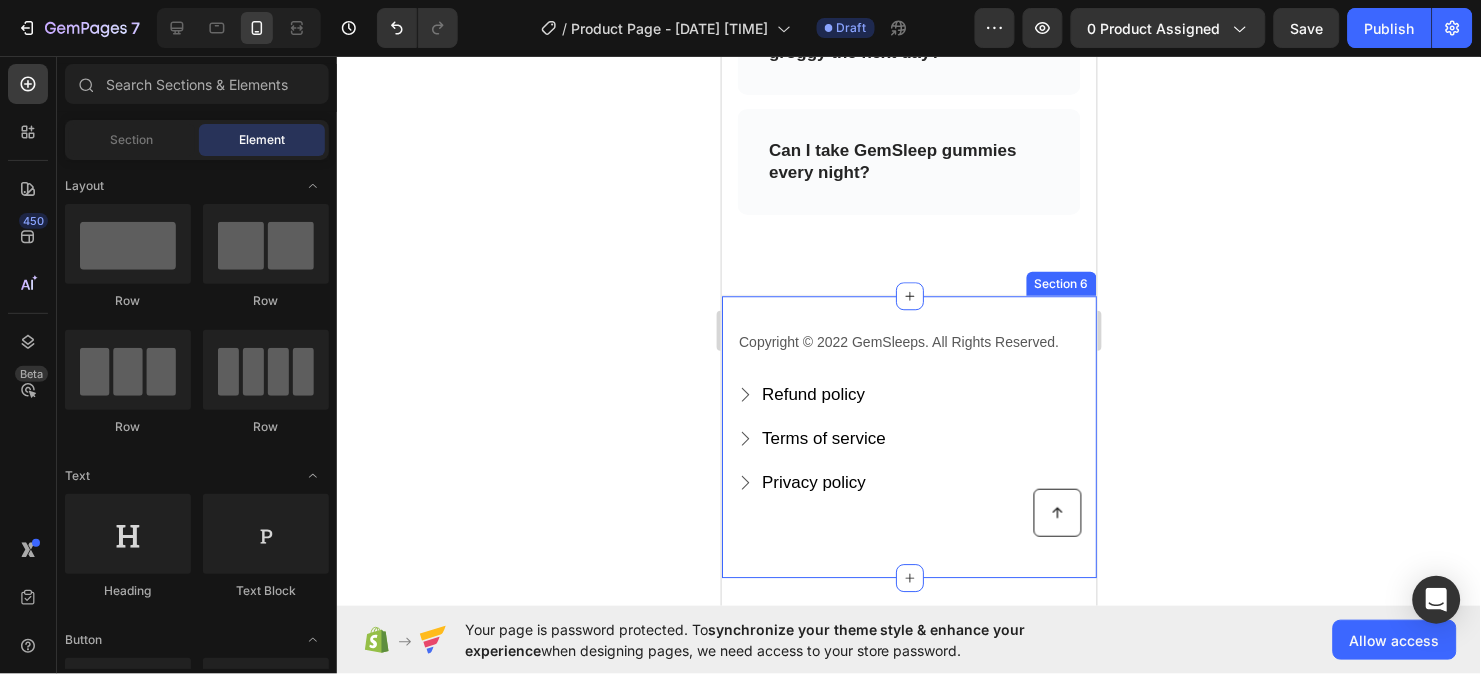 click on "Copyright © 2022 GemSleeps. All Rights Reserved. Text block     Refund policy Button     Terms of service Button     Privacy policy Button Row Row       Button Section 6" at bounding box center [908, 435] 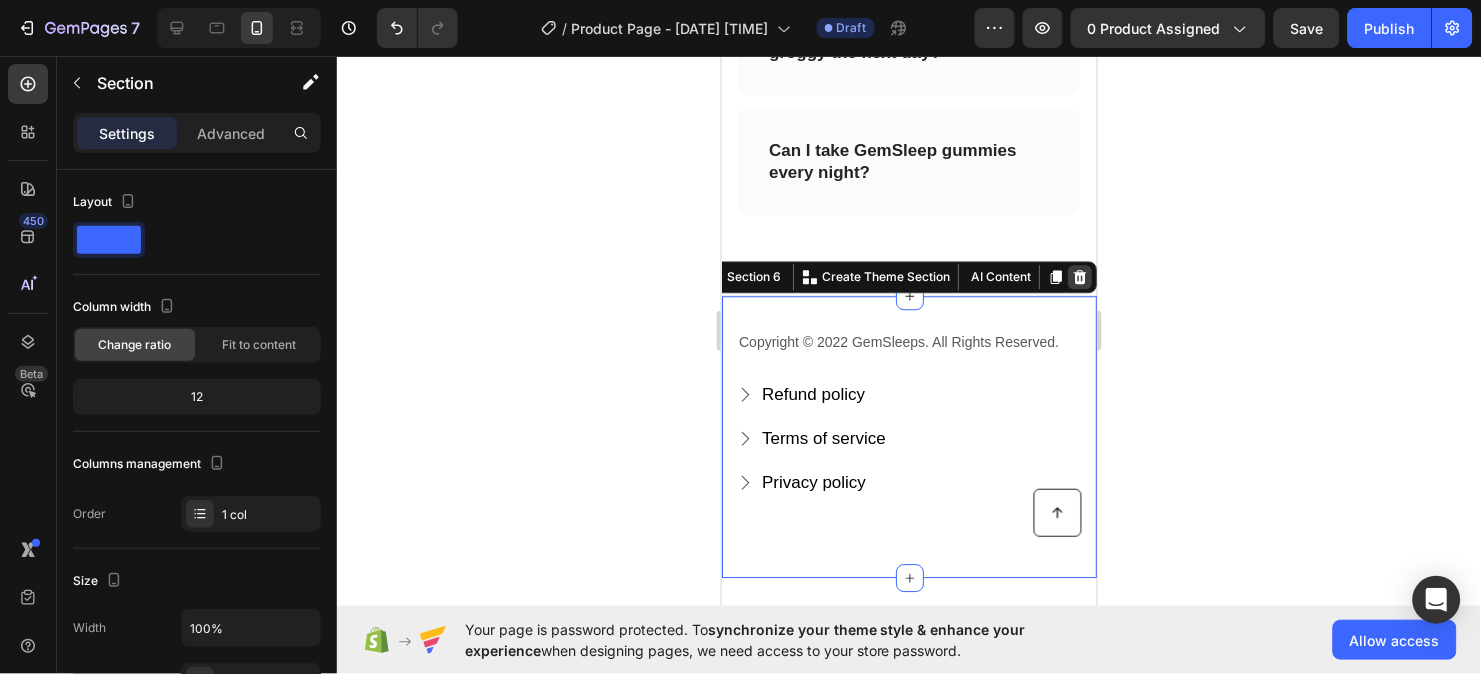 click 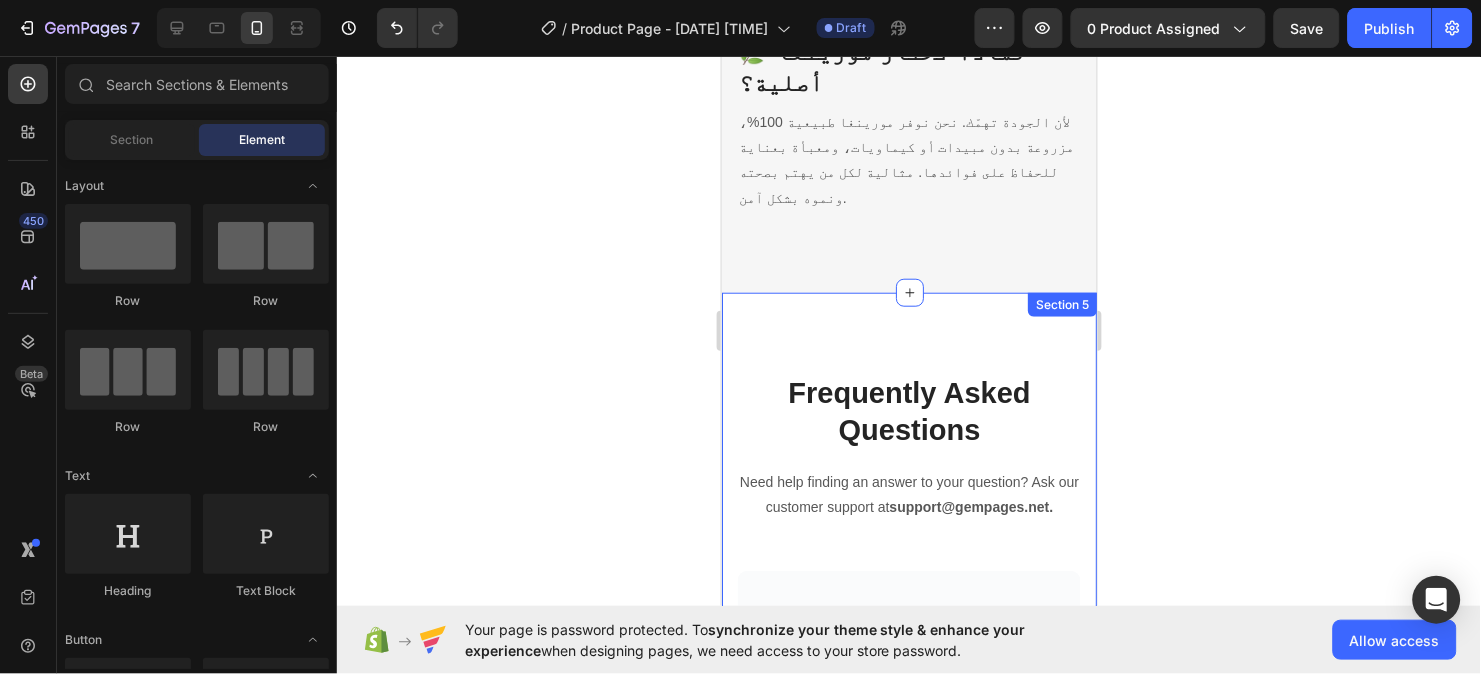 scroll, scrollTop: 3666, scrollLeft: 0, axis: vertical 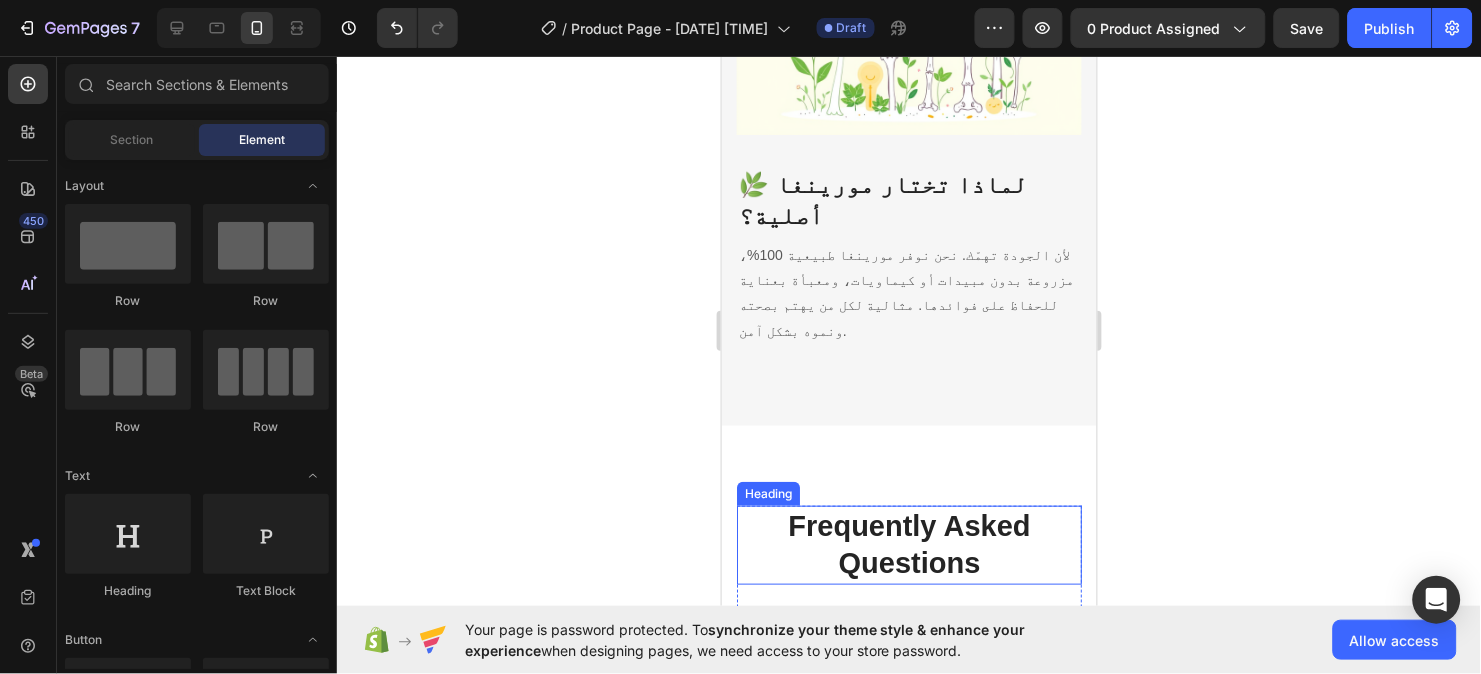 click on "Frequently Asked Questions" at bounding box center [908, 544] 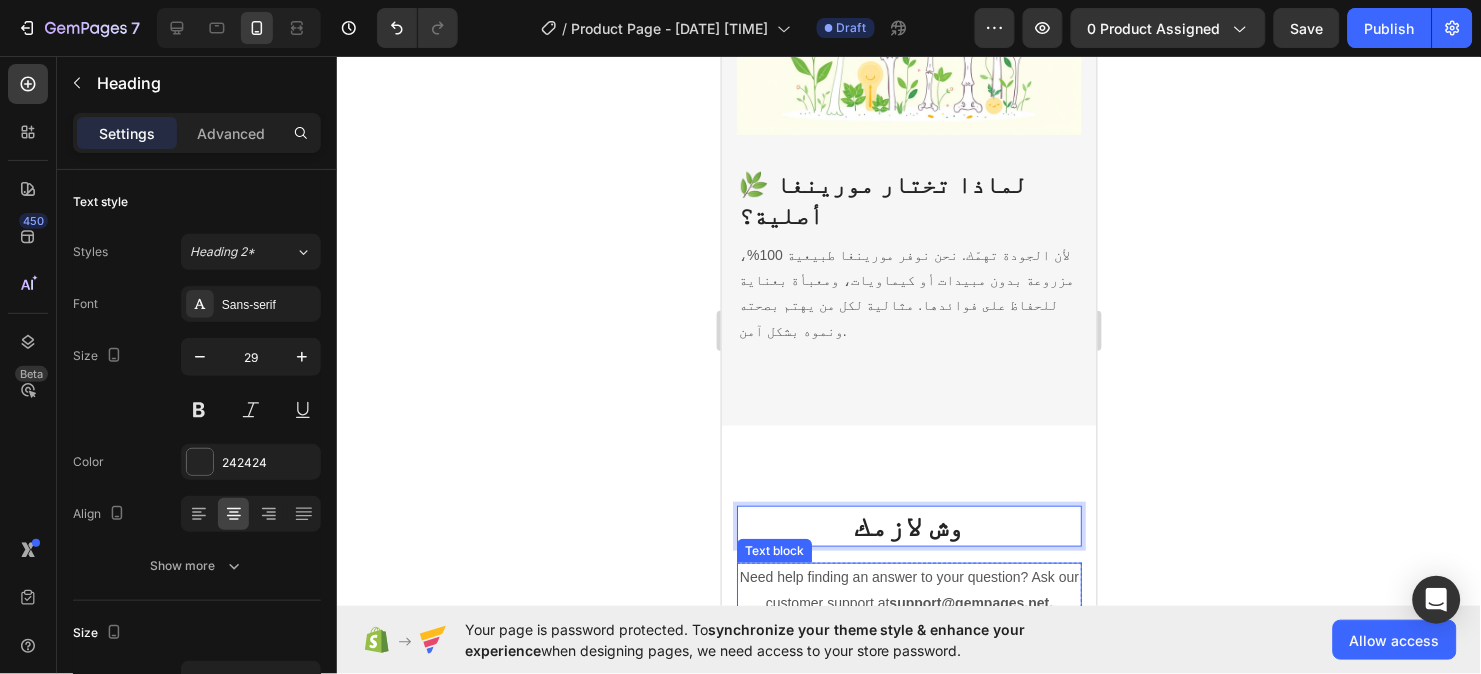 click on "Need help finding an answer to your question? Ask our customer support at  support@gempages.net." at bounding box center [908, 589] 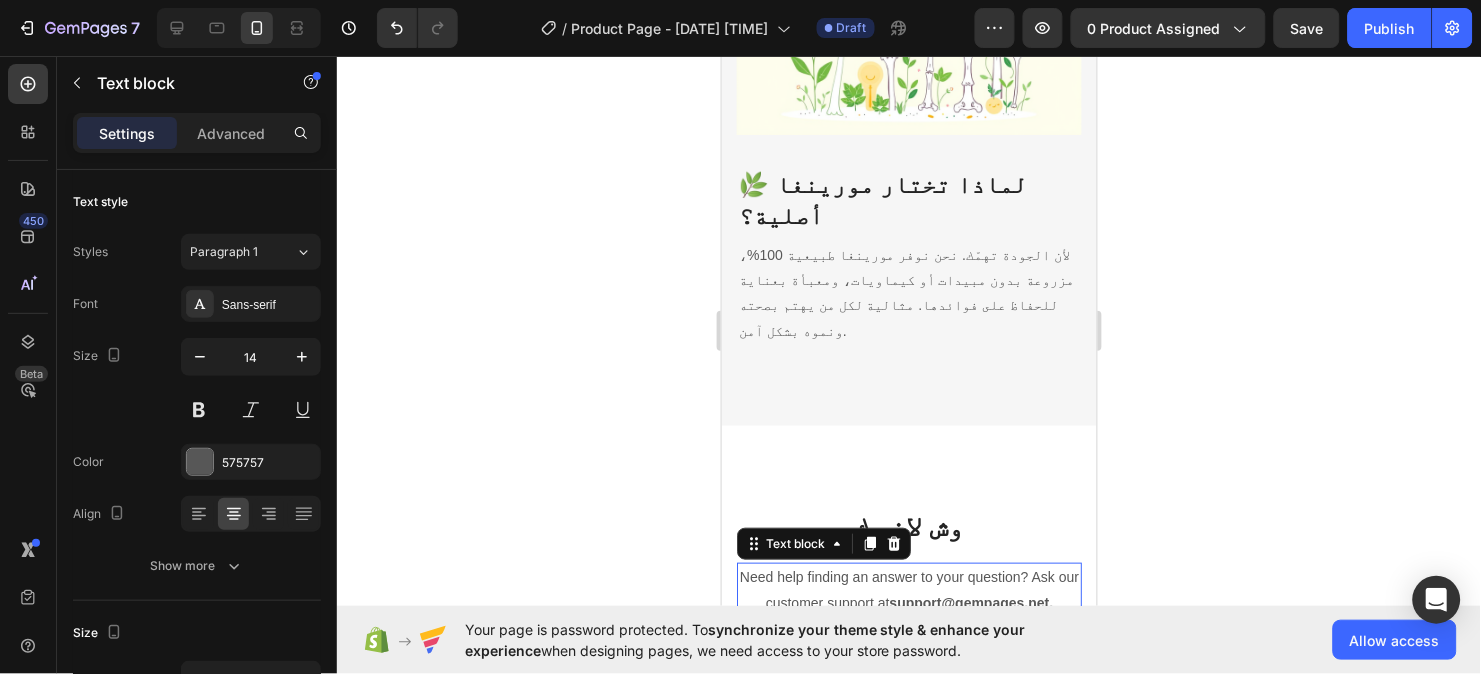 click on "Text block" at bounding box center [823, 543] 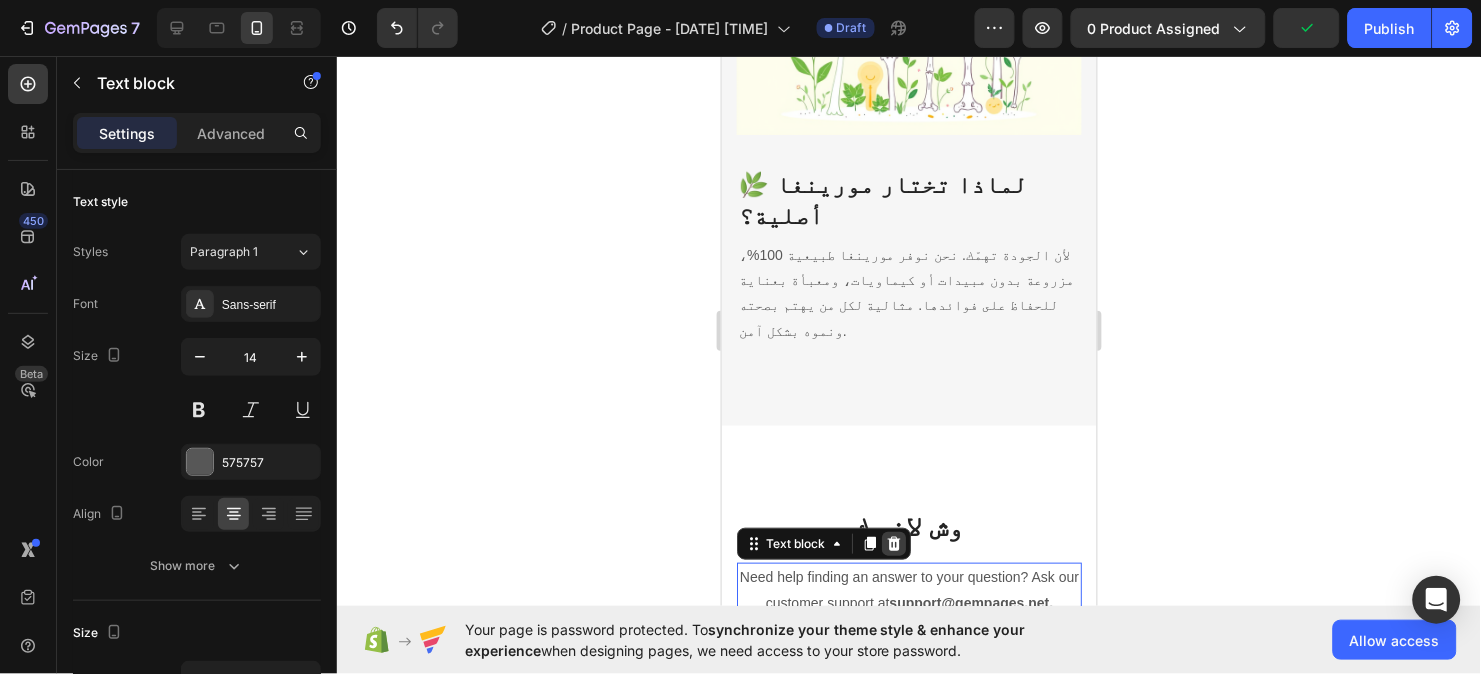 click 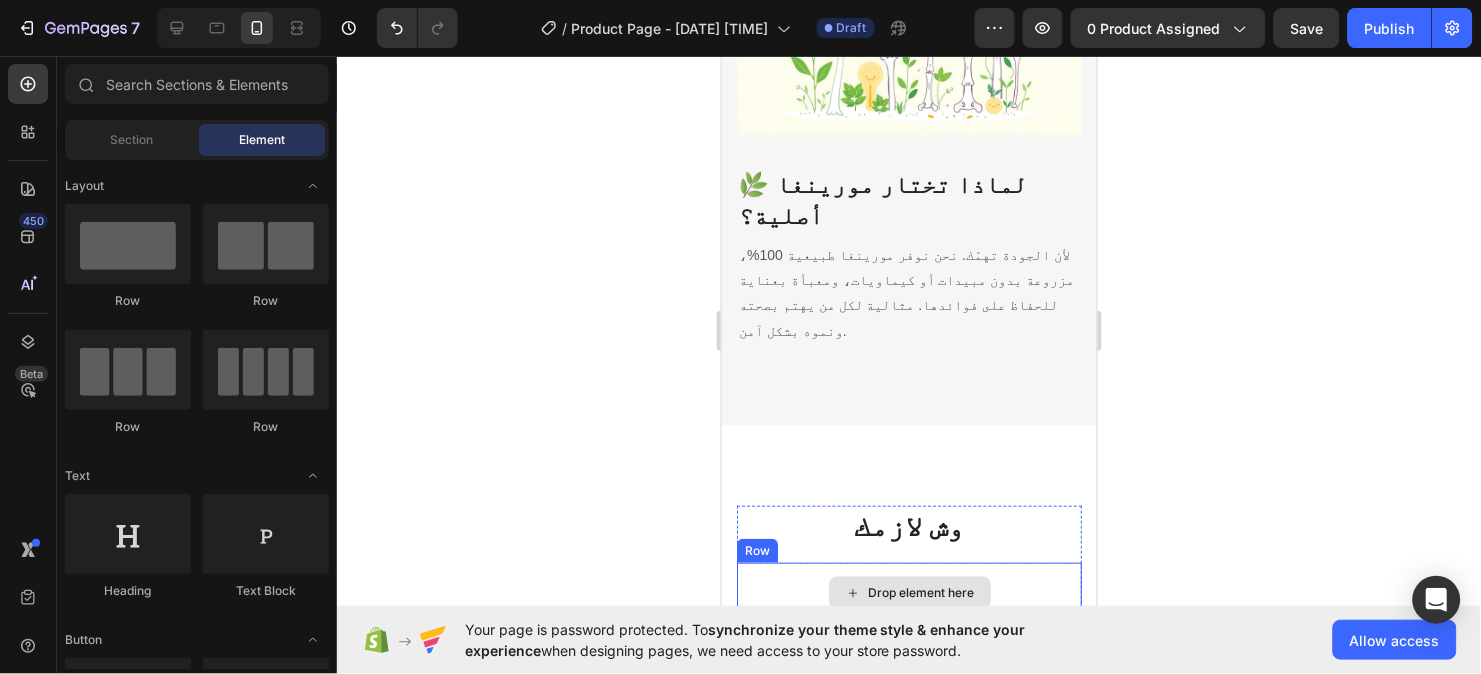 click on "Drop element here" at bounding box center (908, 592) 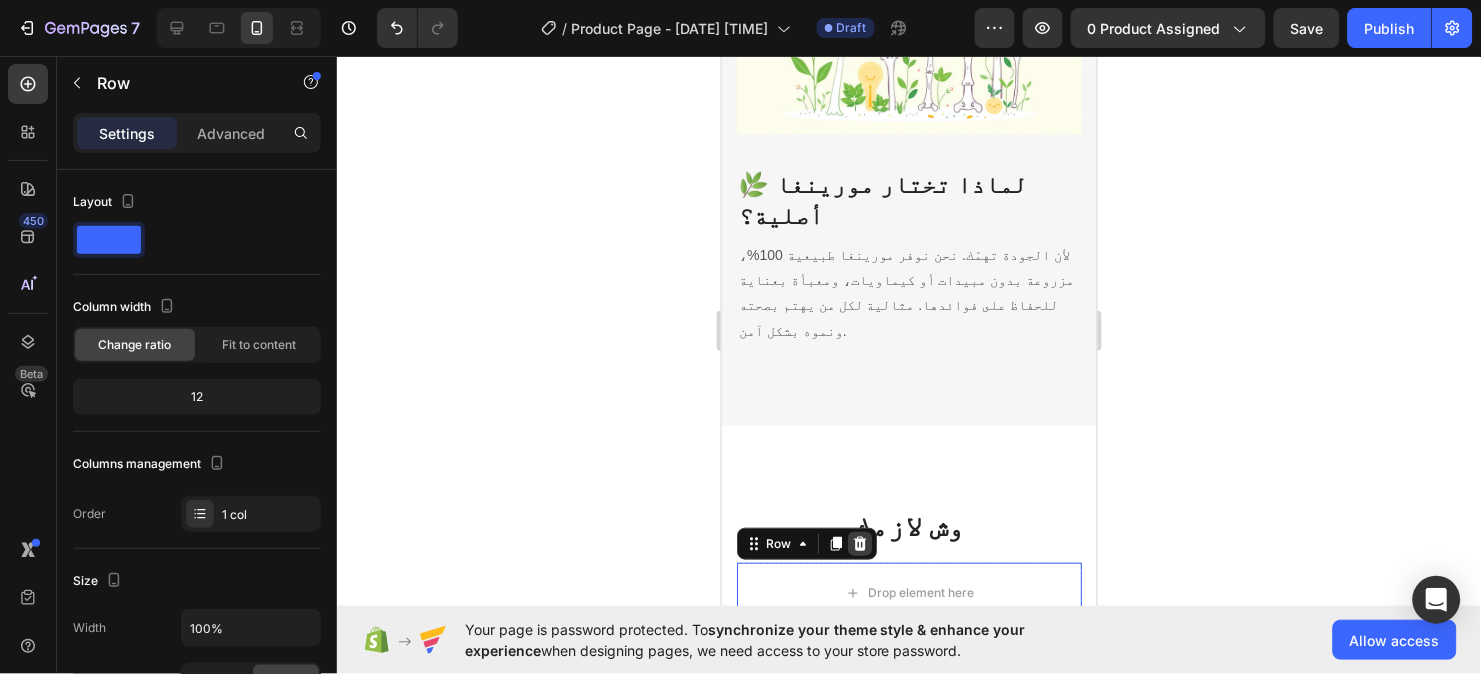 click 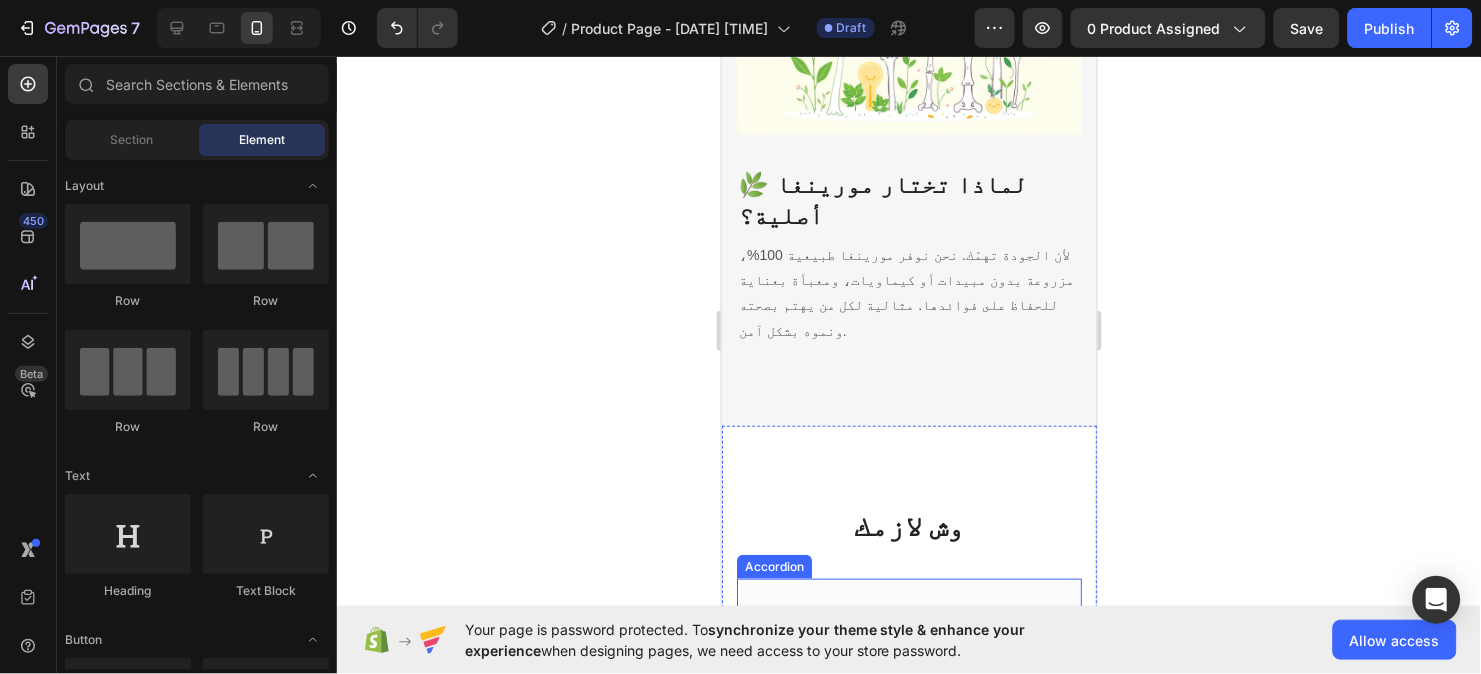 click on "How does GemSleep help you sleep?" at bounding box center (908, 631) 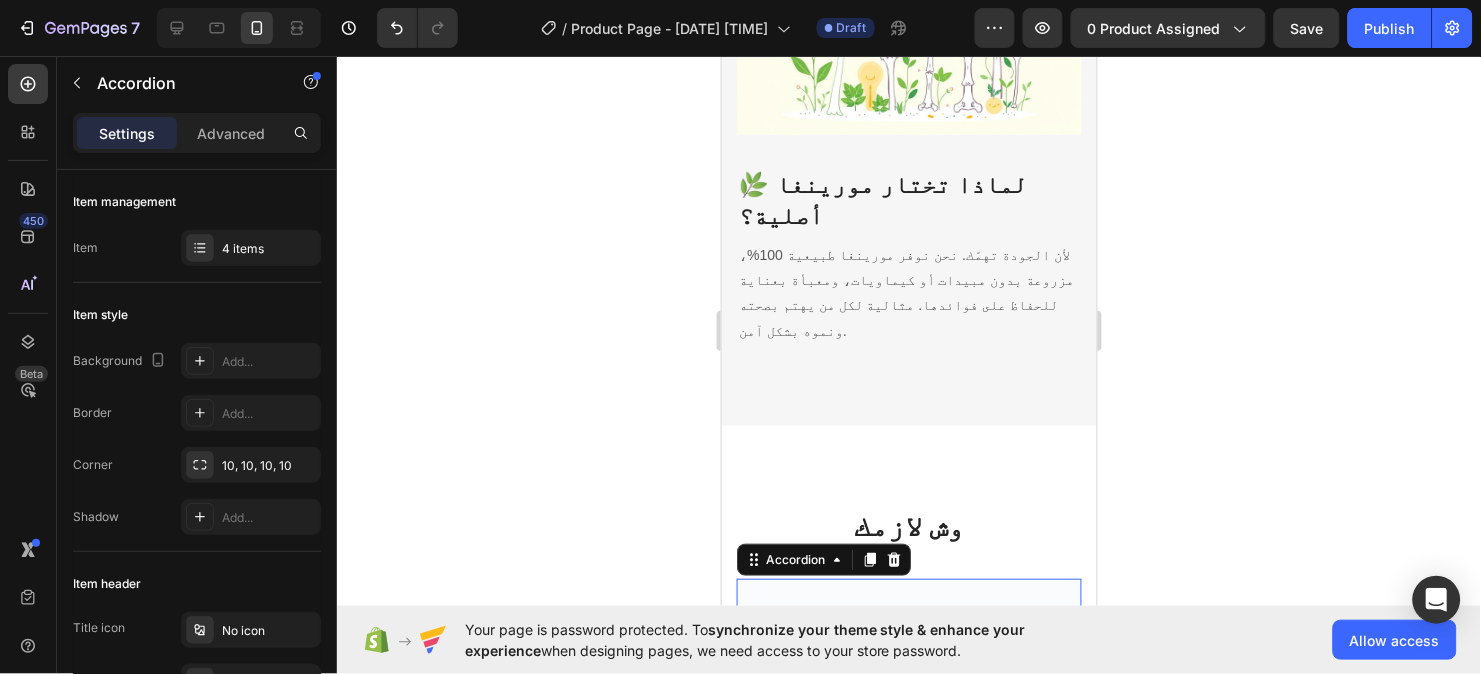 click on "How does GemSleep help you sleep?" at bounding box center [908, 631] 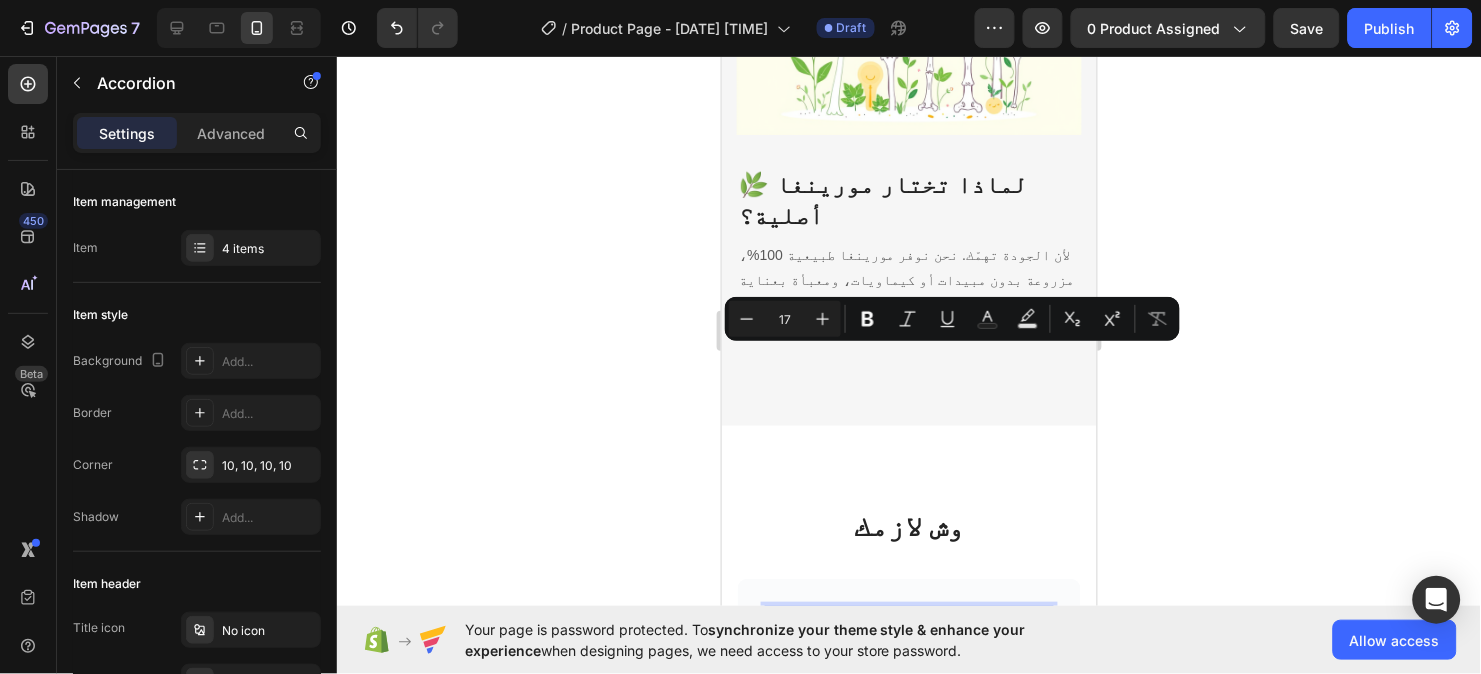 click on "How does GemSleep help you sleep?" at bounding box center [908, 631] 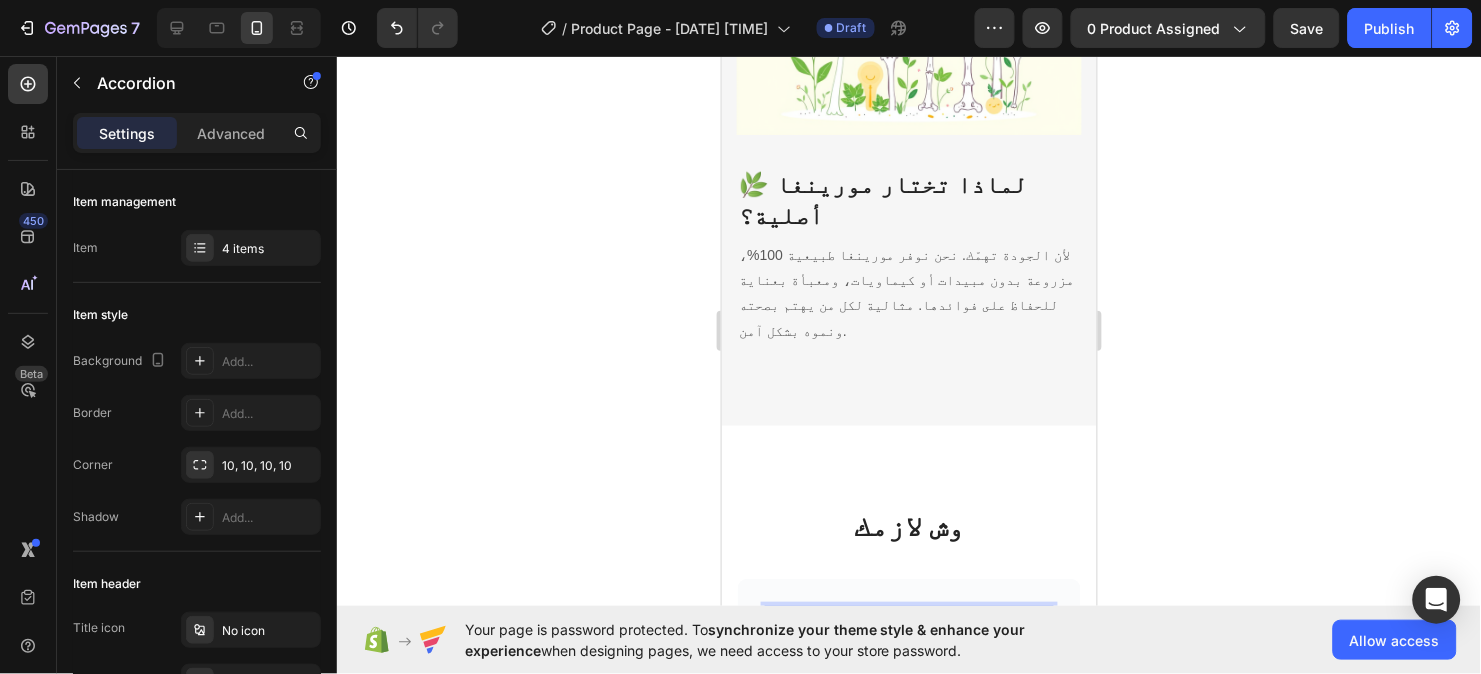 click on "How does GemSleep help you sleep?" at bounding box center [908, 631] 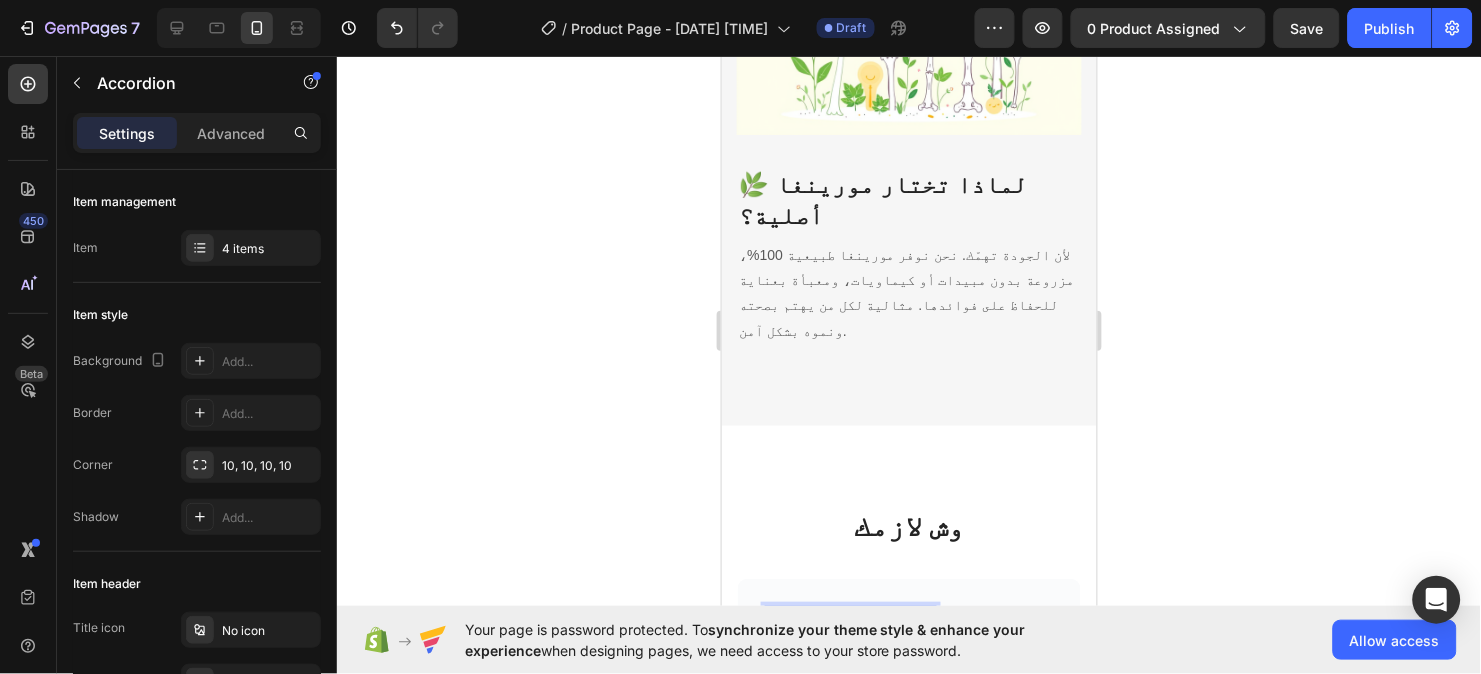 click on "اسكو لازمك دير سبور" at bounding box center (908, 620) 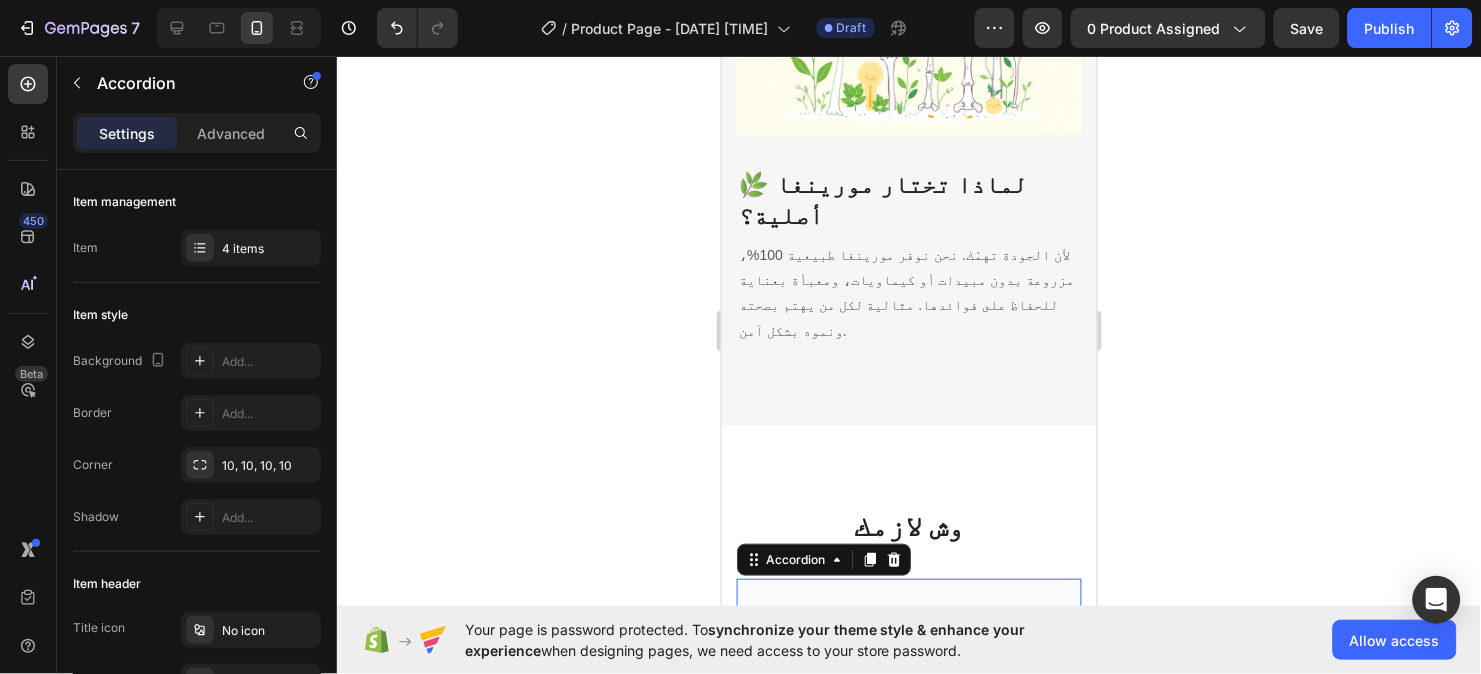 click on "But I must explain to you how all this mistaken idea of denouncing pleasure and praising pain was born and I will give you a complete account of the system, and expound the actual teachings of the great explorer of the truth, the master-builder of human happiness. No one rejects, dislikes, or avoids pleasure itself" at bounding box center (908, 769) 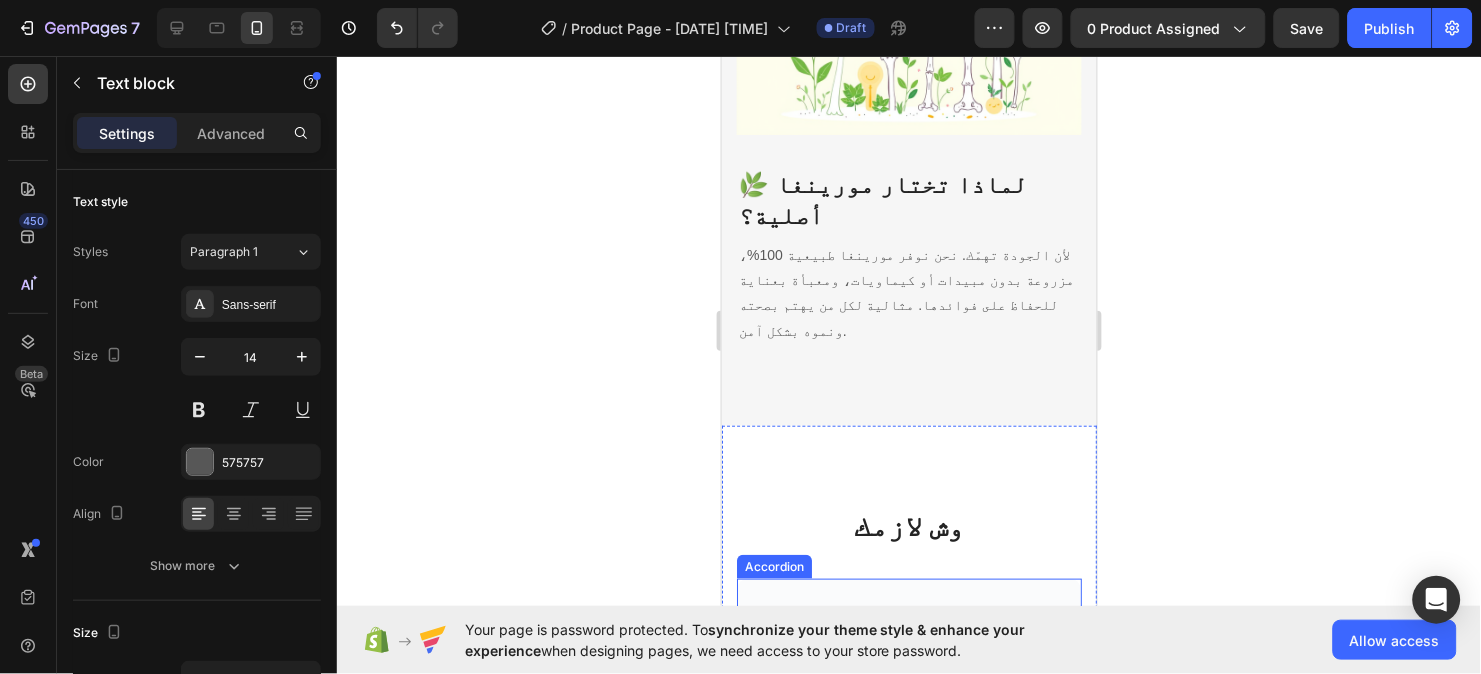 click on "What are the common side effects of GemSleep?" at bounding box center (908, 844) 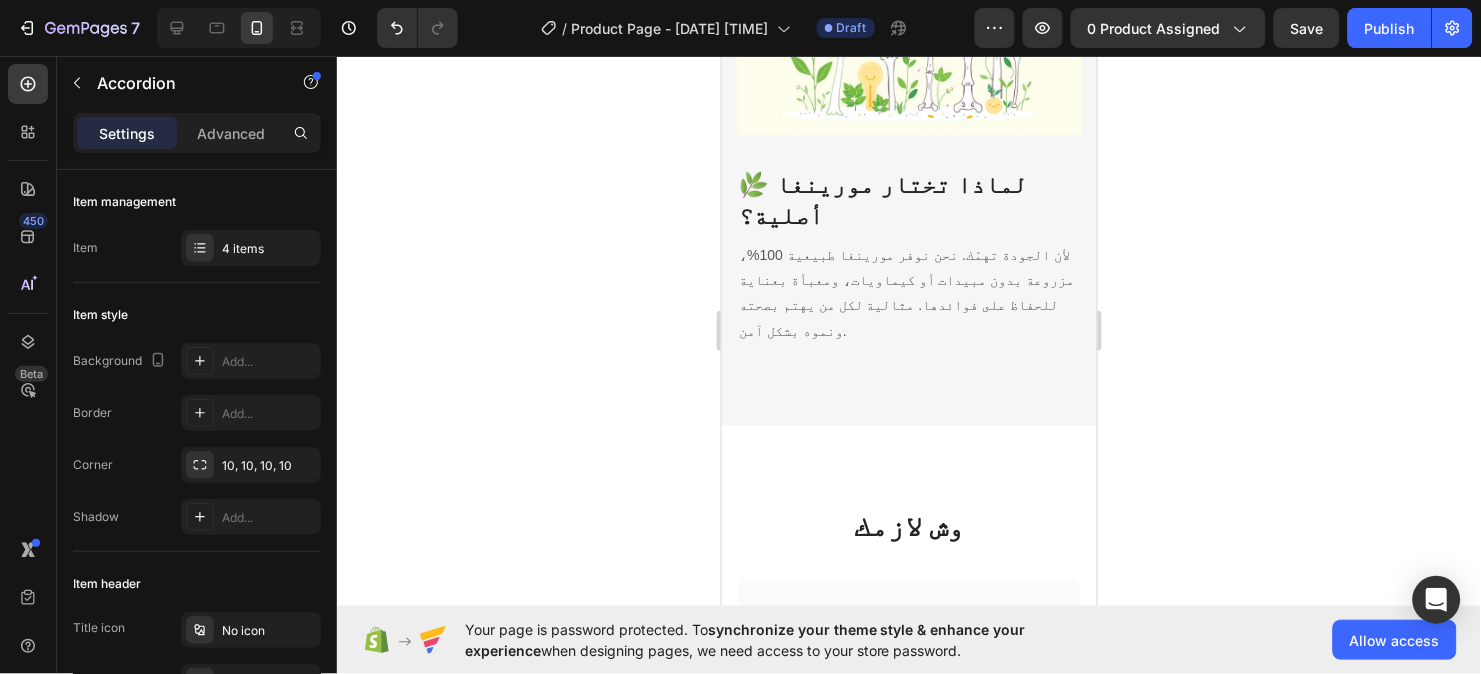 scroll, scrollTop: 3932, scrollLeft: 0, axis: vertical 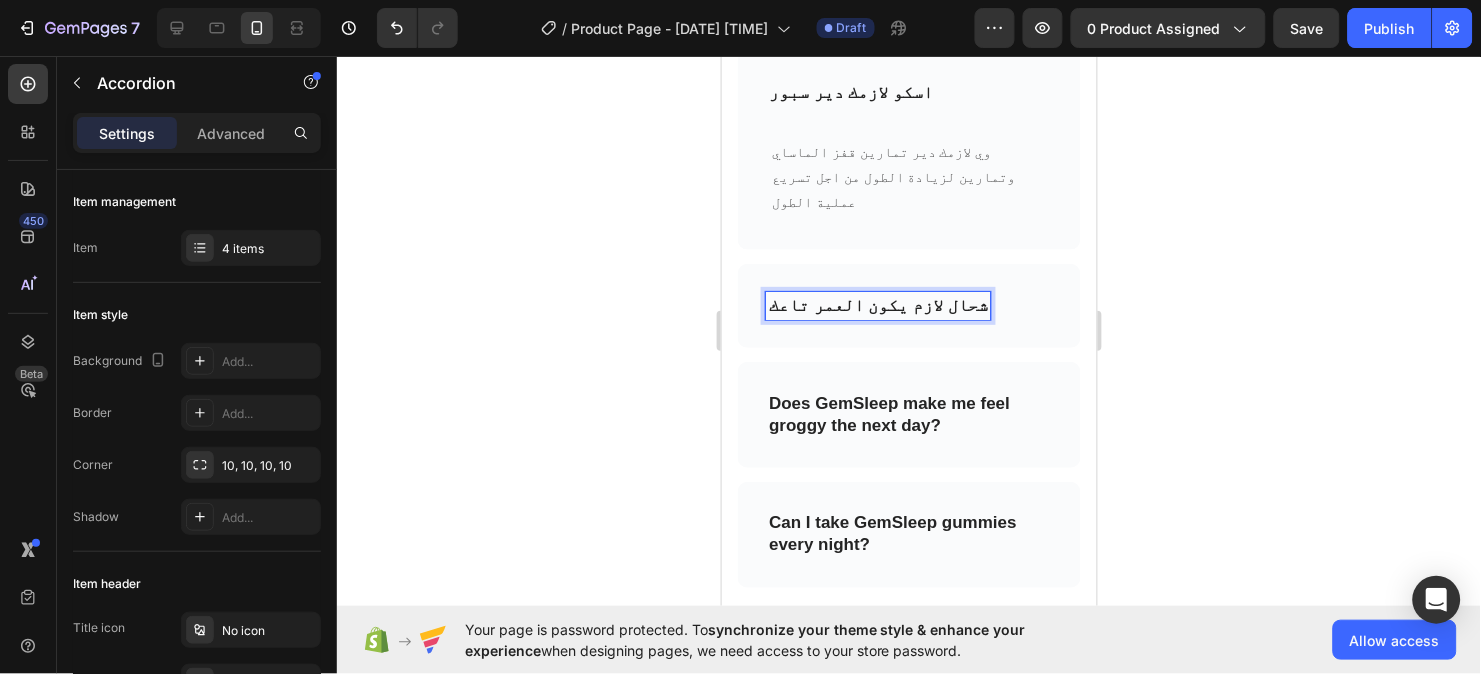 click on "Does GemSleep make me feel groggy the next day?" at bounding box center [908, 414] 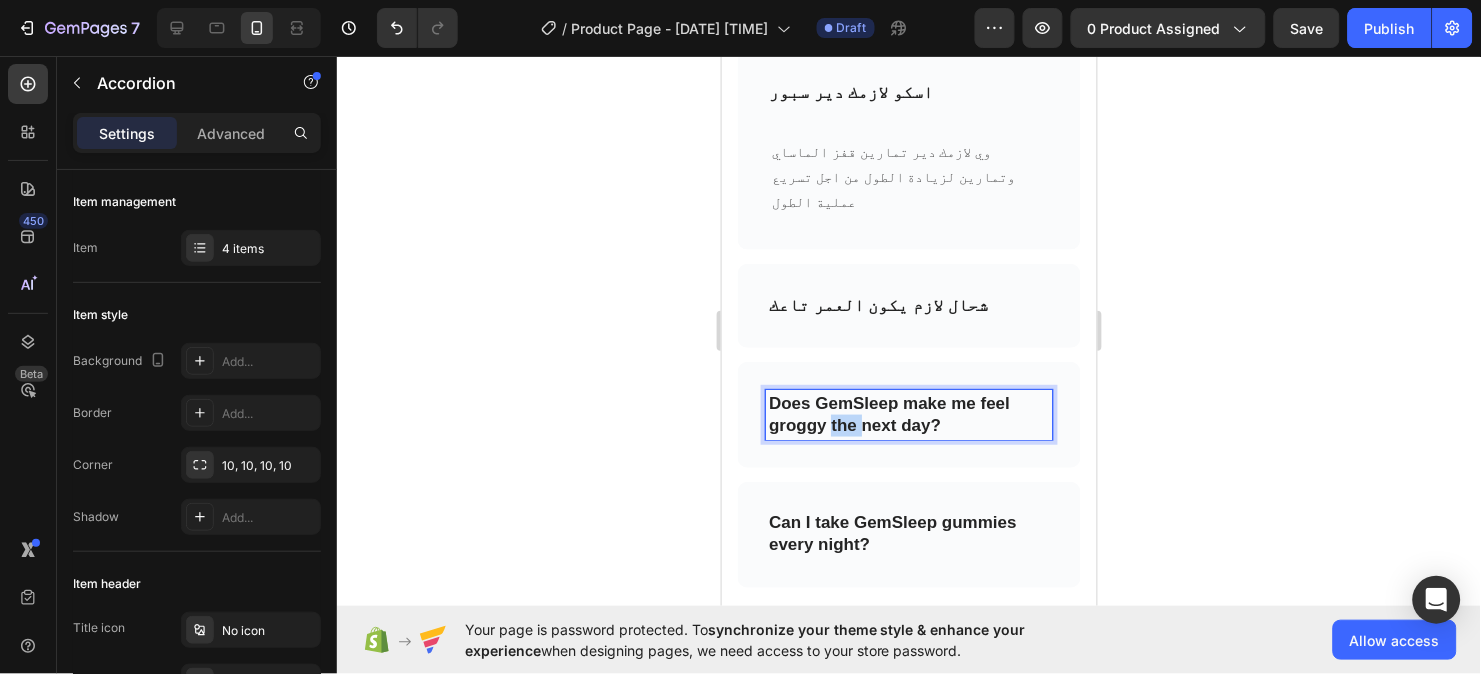 click on "Does GemSleep make me feel groggy the next day?" at bounding box center (908, 414) 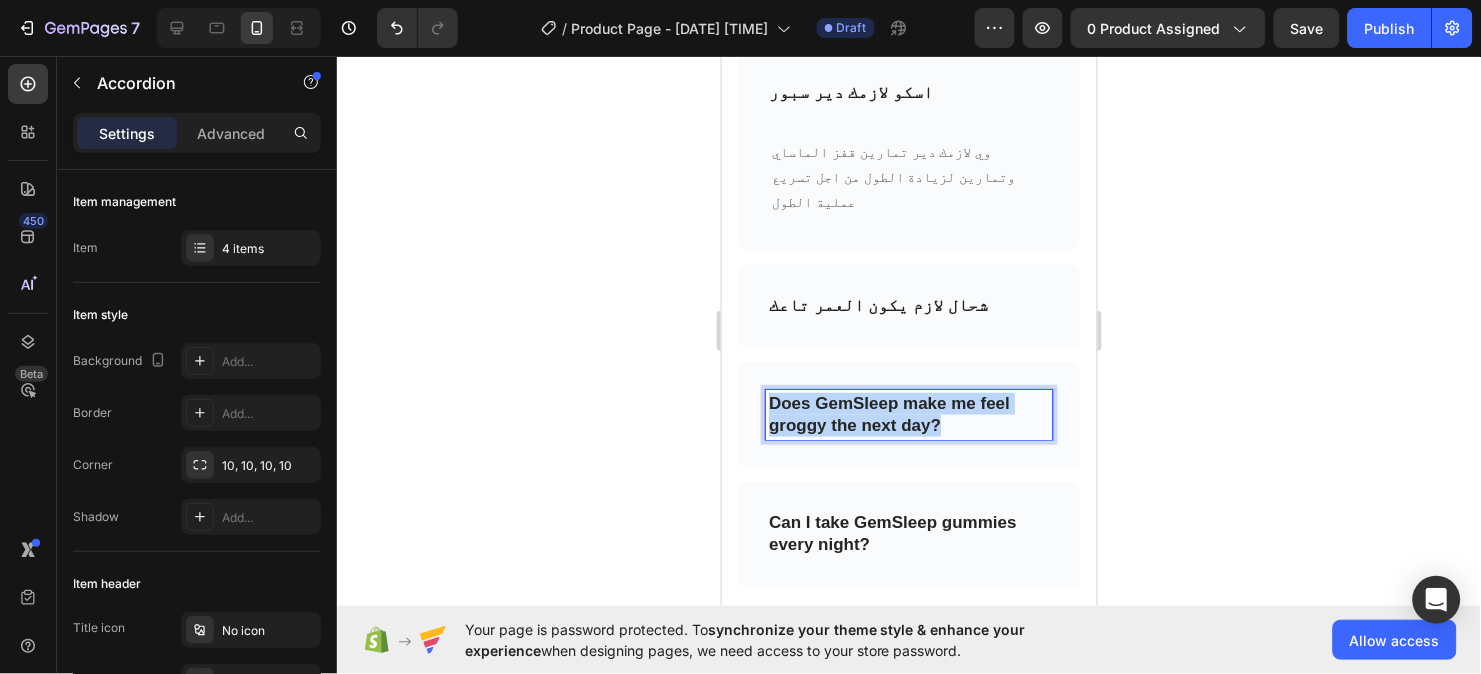 click on "Does GemSleep make me feel groggy the next day?" at bounding box center [908, 414] 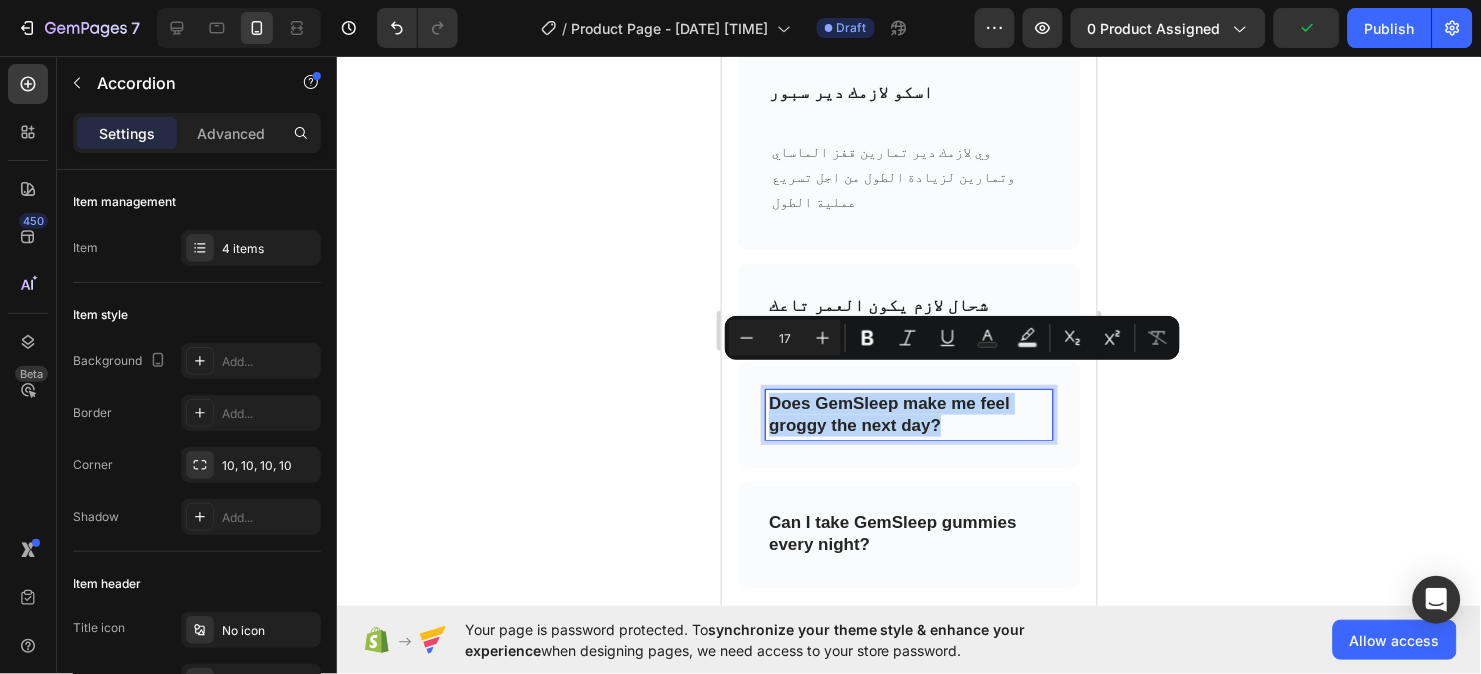 click on "شحال لازم يكون العمر تاعك" at bounding box center (908, 305) 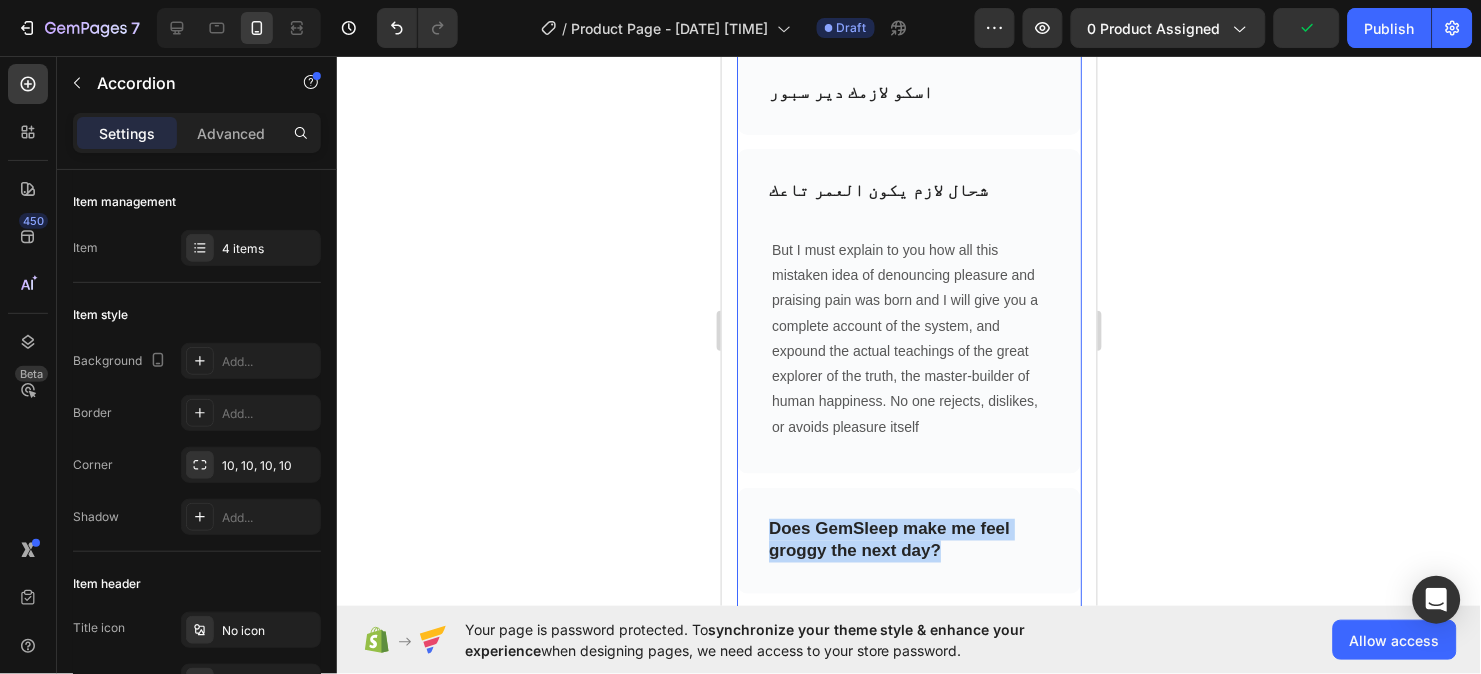 click on "But I must explain to you how all this mistaken idea of denouncing pleasure and praising pain was born and I will give you a complete account of the system, and expound the actual teachings of the great explorer of the truth, the master-builder of human happiness. No one rejects, dislikes, or avoids pleasure itself" at bounding box center [908, 338] 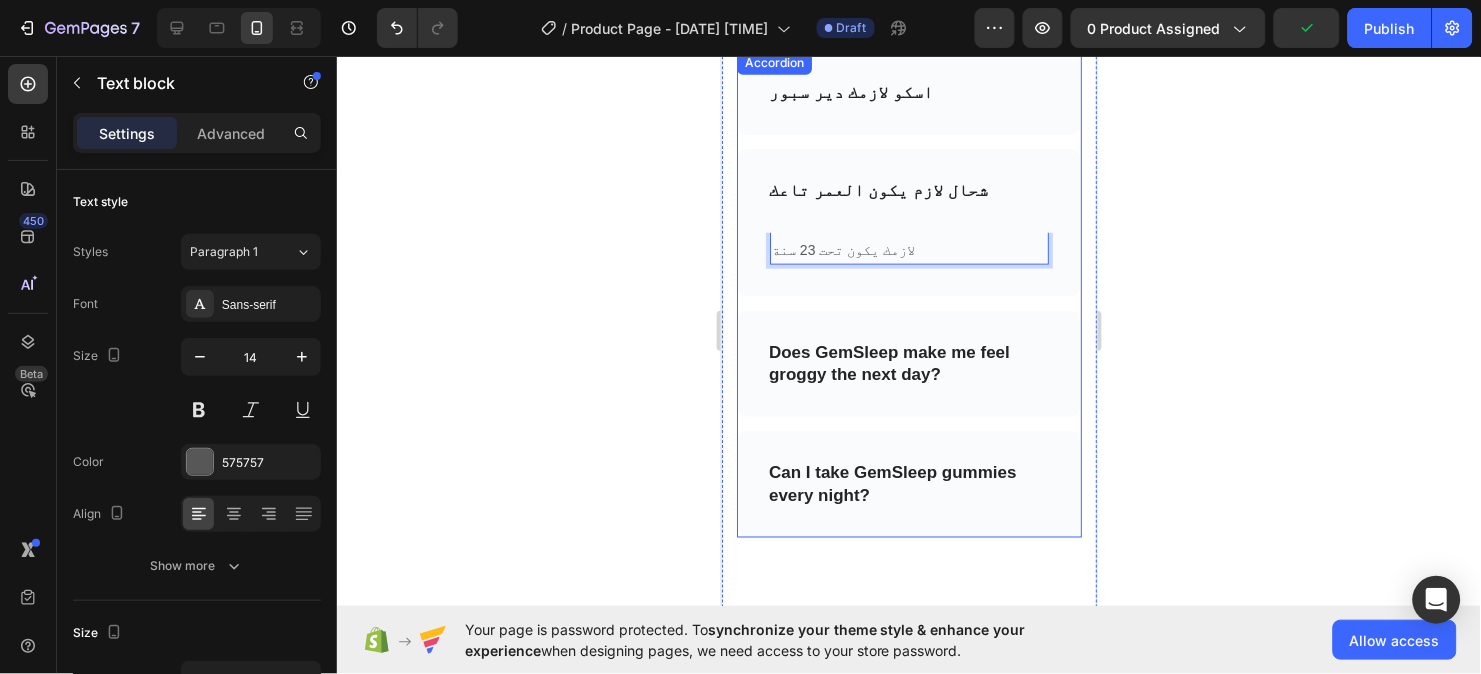 click on "Does GemSleep make me feel groggy the next day?" at bounding box center (908, 363) 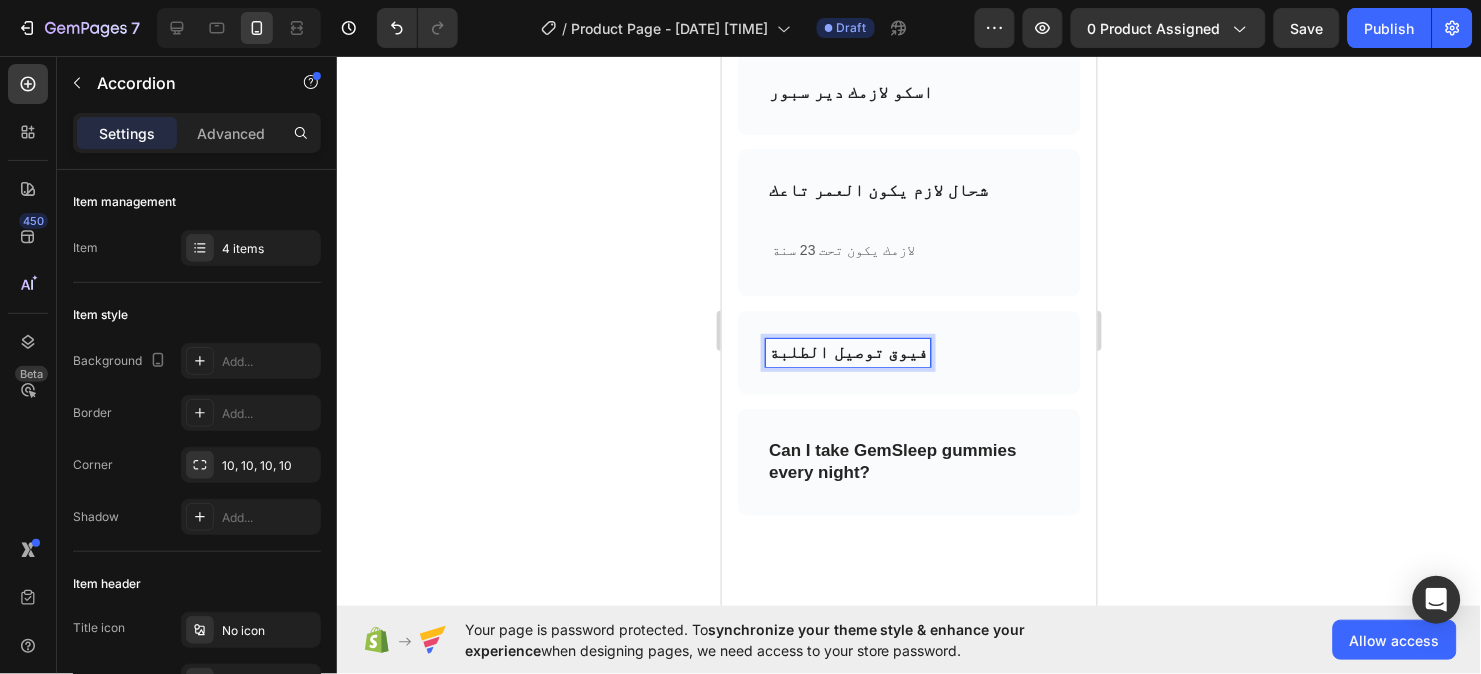 click on "فيوق توصيل الطلبة" at bounding box center (908, 352) 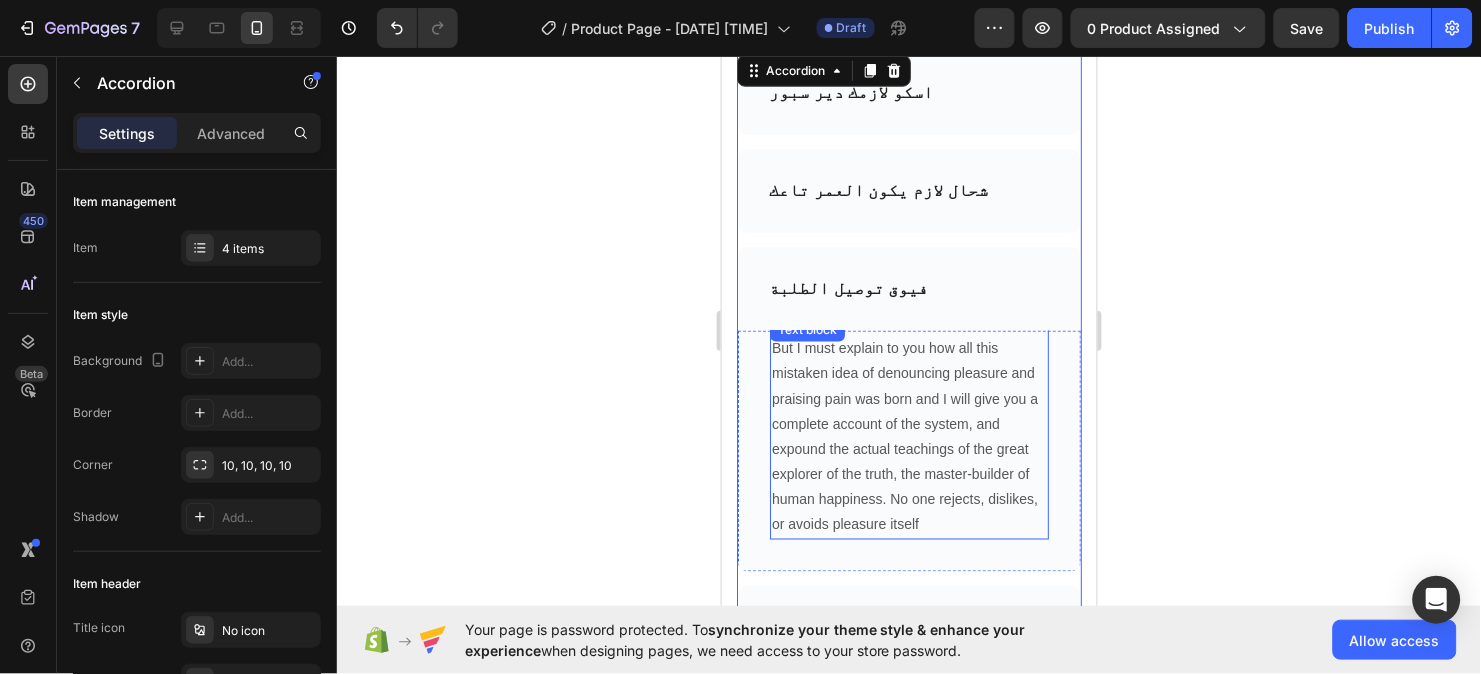 click on "But I must explain to you how all this mistaken idea of denouncing pleasure and praising pain was born and I will give you a complete account of the system, and expound the actual teachings of the great explorer of the truth, the master-builder of human happiness. No one rejects, dislikes, or avoids pleasure itself" at bounding box center (908, 436) 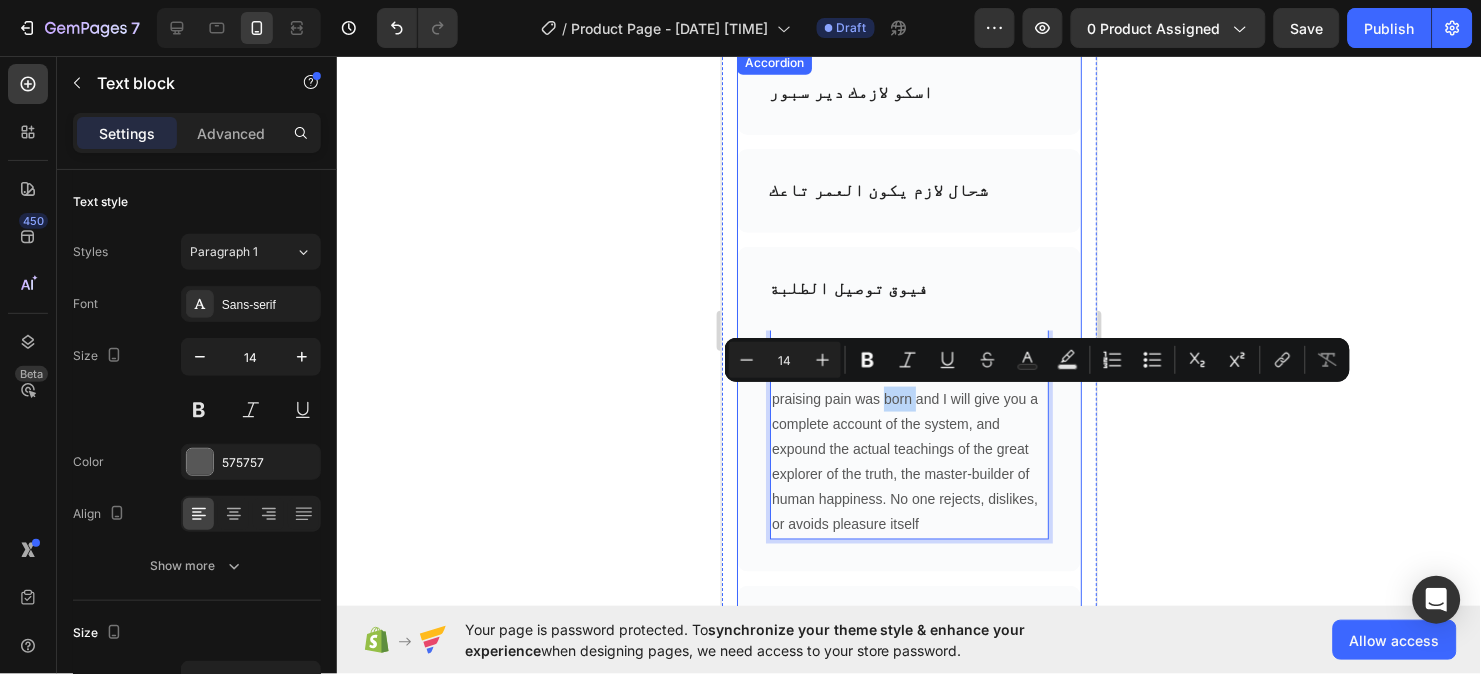 click on "فيوق توصيل الطلبة" at bounding box center [847, 288] 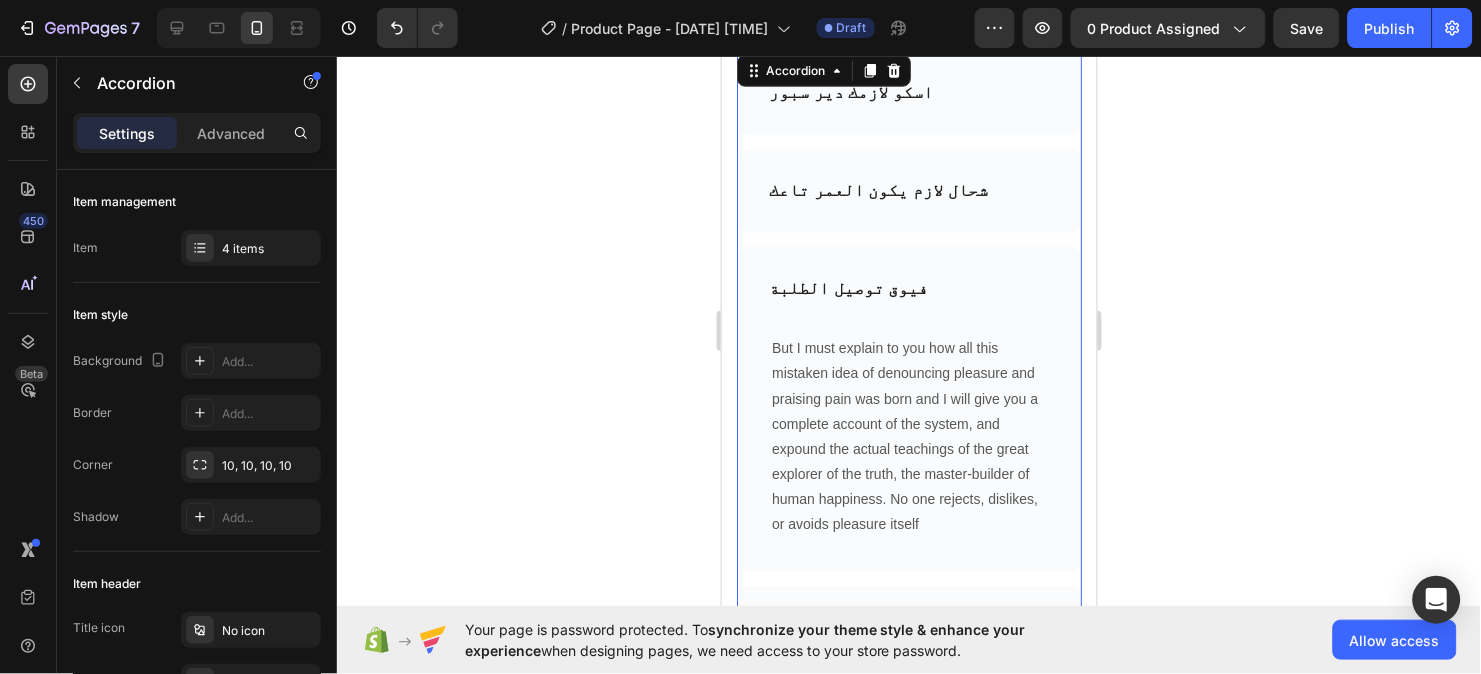 click on "فيوق توصيل الطلبة" at bounding box center [847, 288] 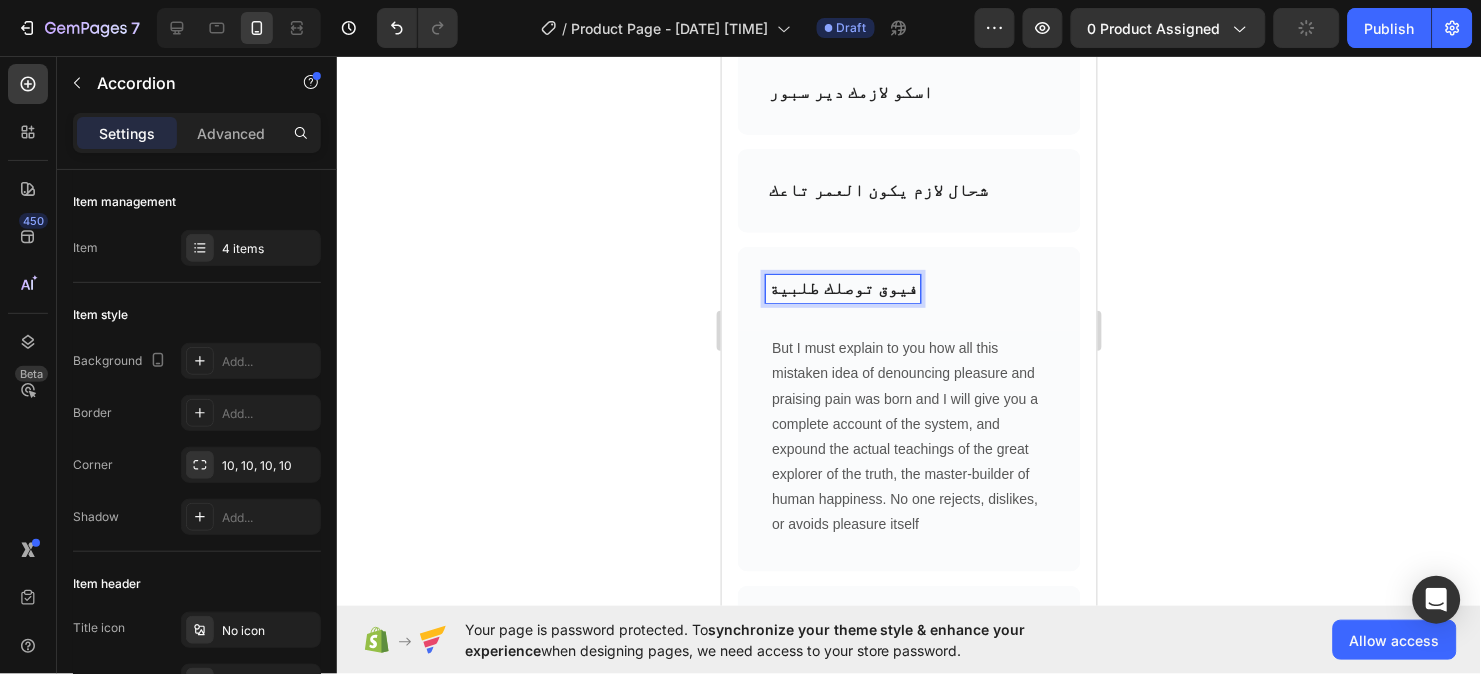 click on "But I must explain to you how all this mistaken idea of denouncing pleasure and praising pain was born and I will give you a complete account of the system, and expound the actual teachings of the great explorer of the truth, the master-builder of human happiness. No one rejects, dislikes, or avoids pleasure itself" at bounding box center (908, 436) 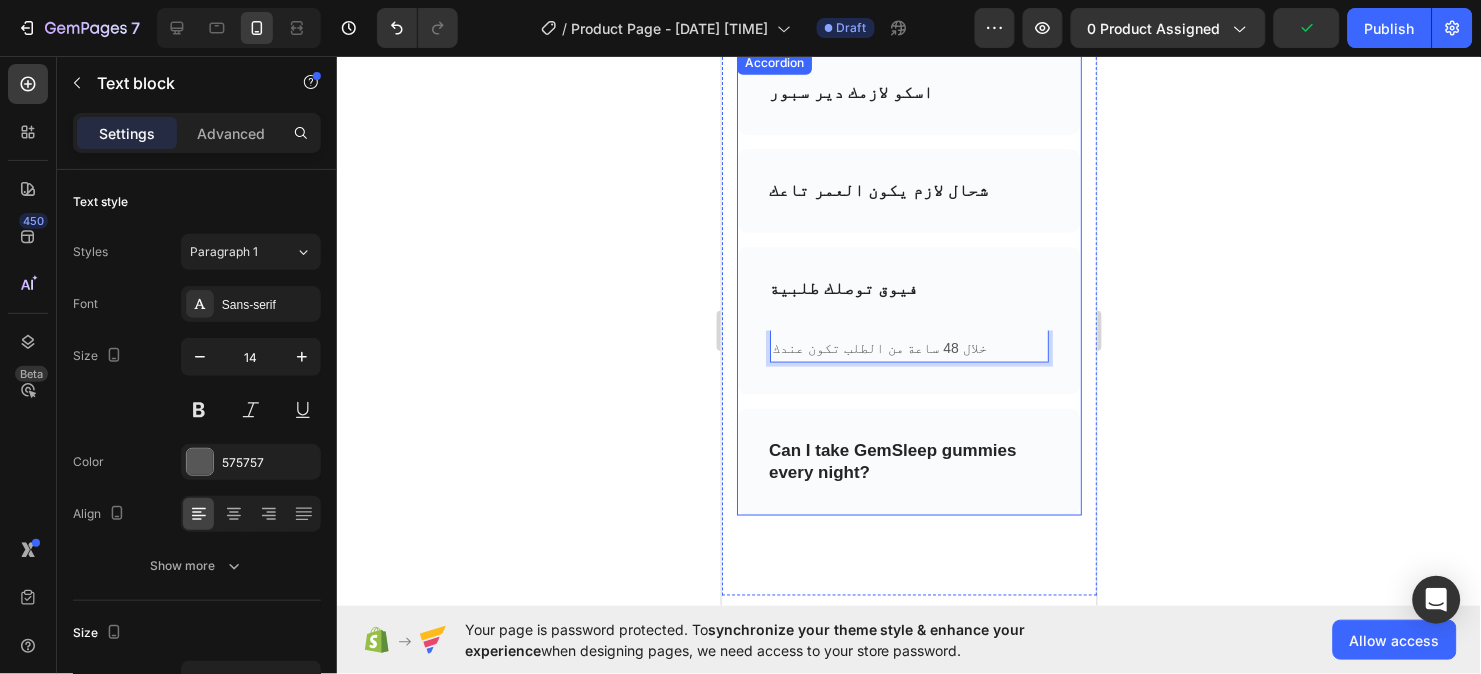 click on "Can I take GemSleep gummies every night?" at bounding box center (908, 461) 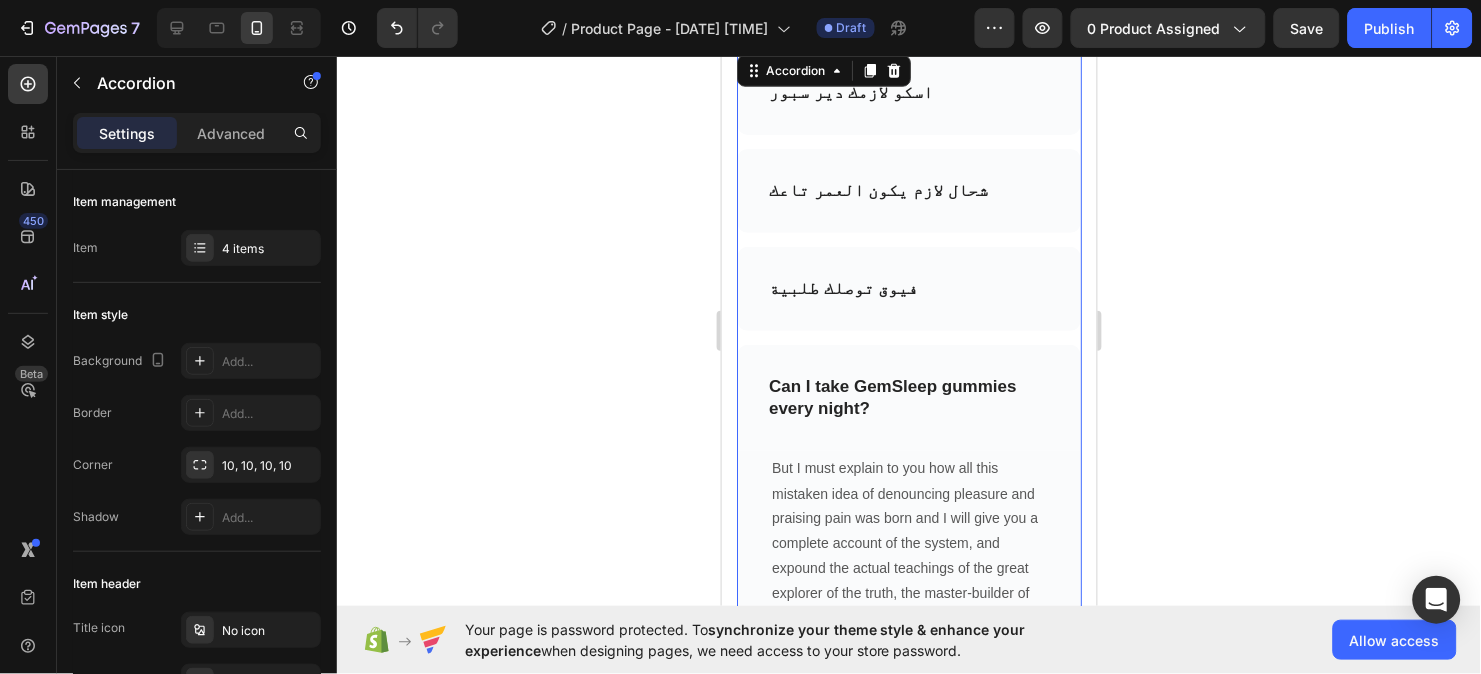 click on "Can I take GemSleep gummies every night?" at bounding box center [908, 397] 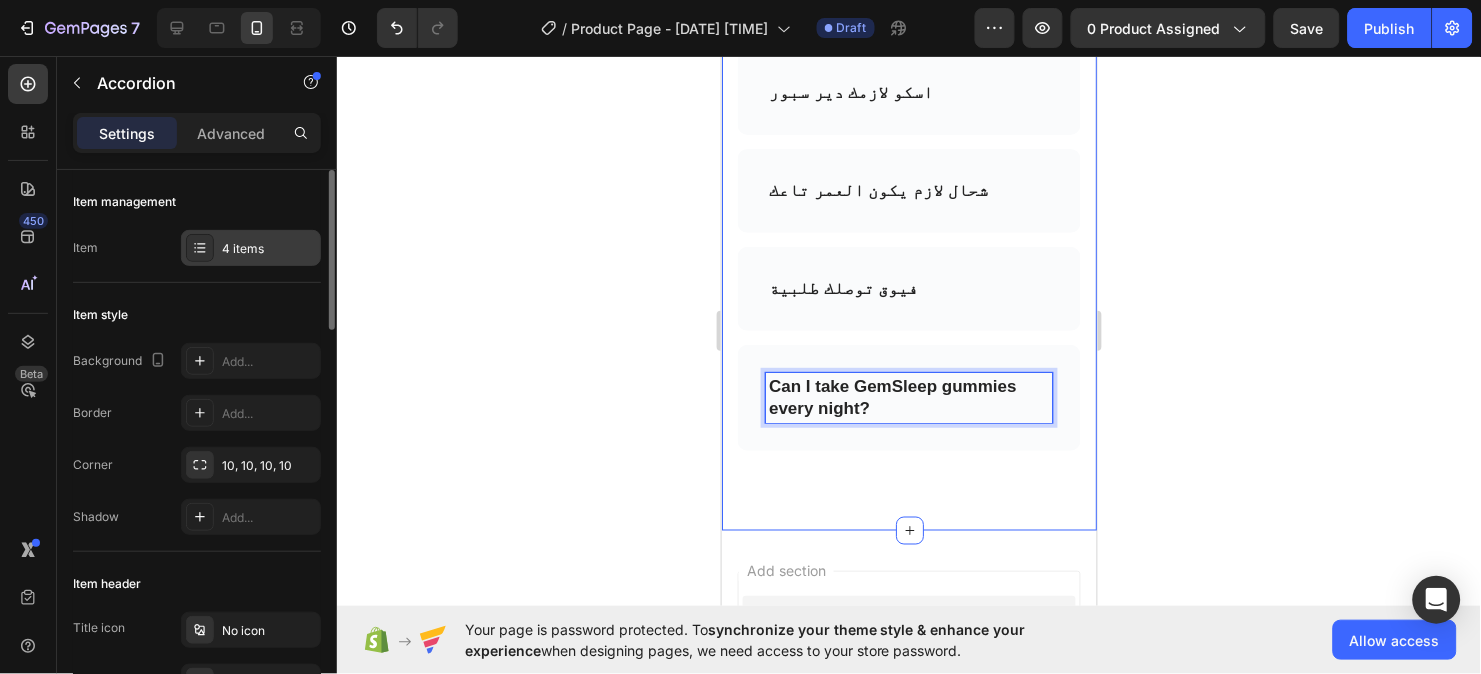 click on "4 items" at bounding box center (251, 248) 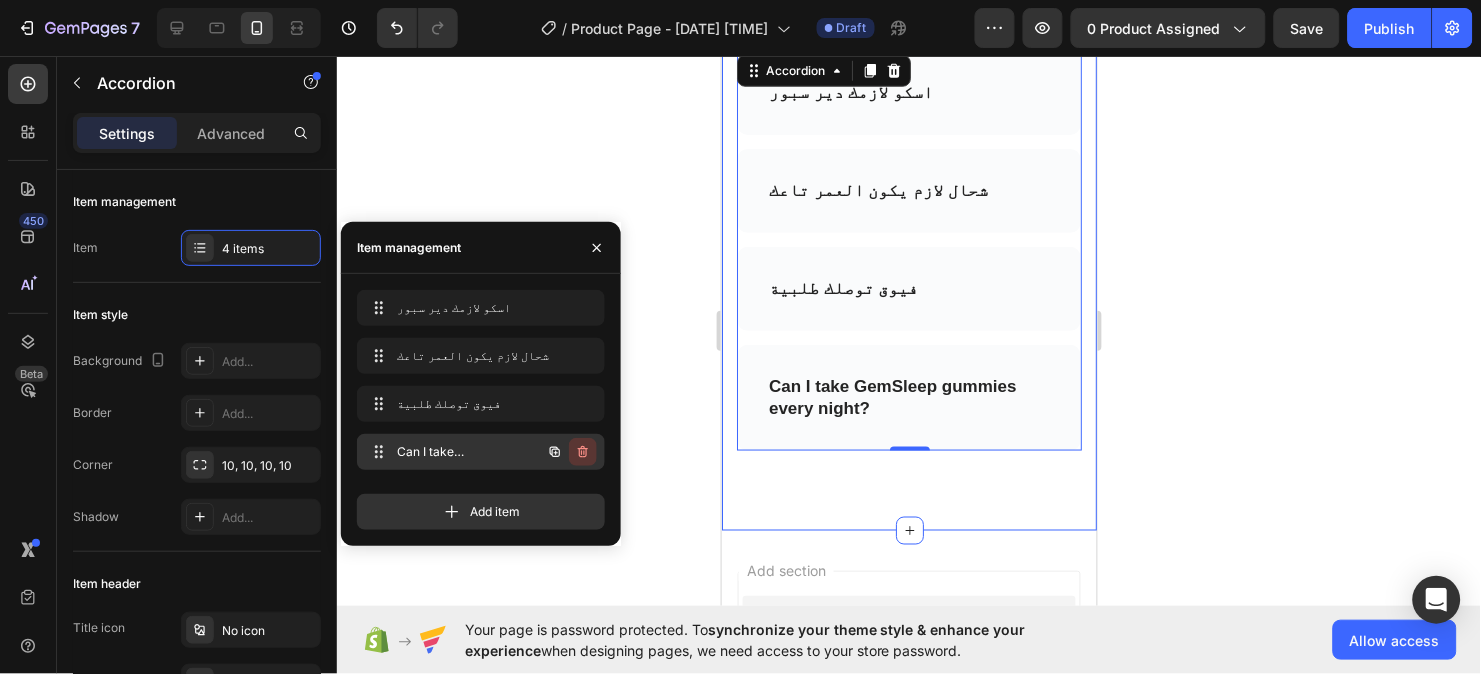 click 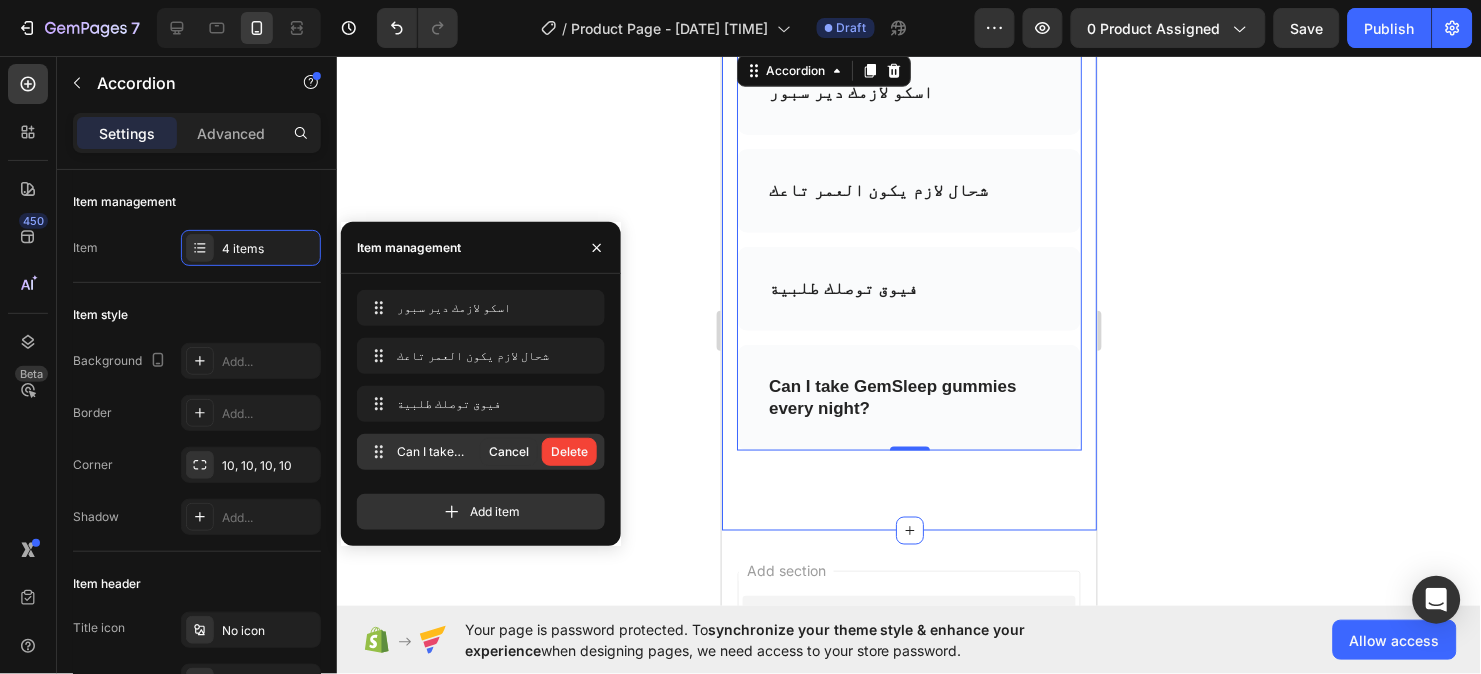 click on "Delete" at bounding box center [569, 452] 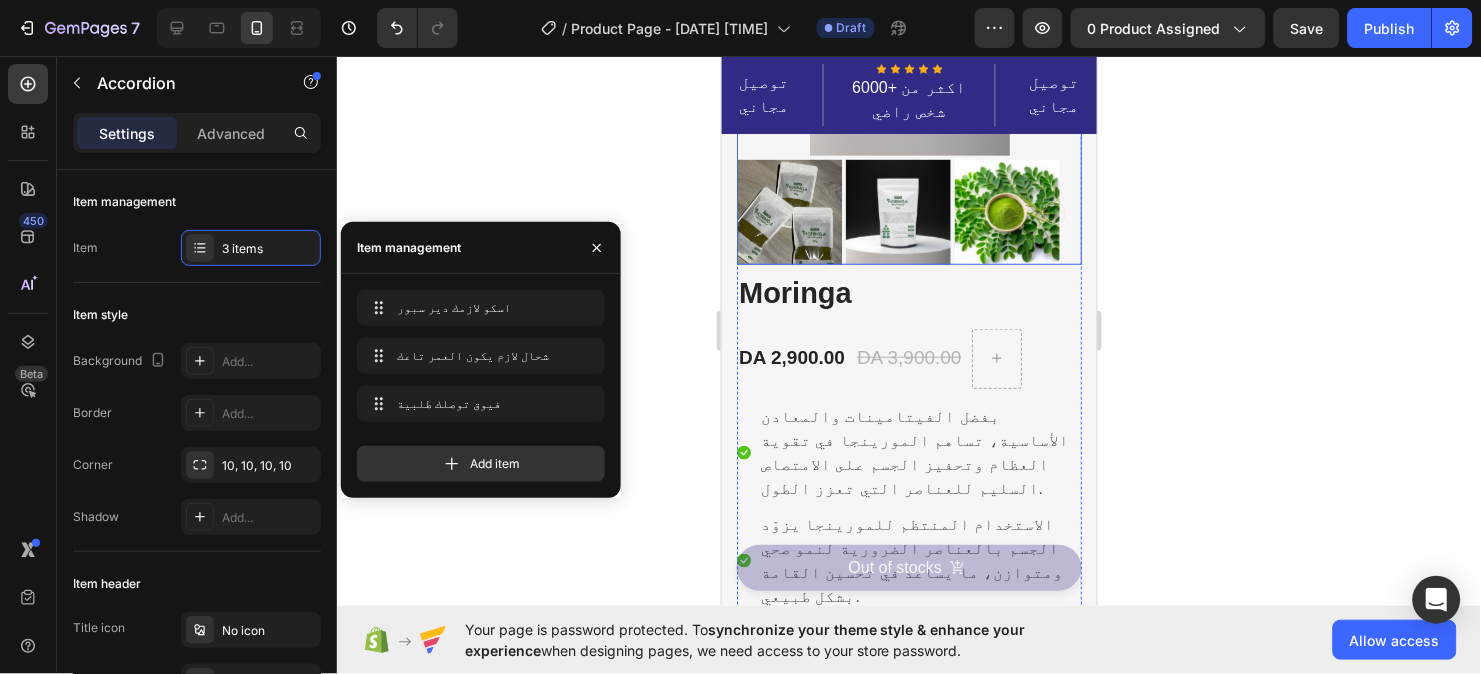 scroll, scrollTop: 266, scrollLeft: 0, axis: vertical 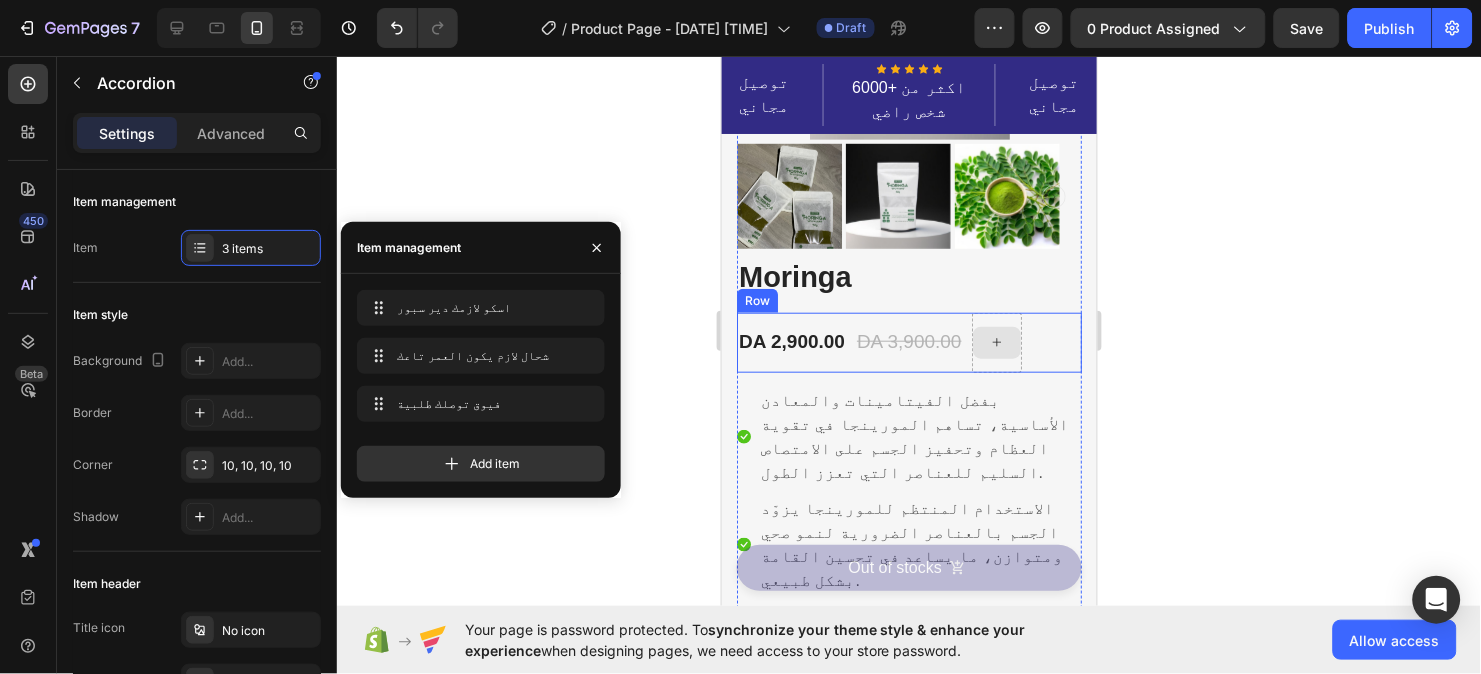 click at bounding box center (996, 342) 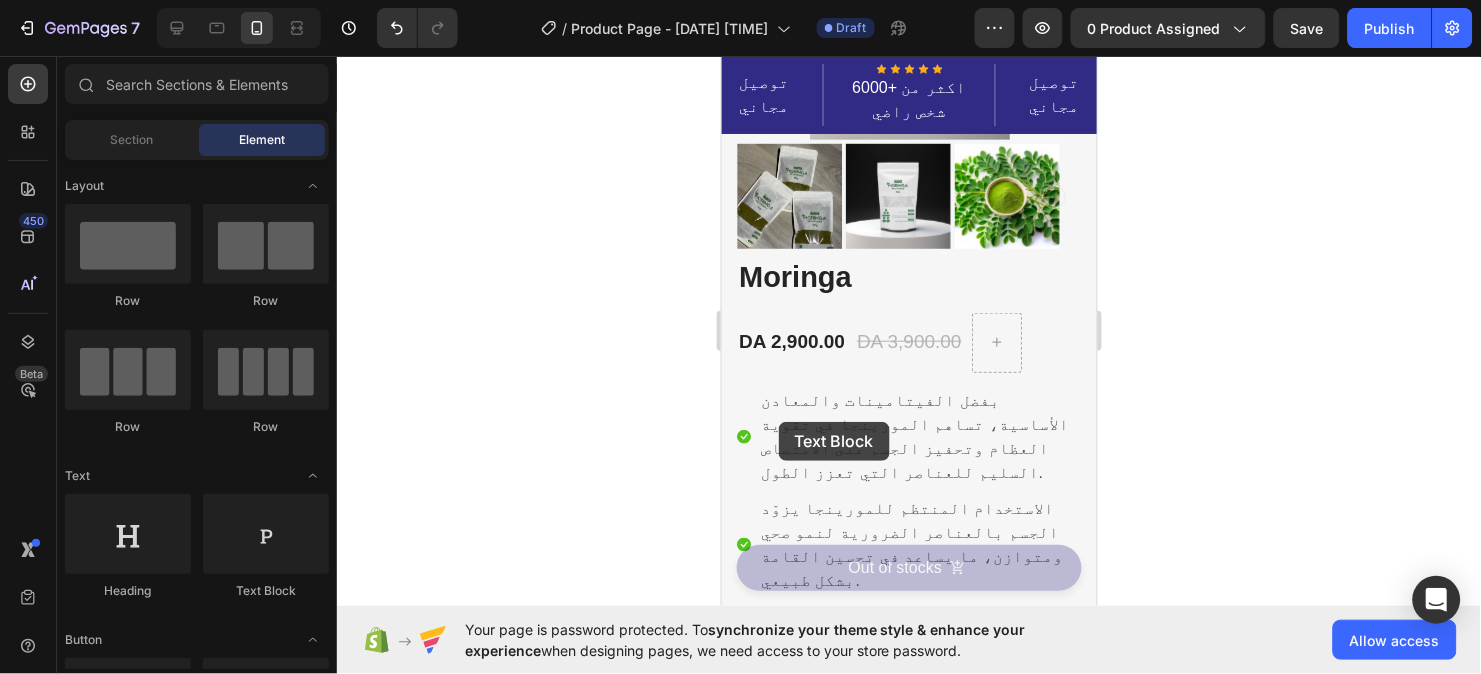 scroll, scrollTop: 282, scrollLeft: 0, axis: vertical 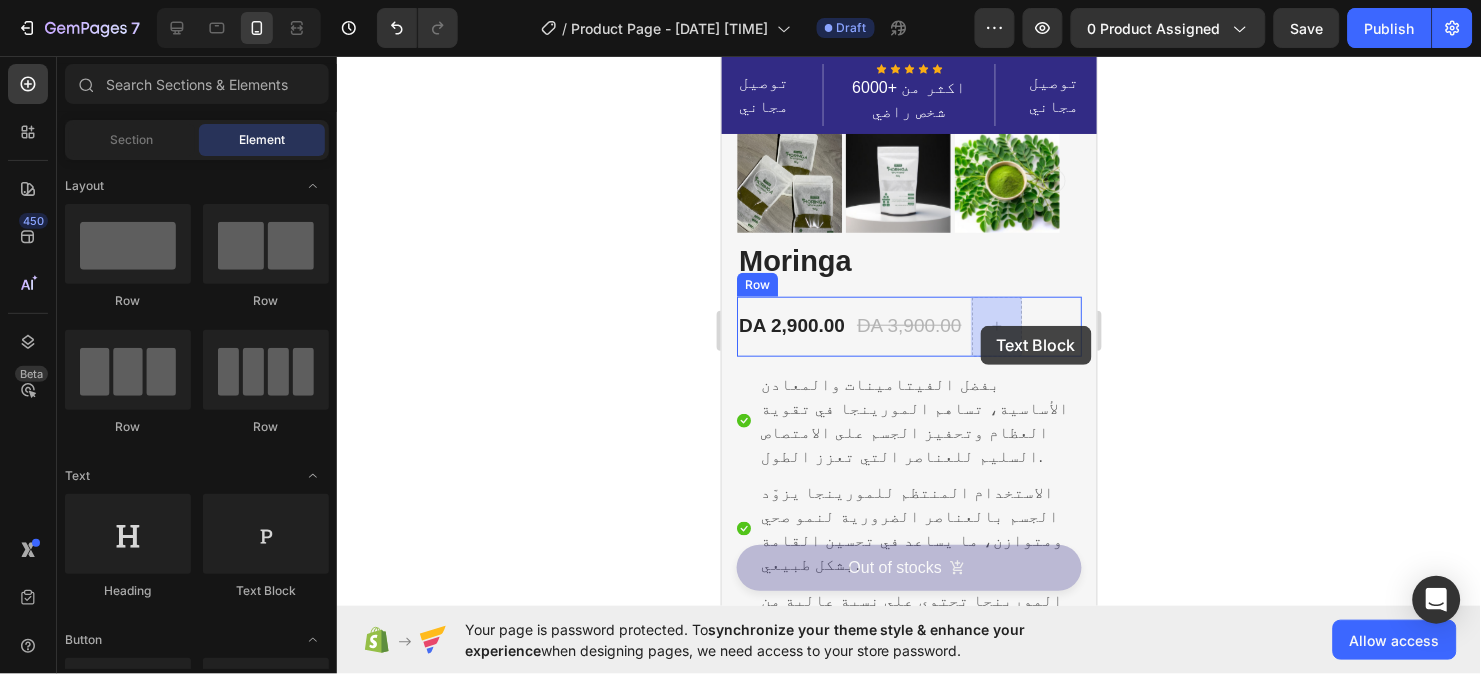 drag, startPoint x: 957, startPoint y: 588, endPoint x: 975, endPoint y: 328, distance: 260.62234 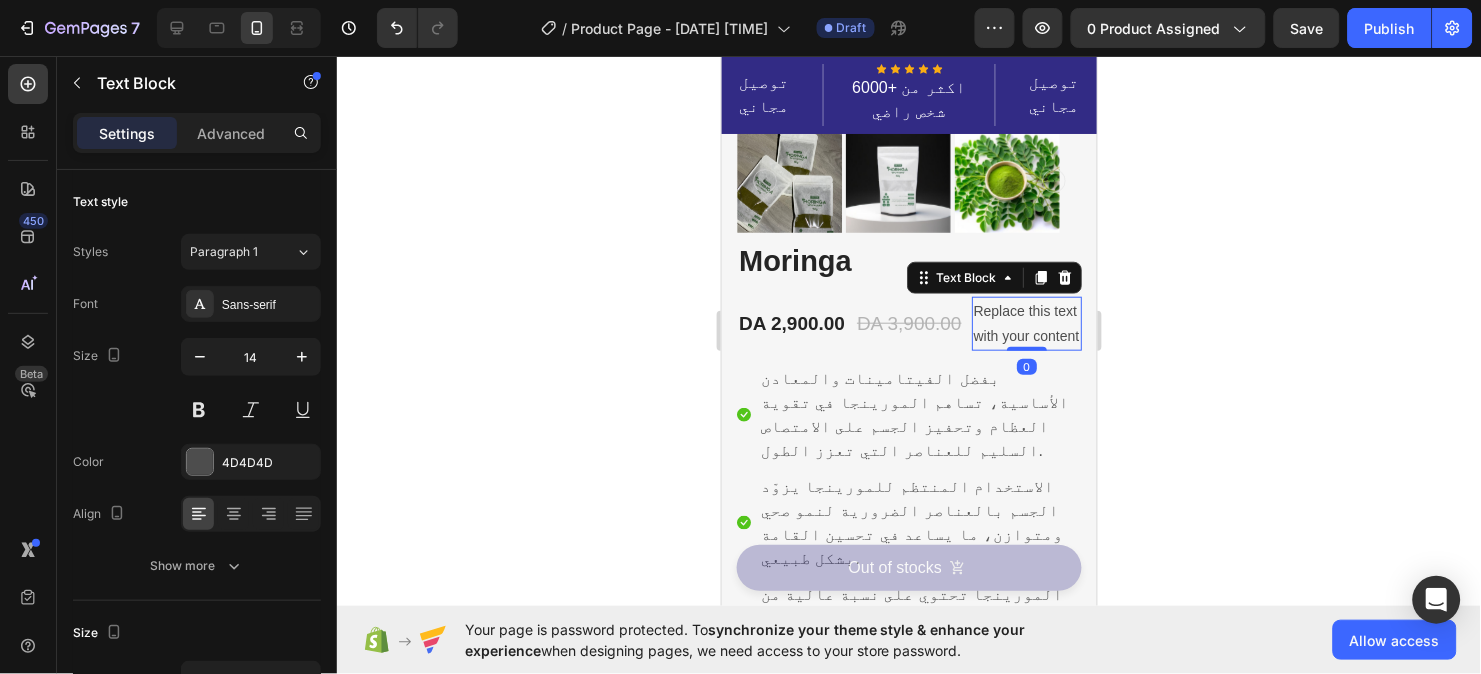 click on "Replace this text with your content" at bounding box center [1026, 323] 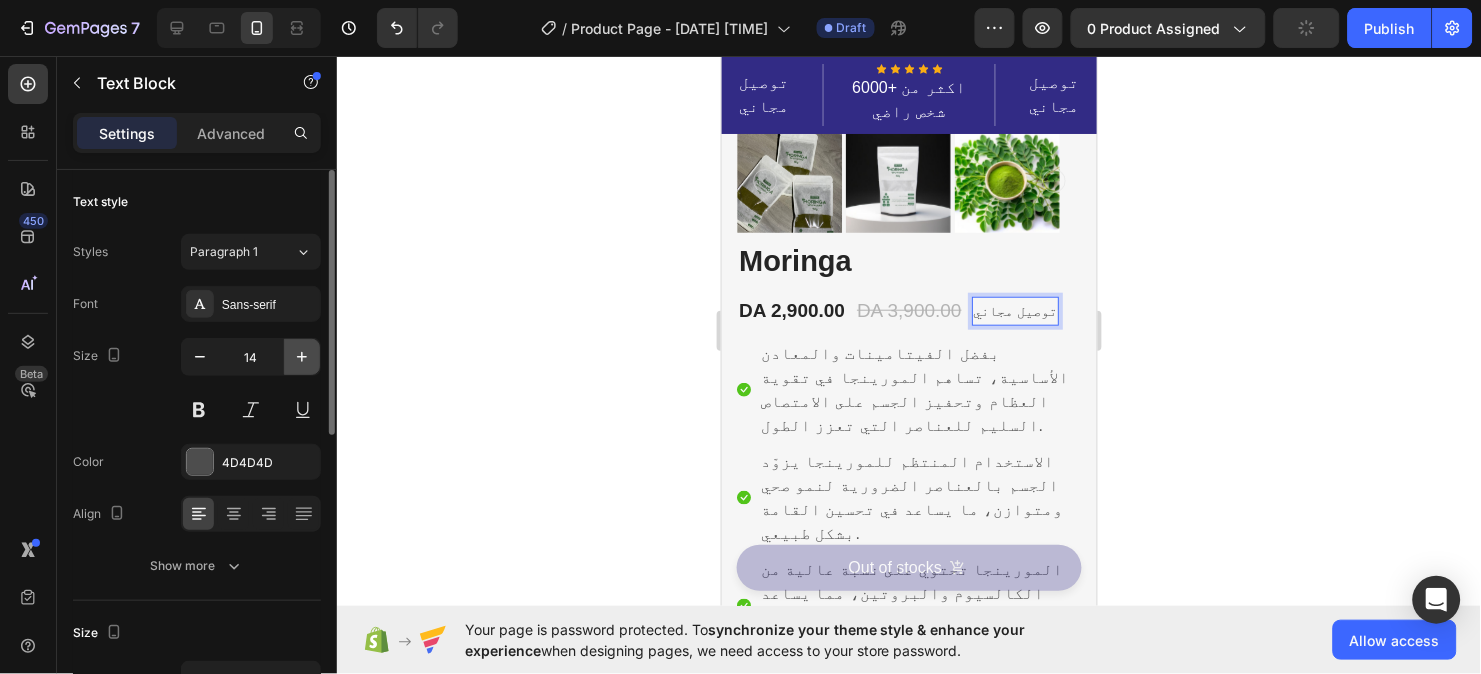 click 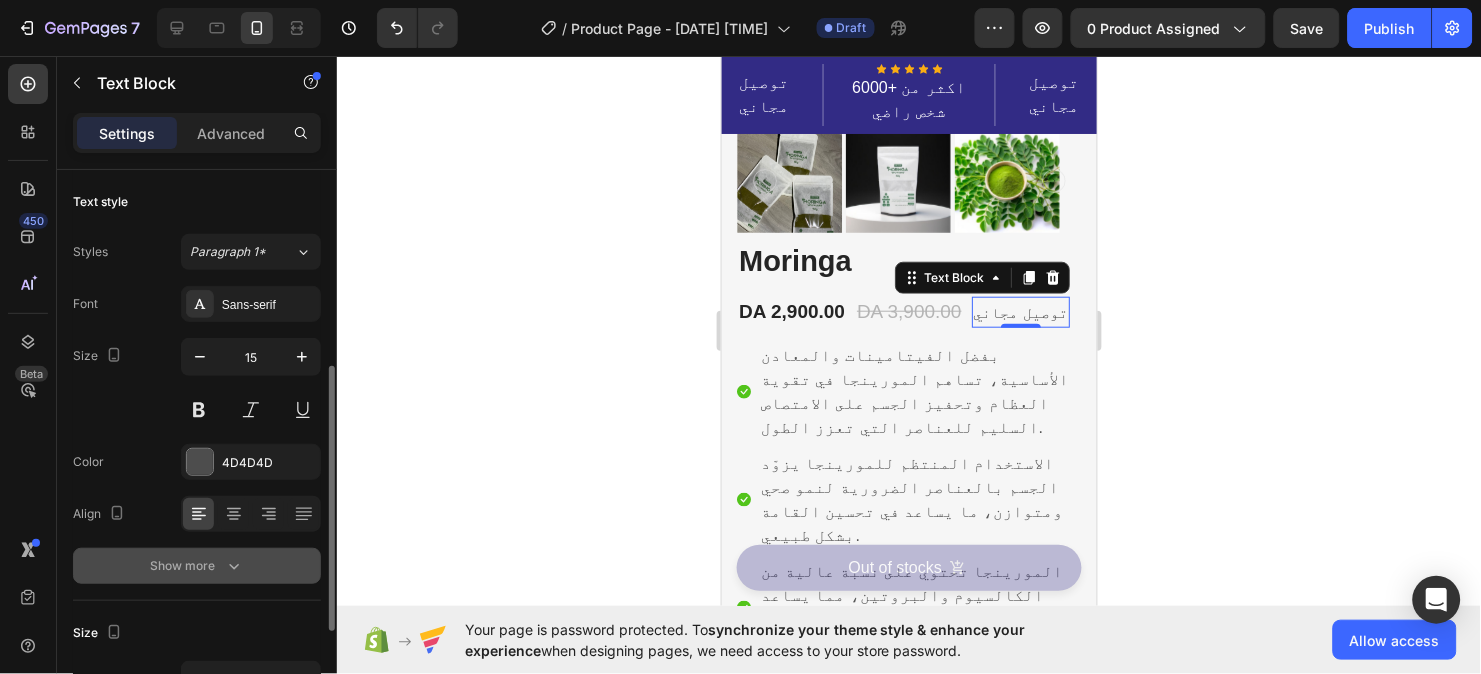scroll, scrollTop: 133, scrollLeft: 0, axis: vertical 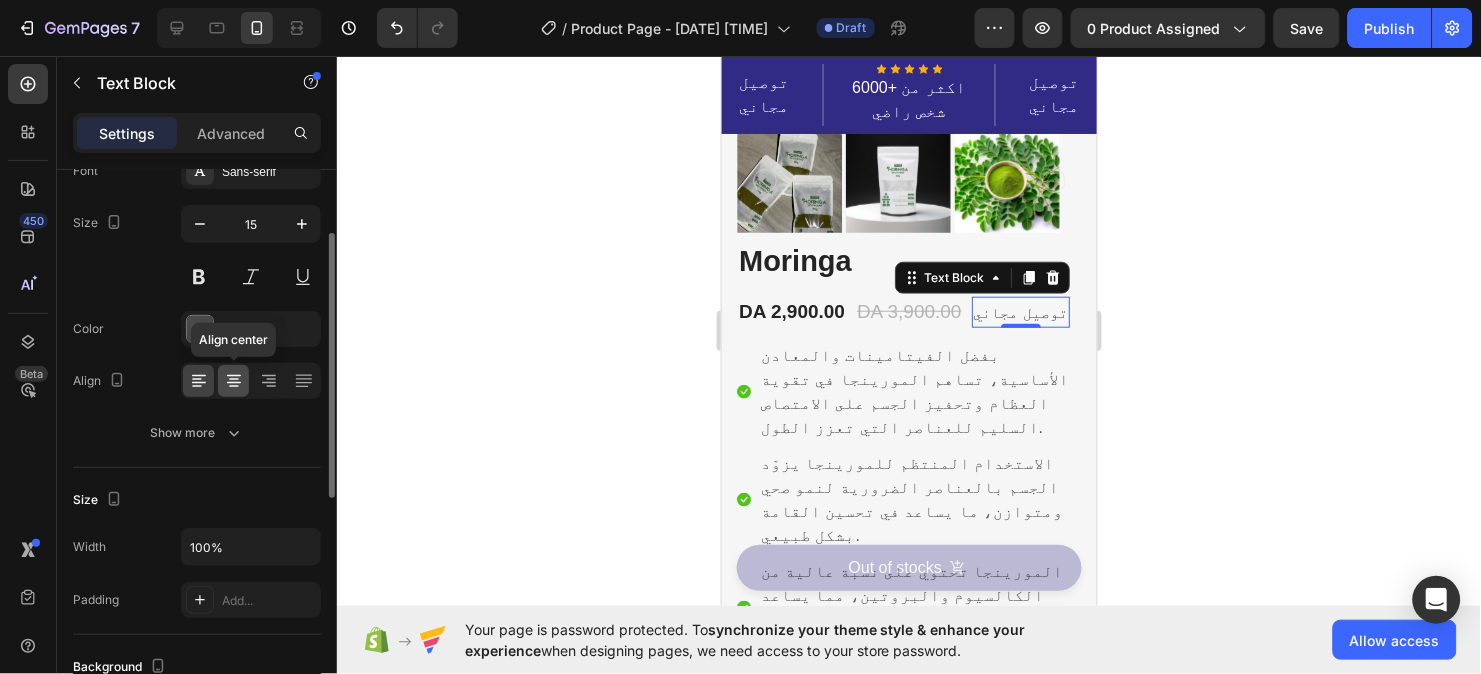 click 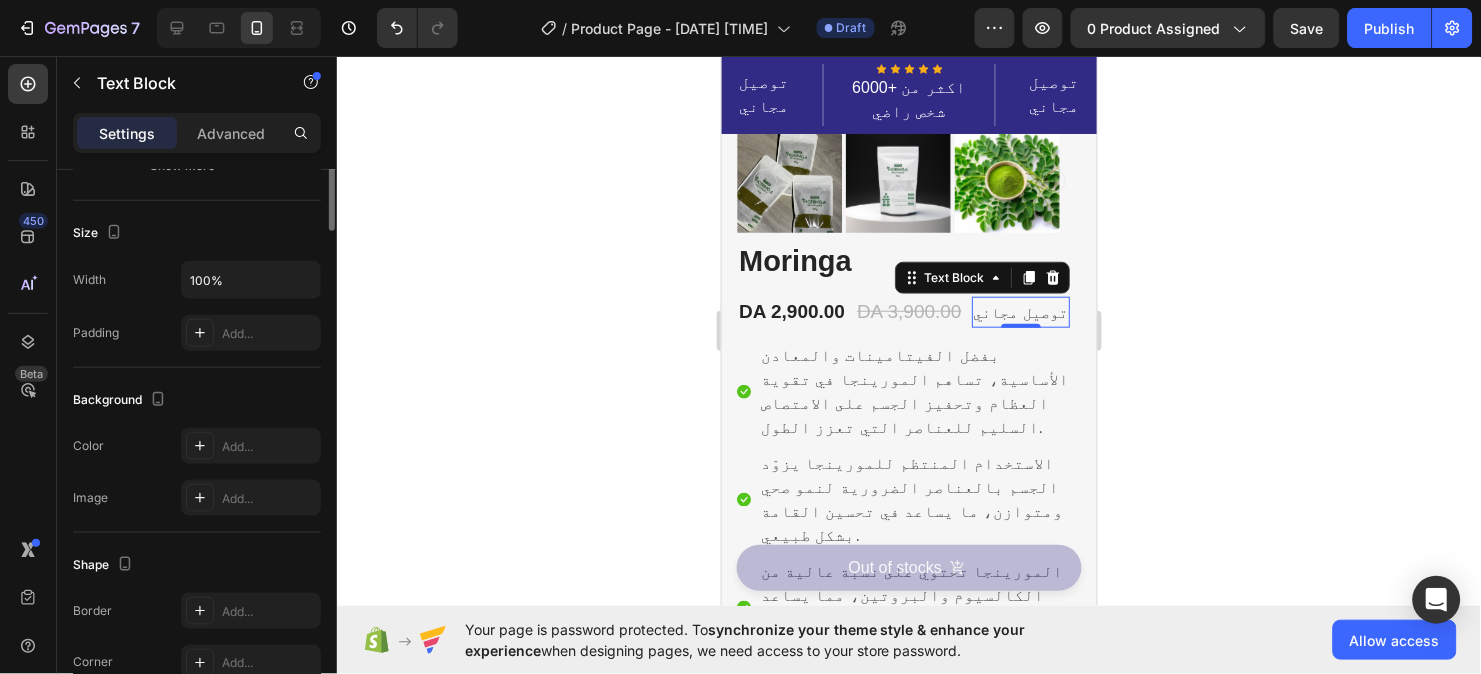 scroll, scrollTop: 0, scrollLeft: 0, axis: both 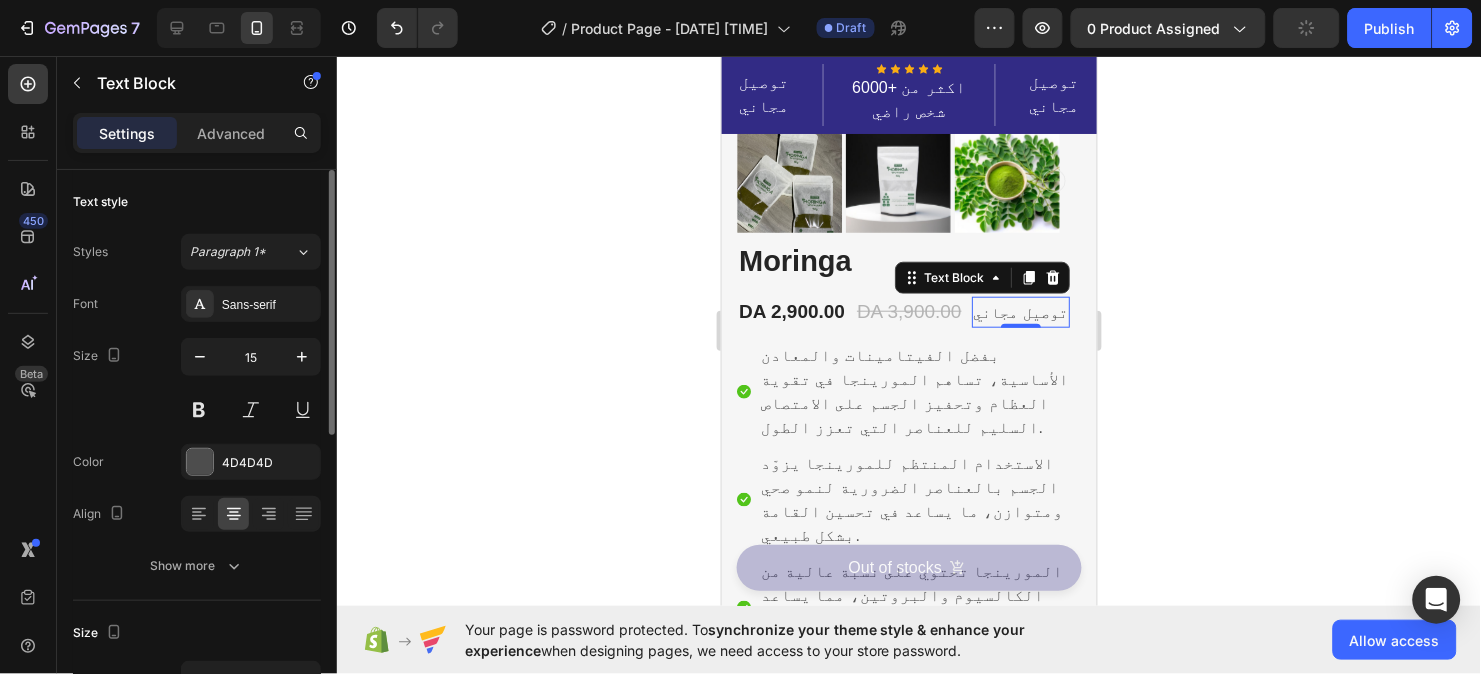 click on "Styles Paragraph 1* Font Sans-serif Size 15 Color 4D4D4D Align Show more" at bounding box center [197, 409] 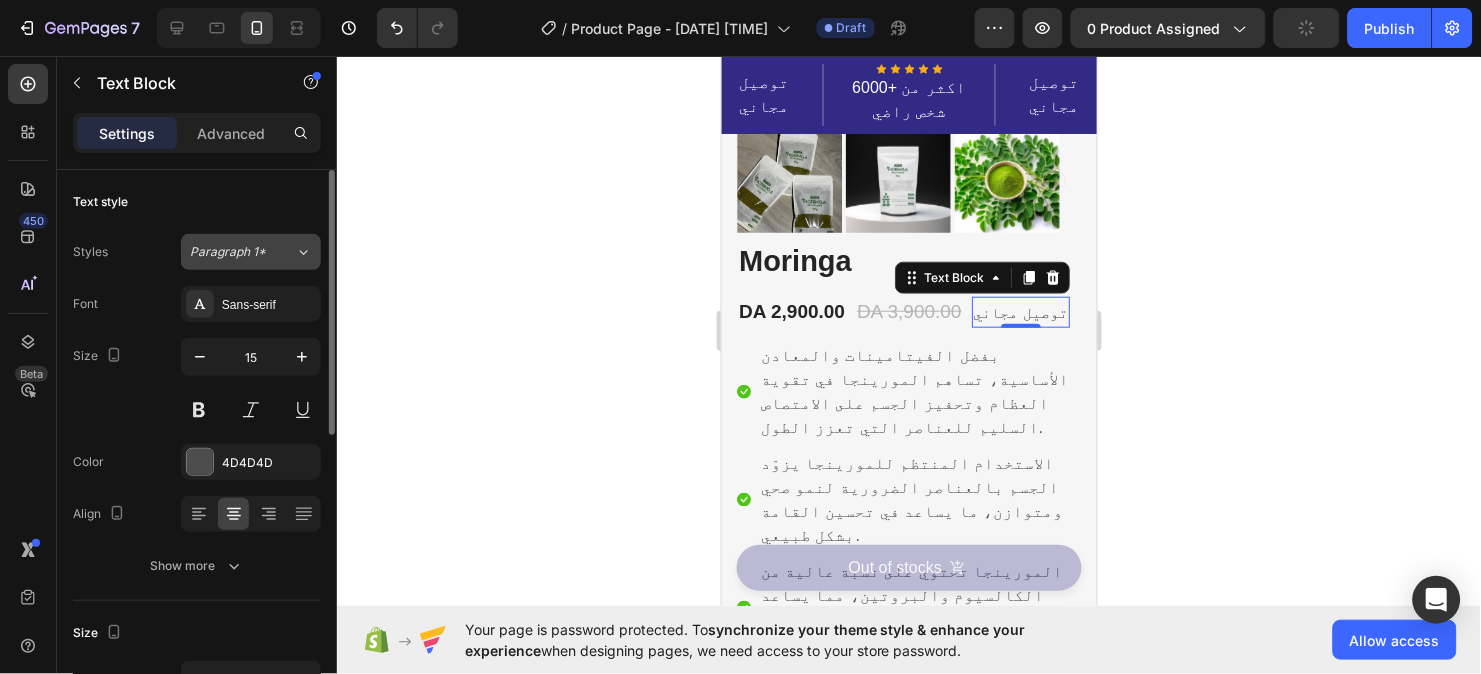 click on "Paragraph 1*" 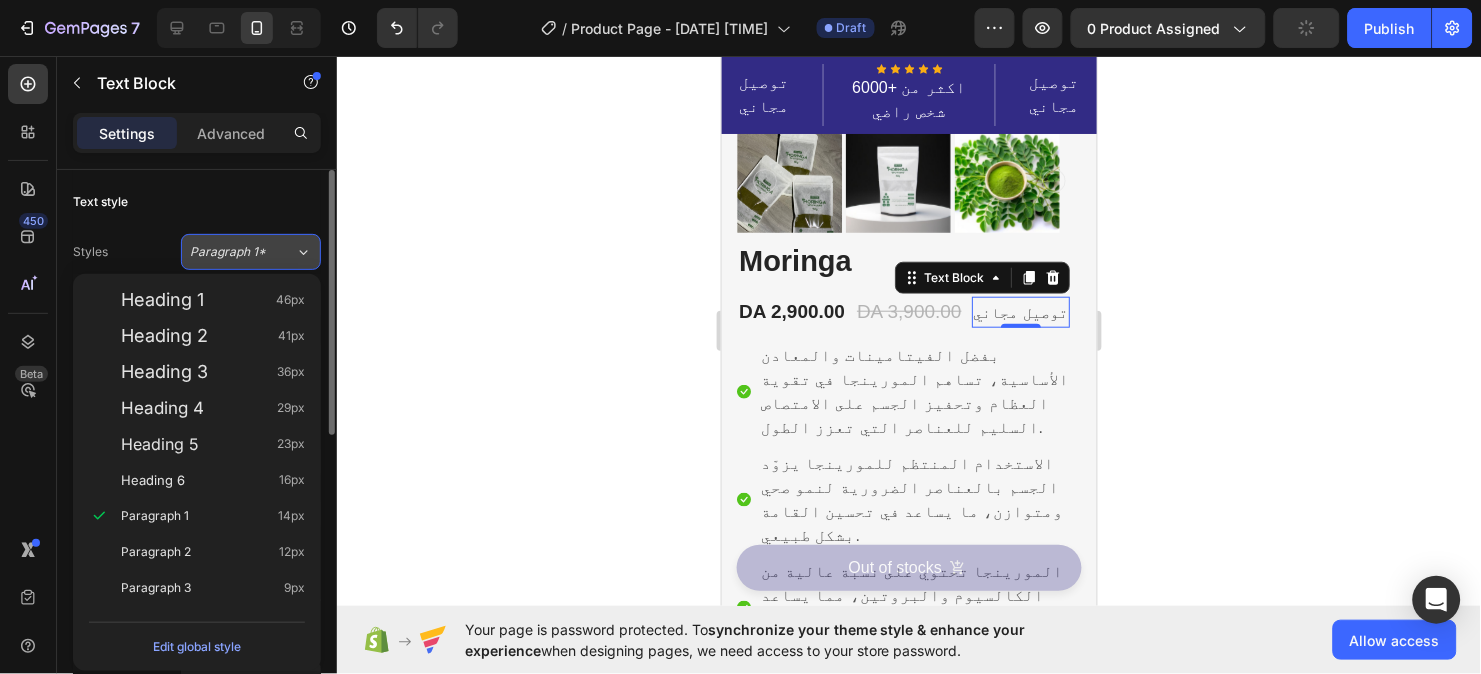 click on "Paragraph 1*" 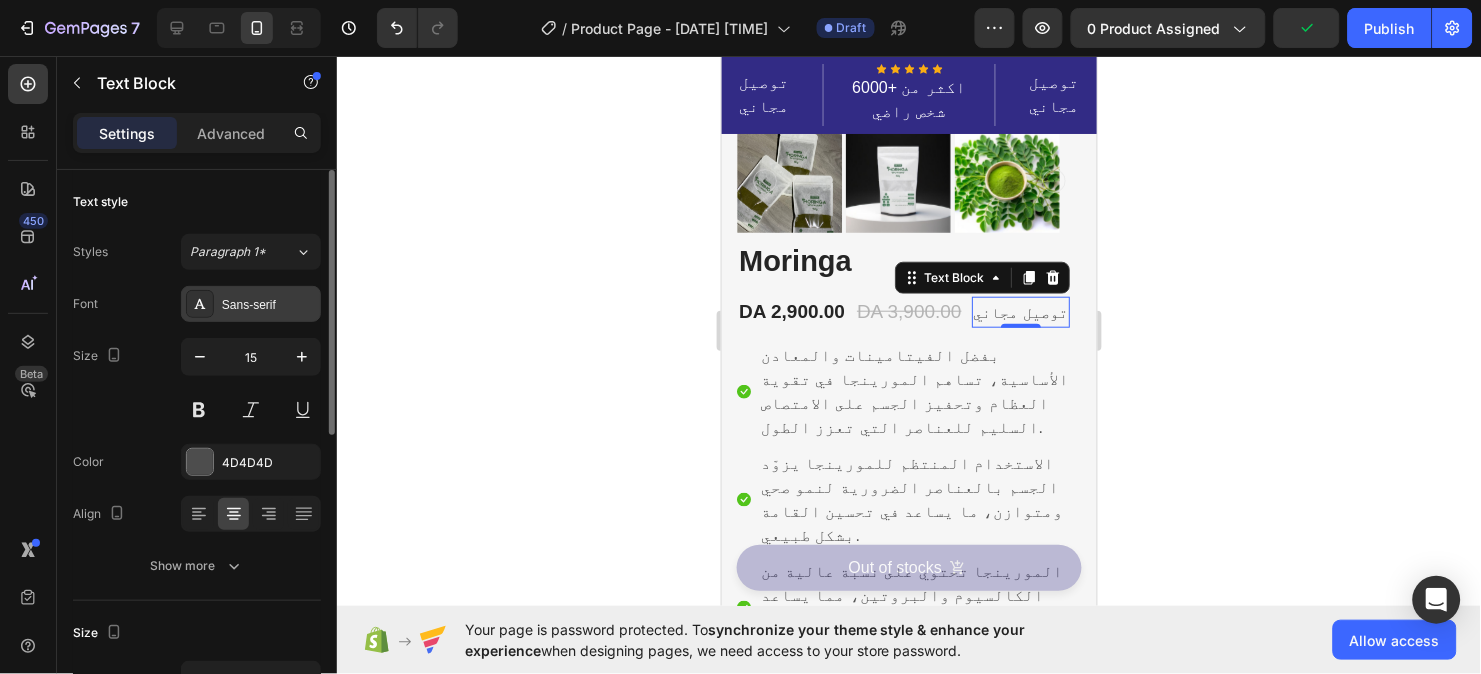 click on "Sans-serif" at bounding box center (269, 305) 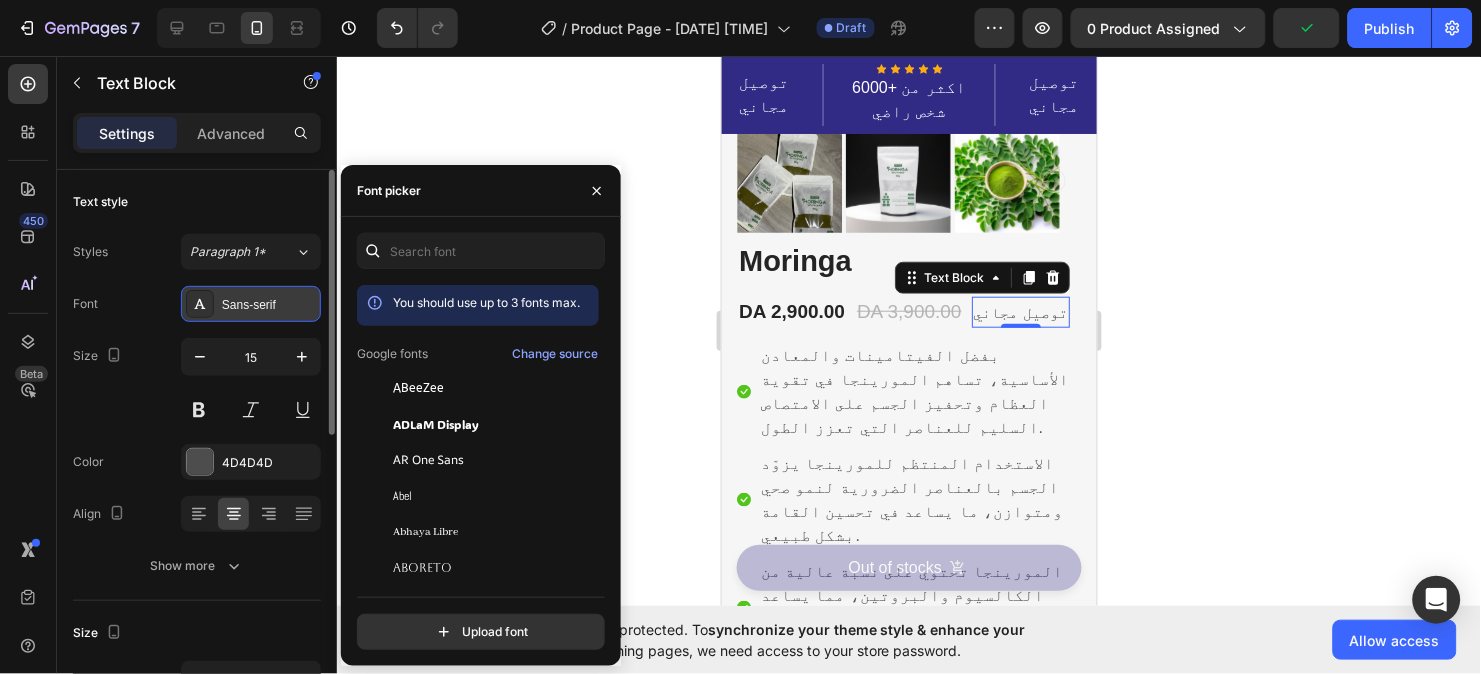 click on "Sans-serif" at bounding box center [269, 305] 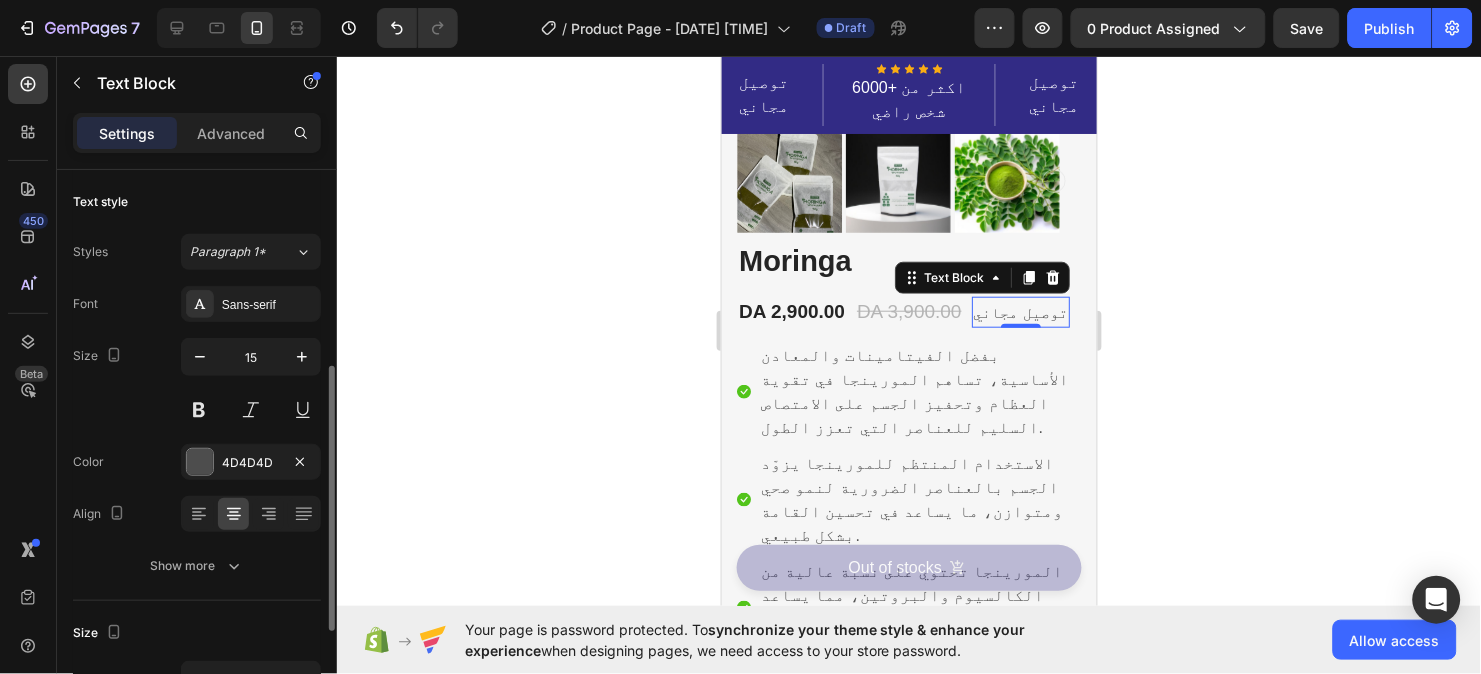 scroll, scrollTop: 133, scrollLeft: 0, axis: vertical 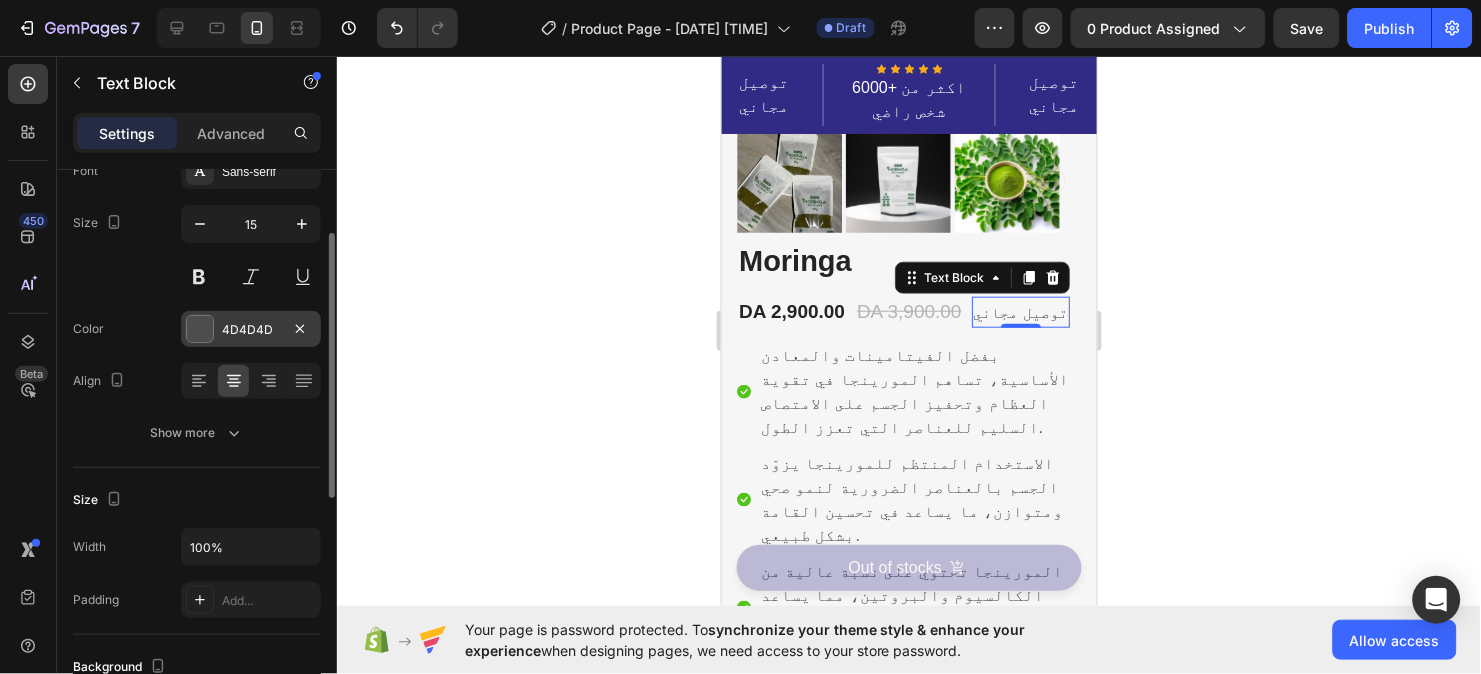 click at bounding box center [200, 329] 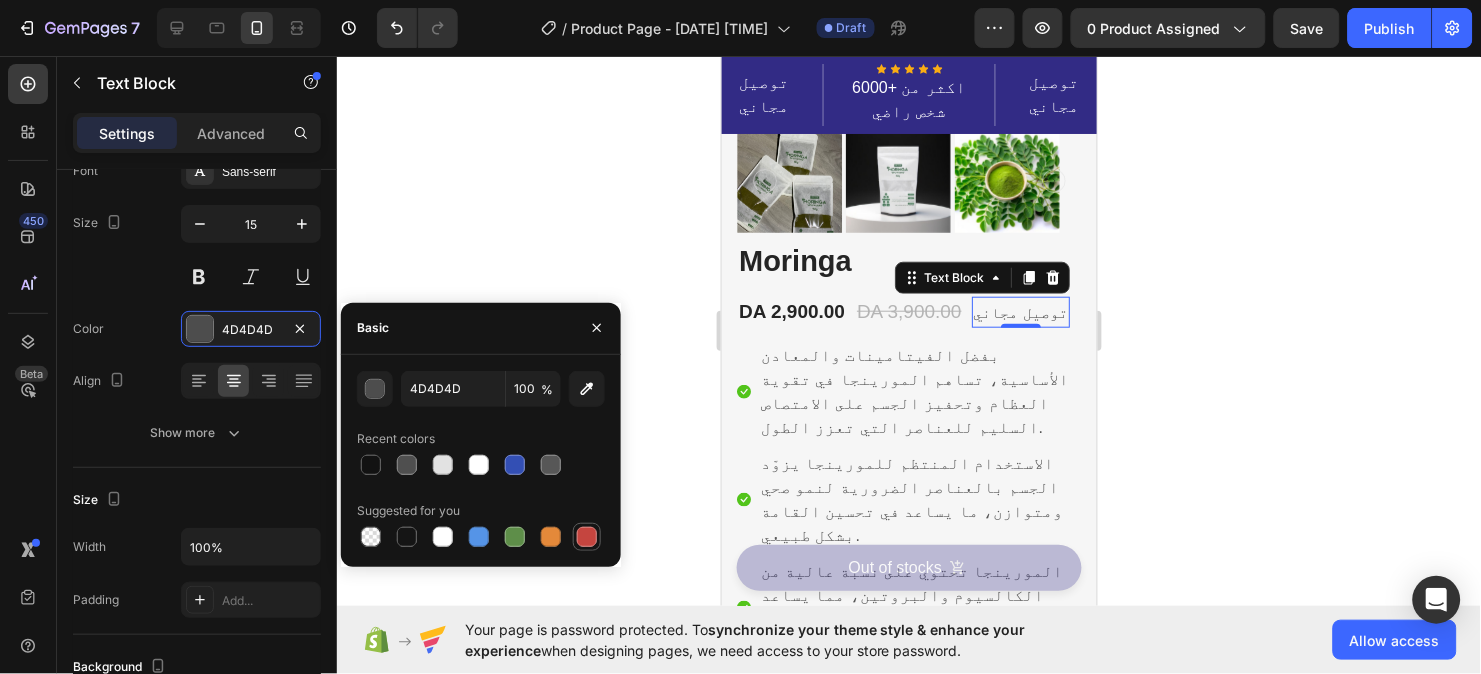 click at bounding box center [587, 537] 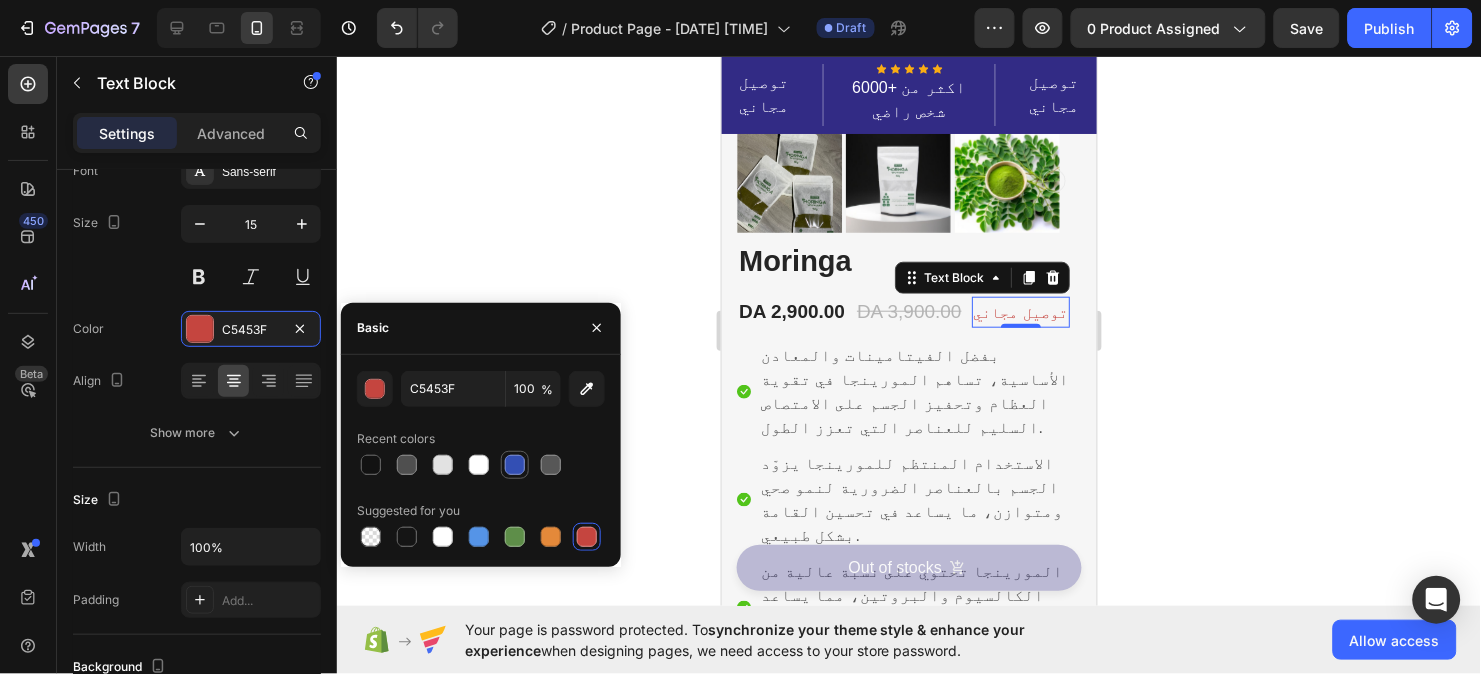 click at bounding box center [515, 465] 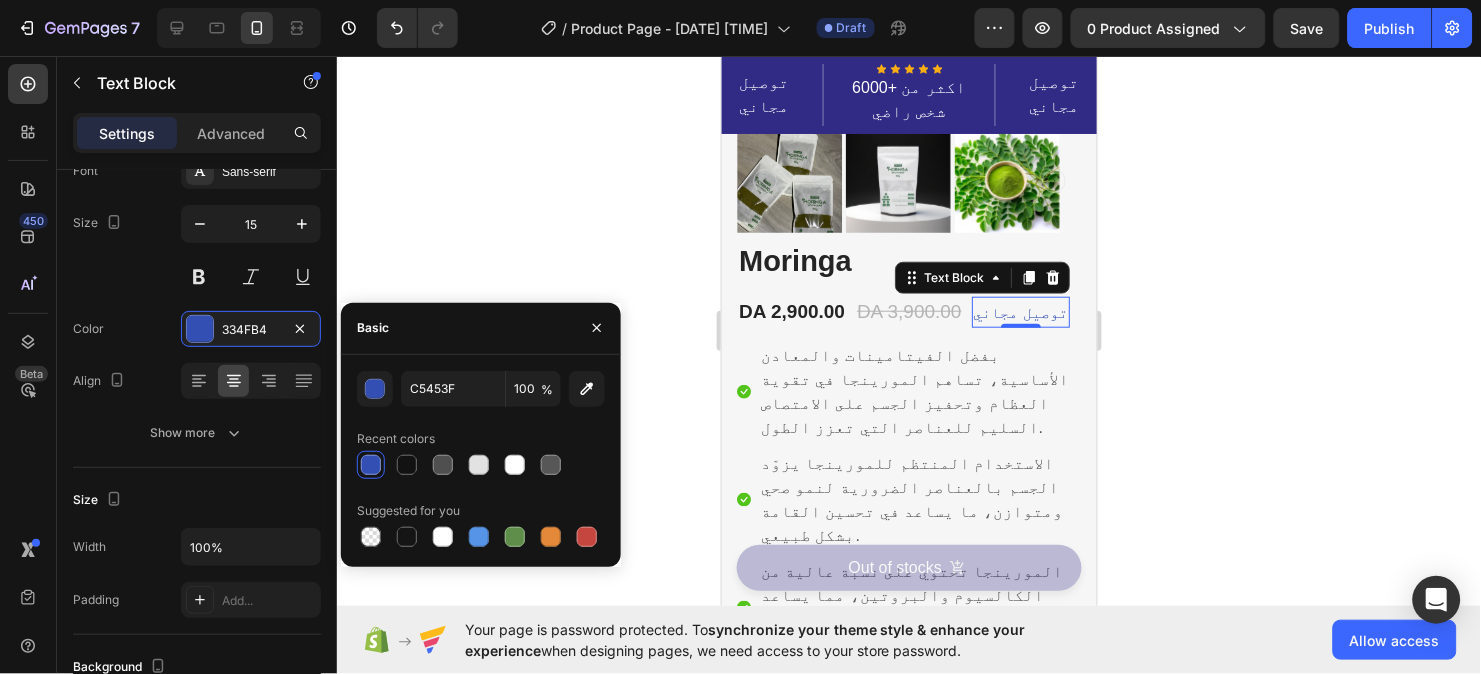 type on "334FB4" 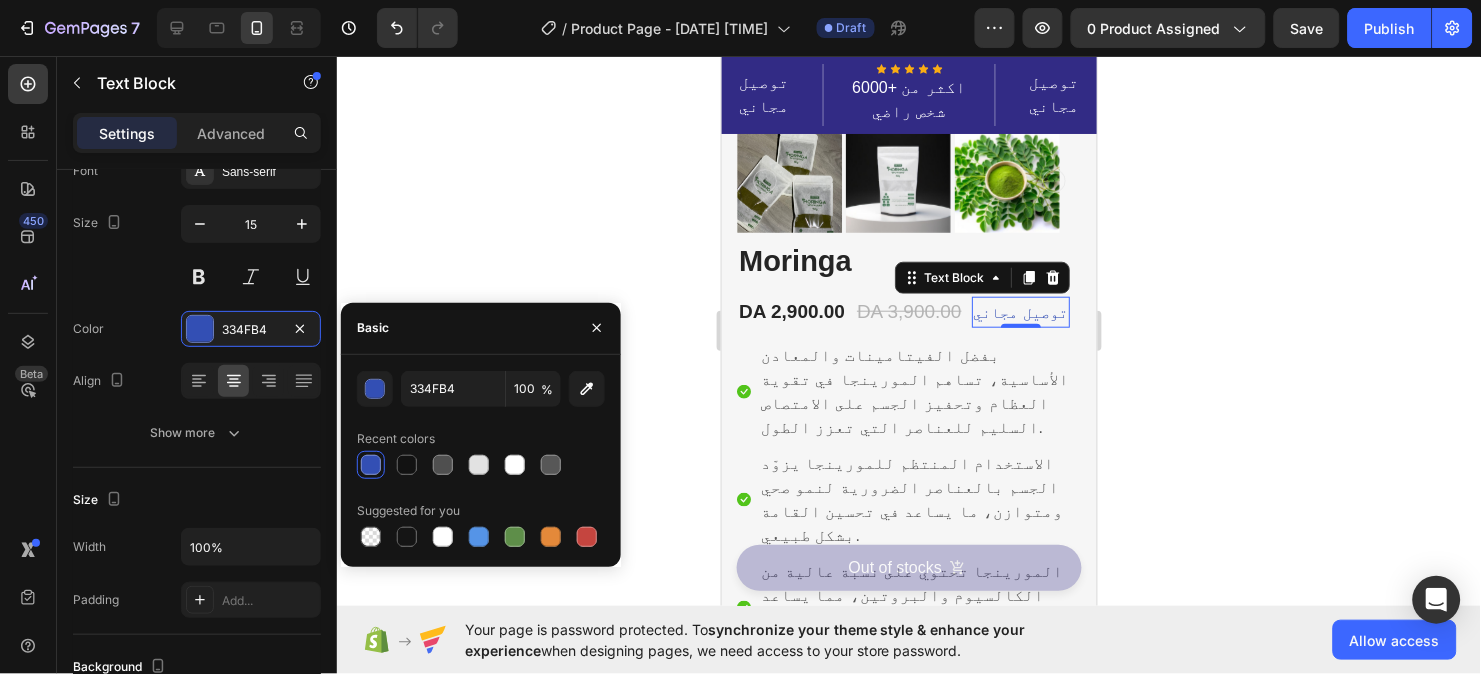 click 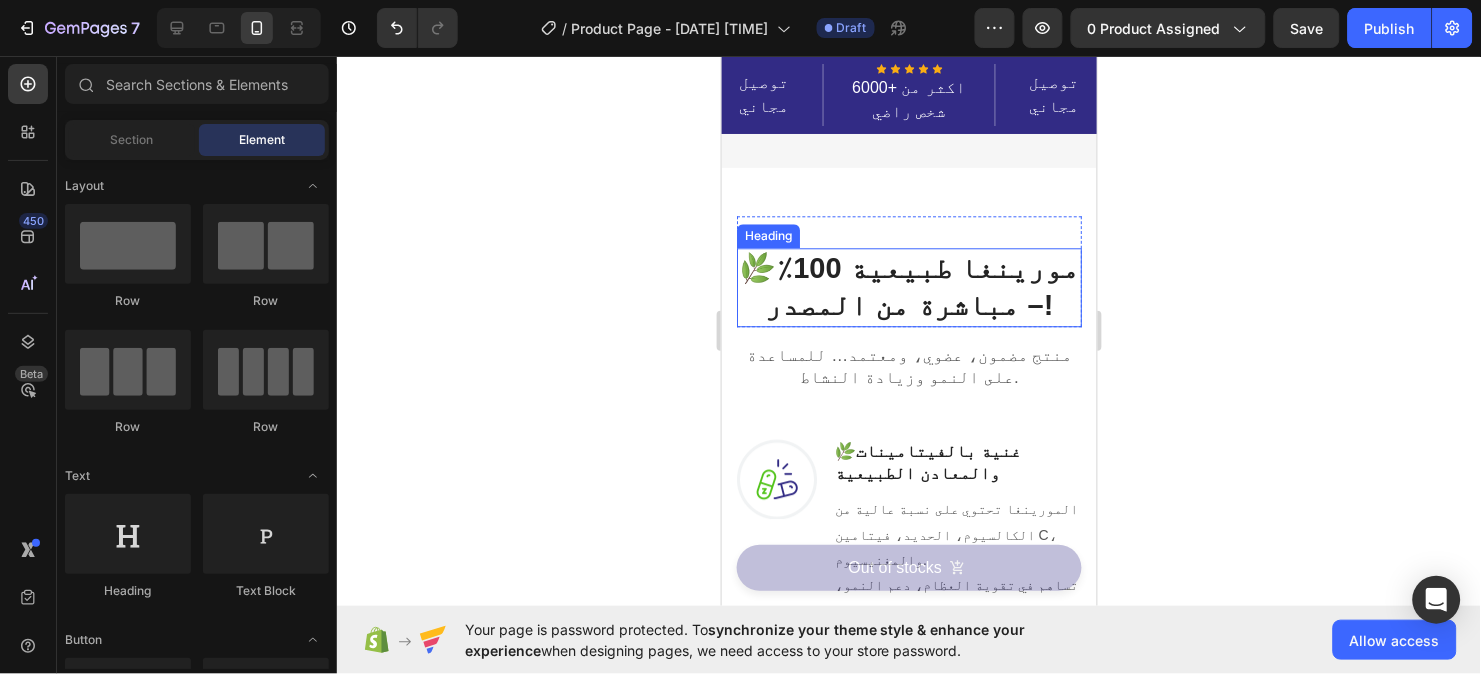 scroll, scrollTop: 800, scrollLeft: 0, axis: vertical 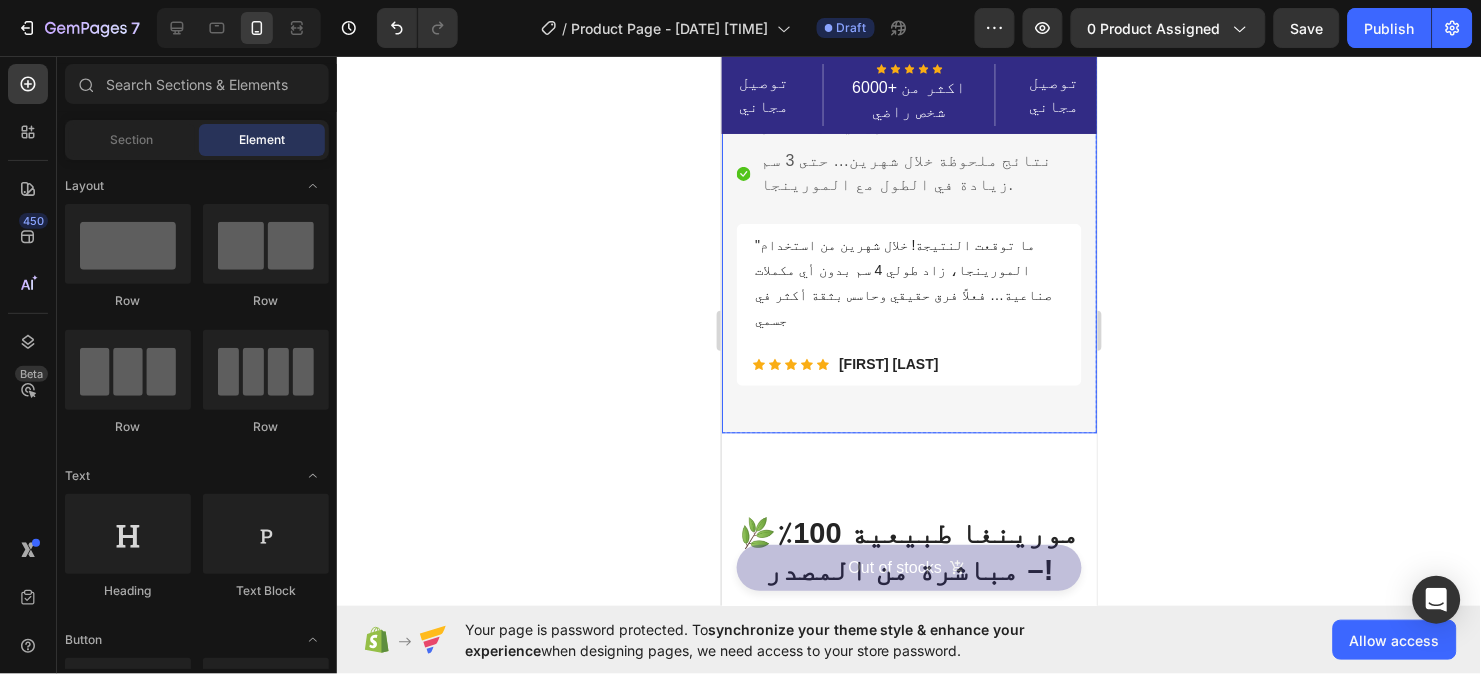 click on "Image Image Free Shipping Heading On oders over $[PRICE] Text block Row Image Money-back guarantee Heading 30- day refund or replacement Text block Row Row Row             (P) Images & Gallery Moringa (P) Title                Icon                Icon                Icon                Icon                Icon Icon List Hoz [NUMBER]+ Clients satisfaits Text block Row
Icon Product Benefit 1 Text block
Icon Product Benefit 2 Text block
Icon Product Benefit 3 Text block
Icon Product Benefit 4 Text block Icon List DA [PRICE] (P) Price (P) Price DA [PRICE] (P) Price (P) Price توصيل مجاني  Text Block Row
Icon بفضل الفيتامينات والمعادن الأساسية، تساهم المورينجا في تقوية العظام وتحفيز الجسم على الامتصاص السليم للعناصر التي تعزز الطول. Text block
Icon Text block
Icon Text block
Icon" at bounding box center (908, -116) 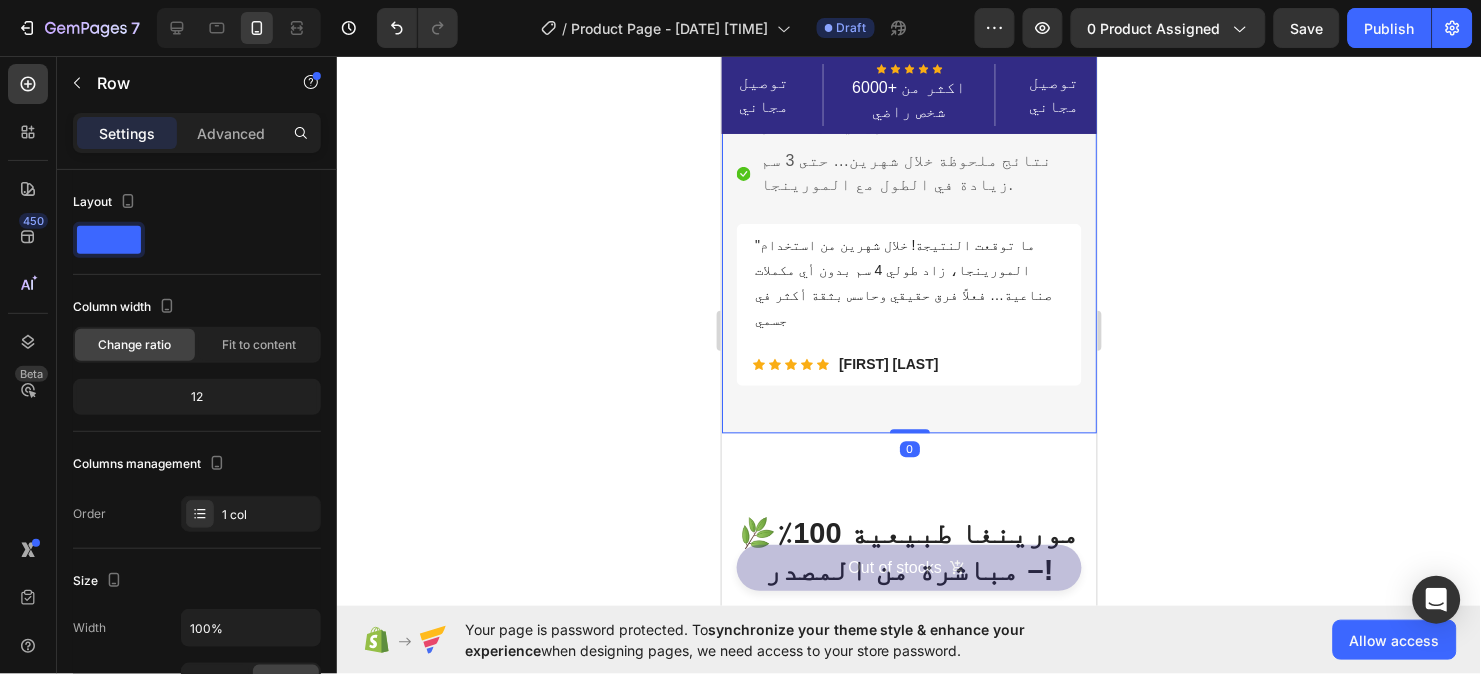 drag, startPoint x: 902, startPoint y: 331, endPoint x: 894, endPoint y: 301, distance: 31.04835 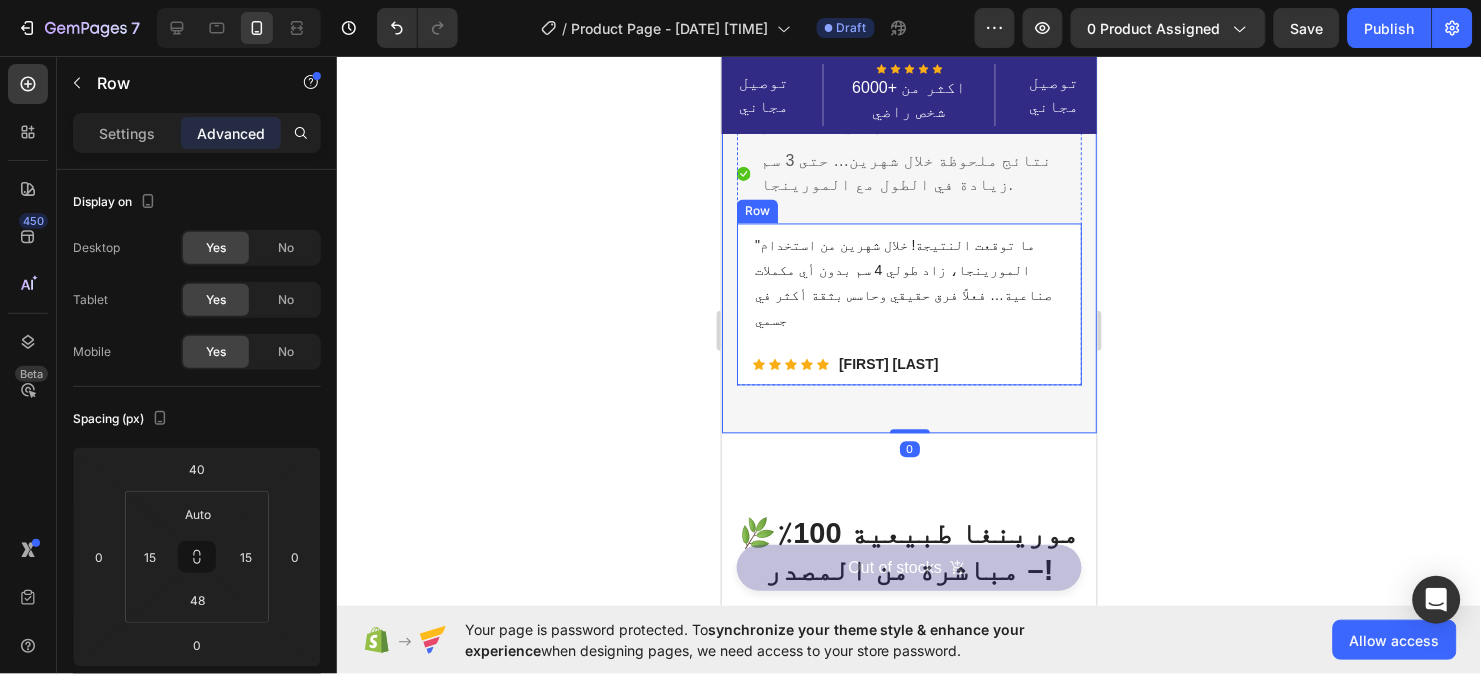 click on ""ما توقعت النتيجة! خلال شهرين من استخدام المورينجا، زاد طولي 4 سم بدون أي مكملات صناعية… فعلاً فرق حقيقي وحاسس بثقة أكثر في جسمي Text block Icon Icon Icon Icon Icon Icon List Hoz [PERSON] Text block Row Row" at bounding box center (908, 304) 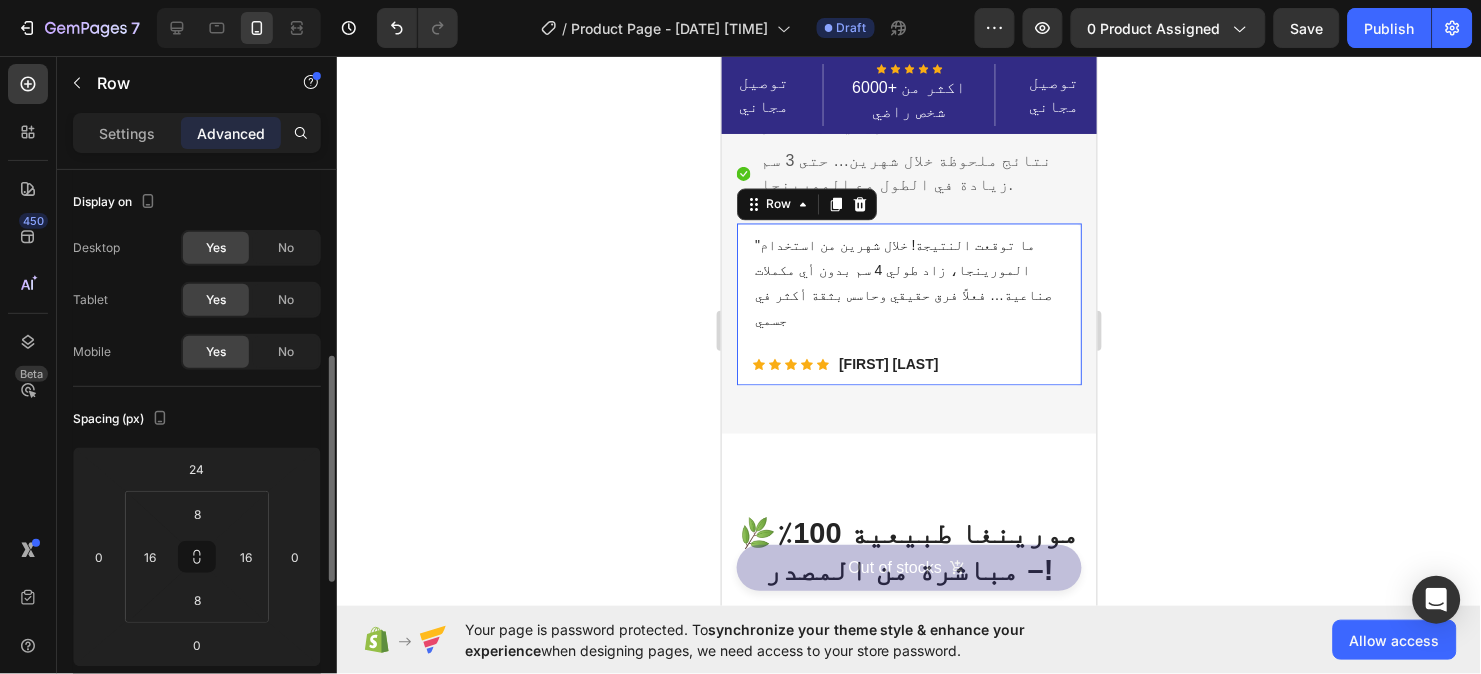 scroll, scrollTop: 133, scrollLeft: 0, axis: vertical 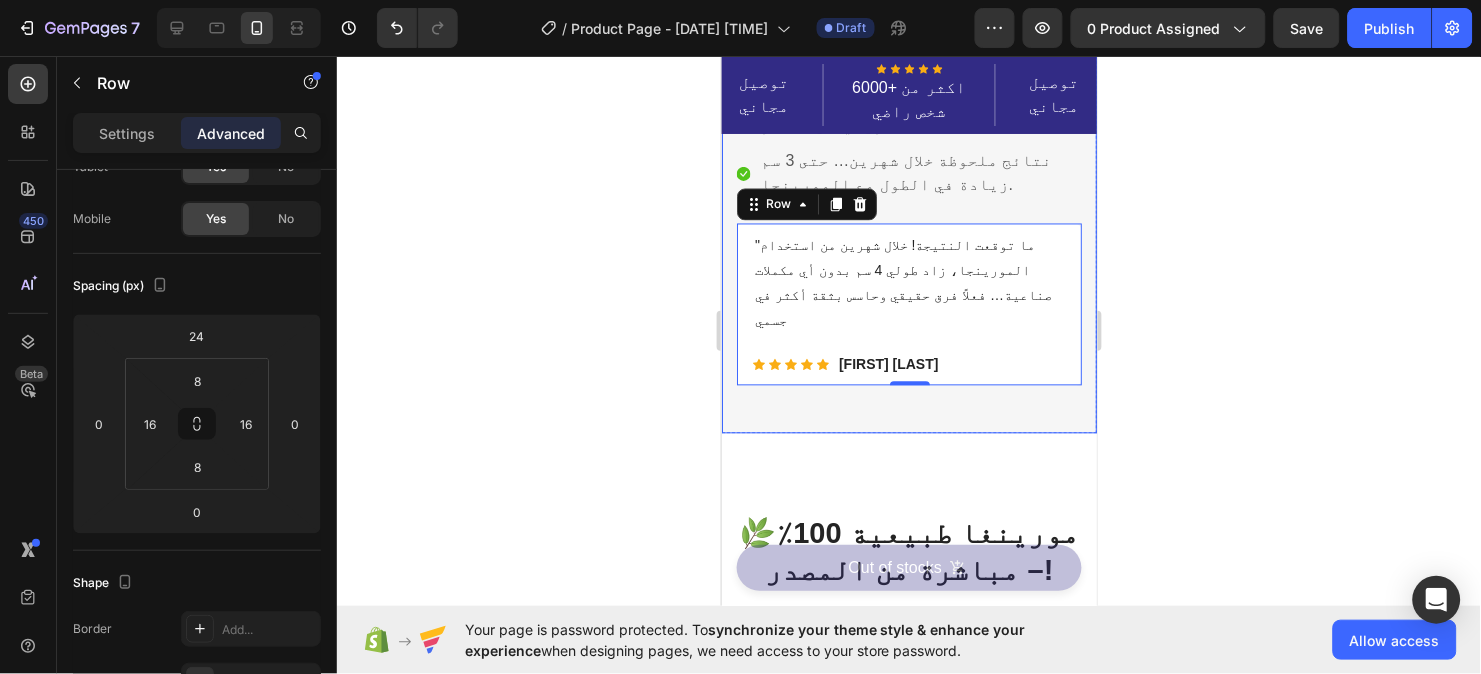 click on "Image Image Free Shipping Heading On oders over $[PRICE] Text block Row Image Money-back guarantee Heading 30- day refund or replacement Text block Row Row Row             (P) Images & Gallery Moringa (P) Title                Icon                Icon                Icon                Icon                Icon Icon List Hoz [NUMBER]+ Clients satisfaits Text block Row
Icon Product Benefit 1 Text block
Icon Product Benefit 2 Text block
Icon Product Benefit 3 Text block
Icon Product Benefit 4 Text block Icon List DA [PRICE] (P) Price (P) Price DA [PRICE] (P) Price (P) Price توصيل مجاني  Text Block Row
Icon بفضل الفيتامينات والمعادن الأساسية، تساهم المورينجا في تقوية العظام وتحفيز الجسم على الامتصاص السليم للعناصر التي تعزز الطول. Text block
Icon Text block
Icon Text block
Icon" at bounding box center (908, -116) 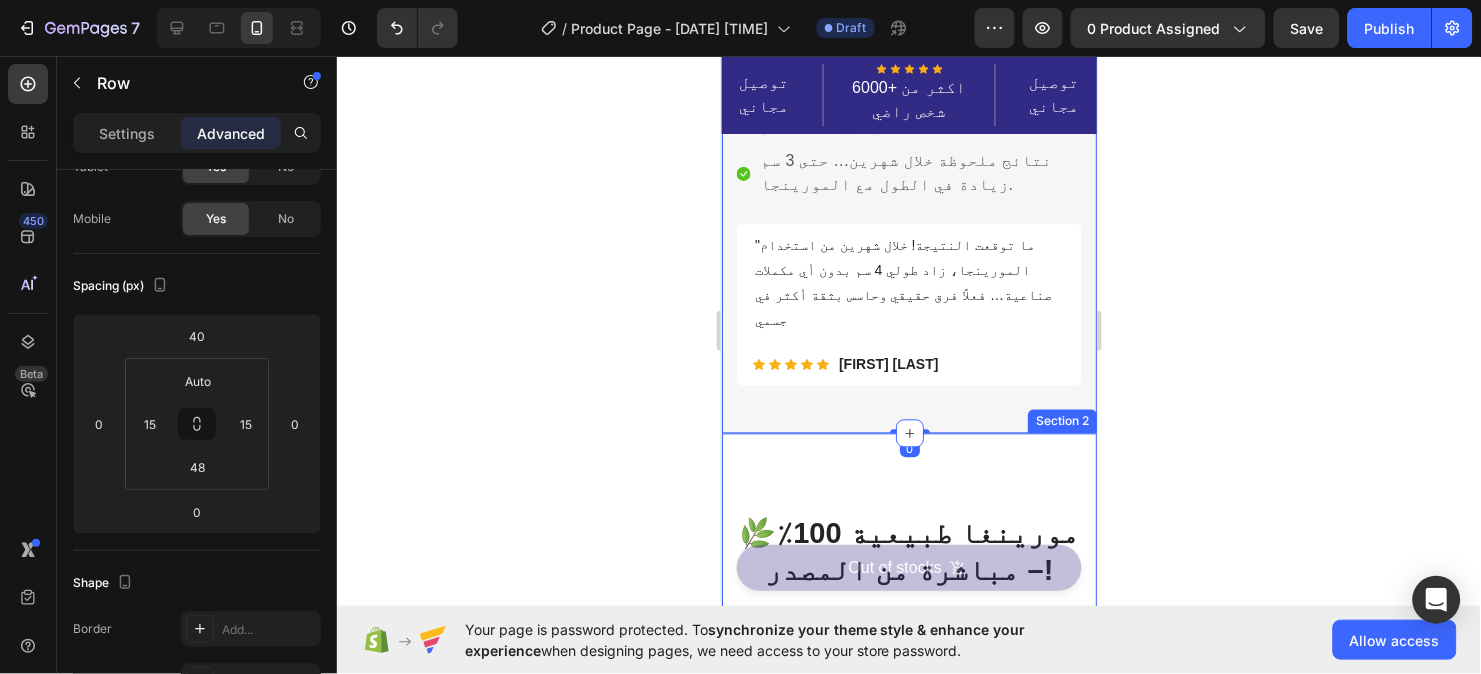 click on "🌿  مورينغا طبيعية 100٪ – مباشرة من المصدر! Heading Row منتج مضمون، عضوي، ومعتمد… للمساعدة على النمو وزيادة النشاط. Text block Row Image 🌿  غنية بالفيتامينات والمعادن الطبيعية Heading المورينغا تحتوي على نسبة عالية من الكالسيوم، الحديد، فيتامين C، والمغنيسيوم. تساهم في تقوية العظام، دعم النمو، وتعزيز مستويات الطاقة بطريقة طبيعية وآمنة Text block Row Image 🌱  توازن شامل ودعم للمناعة والهضم Heading المركبات النباتية في المورينغا تساعد على تحسين الهضم، تخليص الجسم من السموم، وتقوية جهاز المناعة. مثالية لمن يريد صحة متكاملة من الطبيعة. Text block Row Image 🚫  100% طبيعية – خالية من المواد الصناعية" at bounding box center (908, 1174) 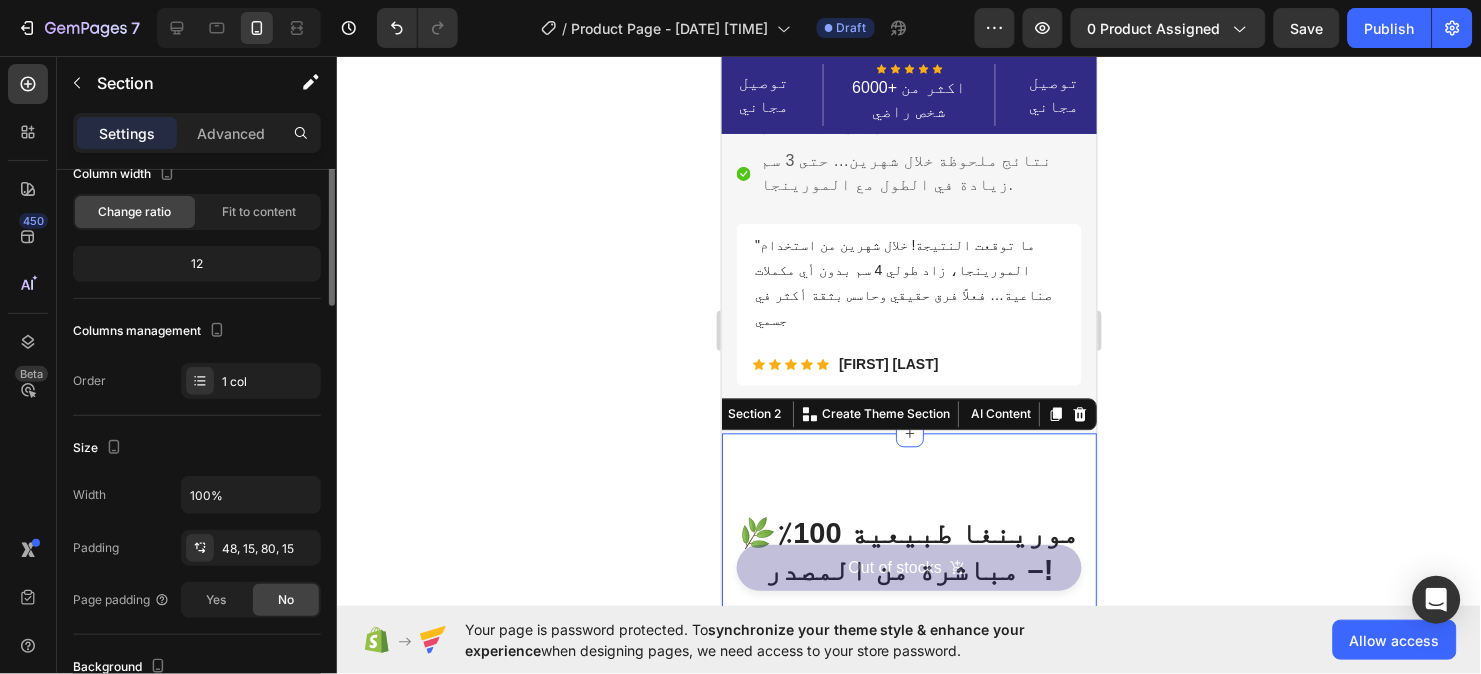 scroll, scrollTop: 0, scrollLeft: 0, axis: both 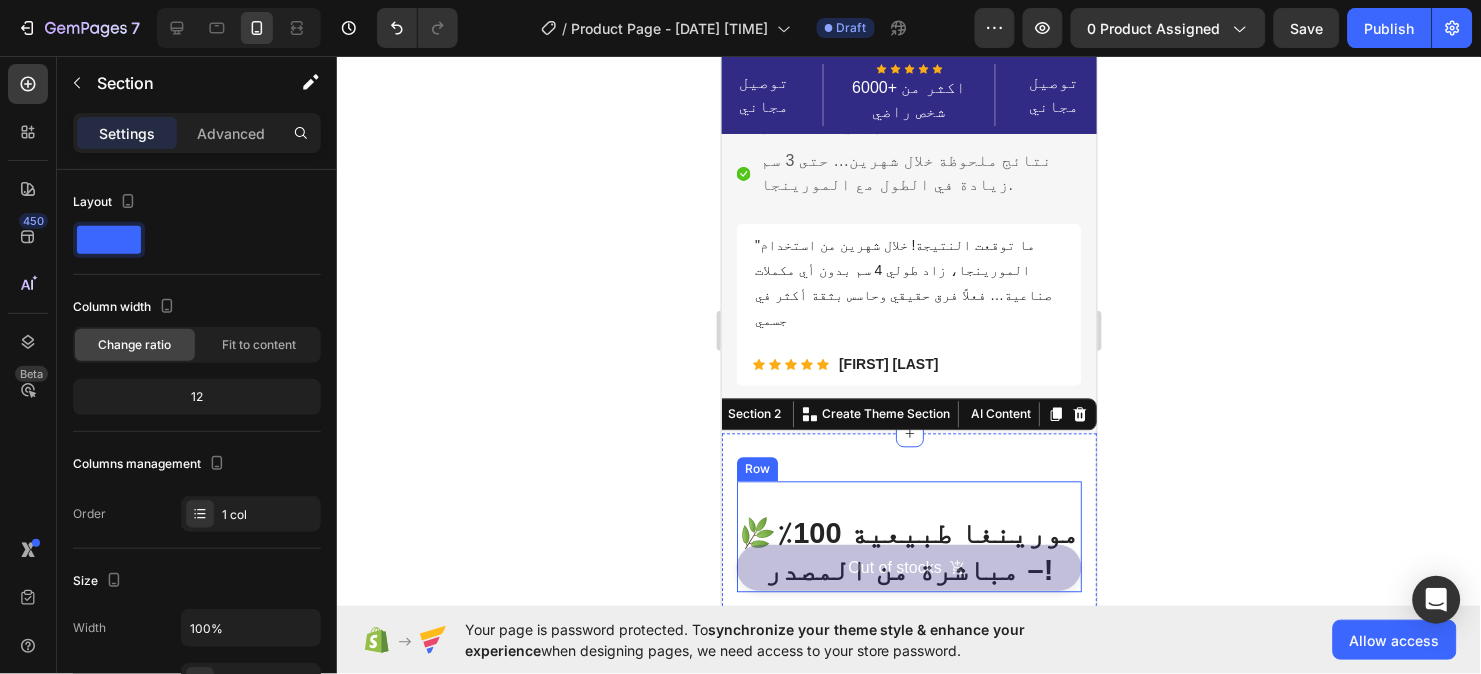 click on "🌿  مورينغا طبيعية 100٪ – مباشرة من المصدر! Heading Row" at bounding box center [908, 536] 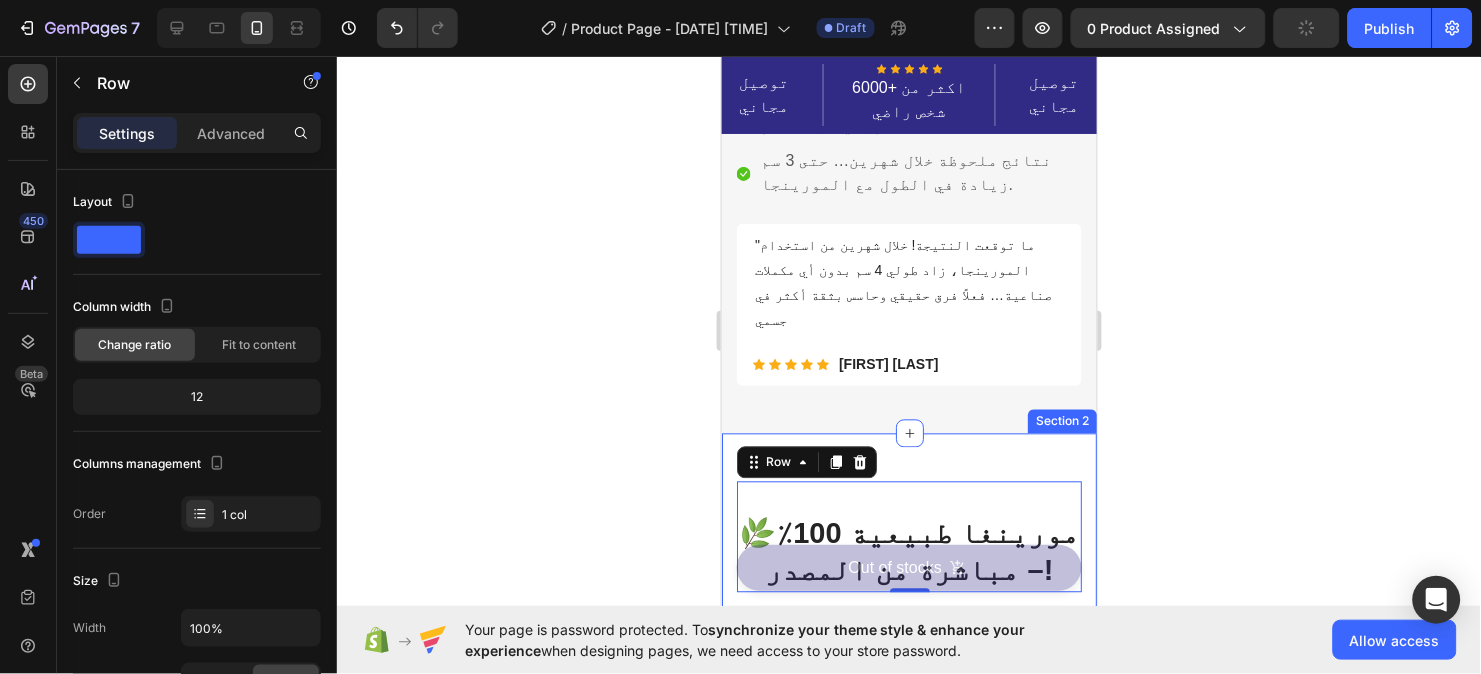 click on "🌿  مورينغا طبيعية 100٪ – مباشرة من المصدر! Heading Row   0 منتج مضمون، عضوي، ومعتمد… للمساعدة على النمو وزيادة النشاط. Text block Row Image 🌿  غنية بالفيتامينات والمعادن الطبيعية Heading المورينغا تحتوي على نسبة عالية من الكالسيوم، الحديد، فيتامين C، والمغنيسيوم. تساهم في تقوية العظام، دعم النمو، وتعزيز مستويات الطاقة بطريقة طبيعية وآمنة Text block Row Image 🌱  توازن شامل ودعم للمناعة والهضم Heading المركبات النباتية في المورينغا تساعد على تحسين الهضم، تخليص الجسم من السموم، وتقوية جهاز المناعة. مثالية لمن يريد صحة متكاملة من الطبيعة. Text block Row Image 🚫  Heading Text block Row  	   REVEAL OFFER Button                Row" at bounding box center [908, 1174] 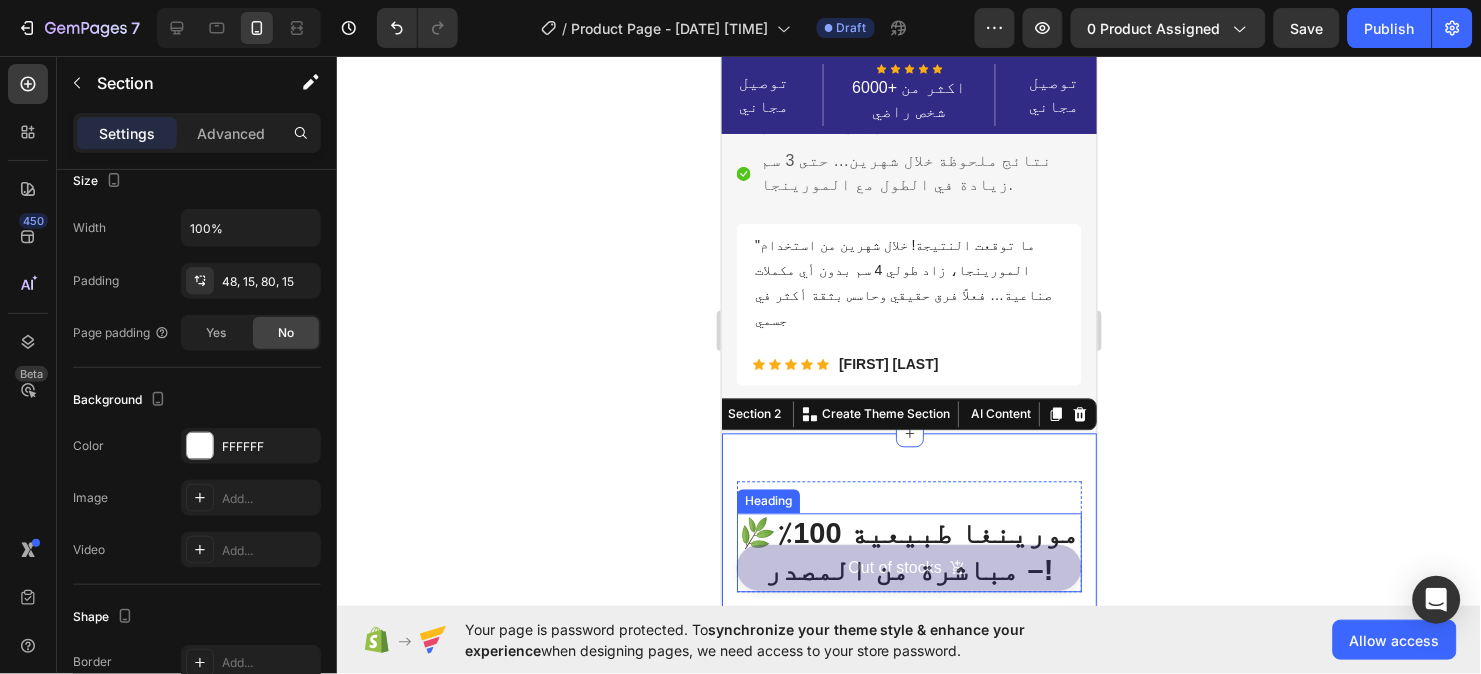 scroll, scrollTop: 0, scrollLeft: 0, axis: both 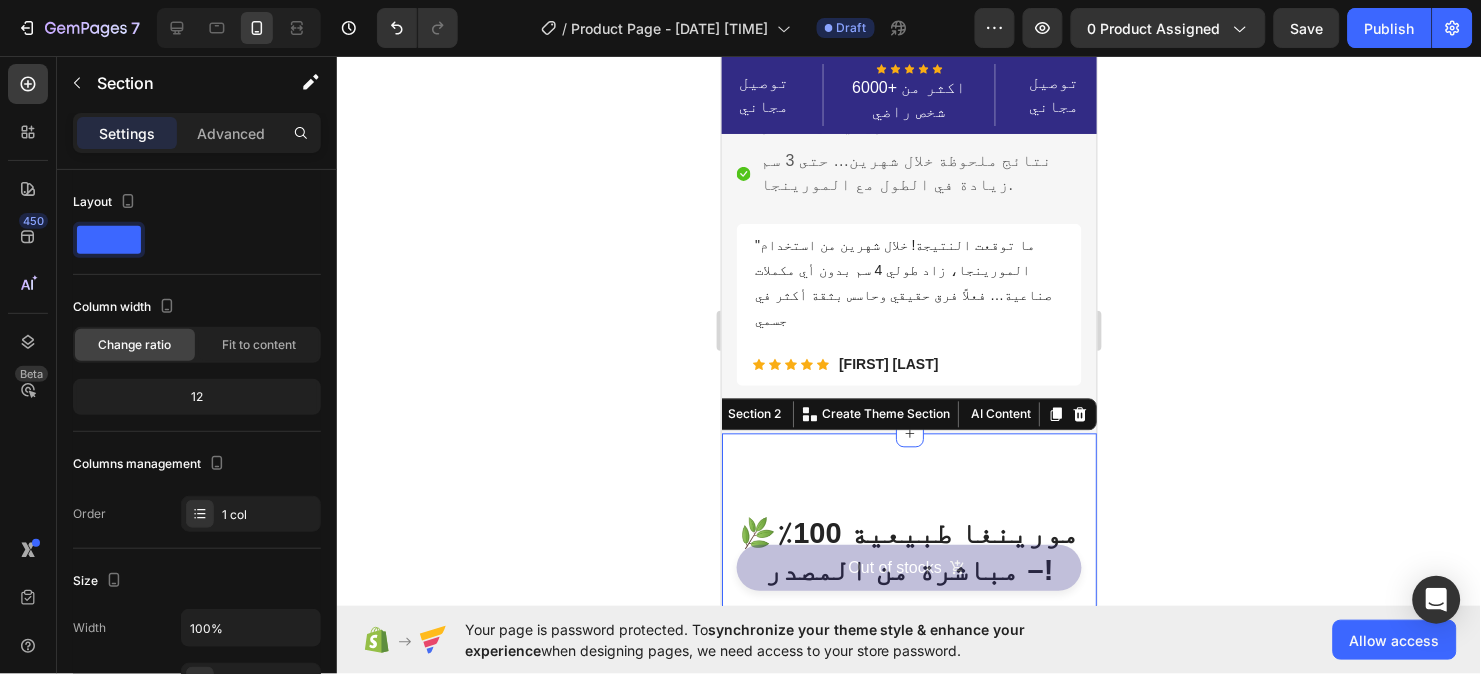 click on "🌿  مورينغا طبيعية 100٪ – مباشرة من المصدر! Heading Row منتج مضمون، عضوي، ومعتمد… للمساعدة على النمو وزيادة النشاط. Text block Row Image 🌿  غنية بالفيتامينات والمعادن الطبيعية Heading المورينغا تحتوي على نسبة عالية من الكالسيوم، الحديد، فيتامين C، والمغنيسيوم. تساهم في تقوية العظام، دعم النمو، وتعزيز مستويات الطاقة بطريقة طبيعية وآمنة Text block Row Image 🌱  توازن شامل ودعم للمناعة والهضم Heading المركبات النباتية في المورينغا تساعد على تحسين الهضم، تخليص الجسم من السموم، وتقوية جهاز المناعة. مثالية لمن يريد صحة متكاملة من الطبيعة. Text block Row Image 🚫  100% طبيعية – خالية من المواد الصناعية" at bounding box center [908, 1174] 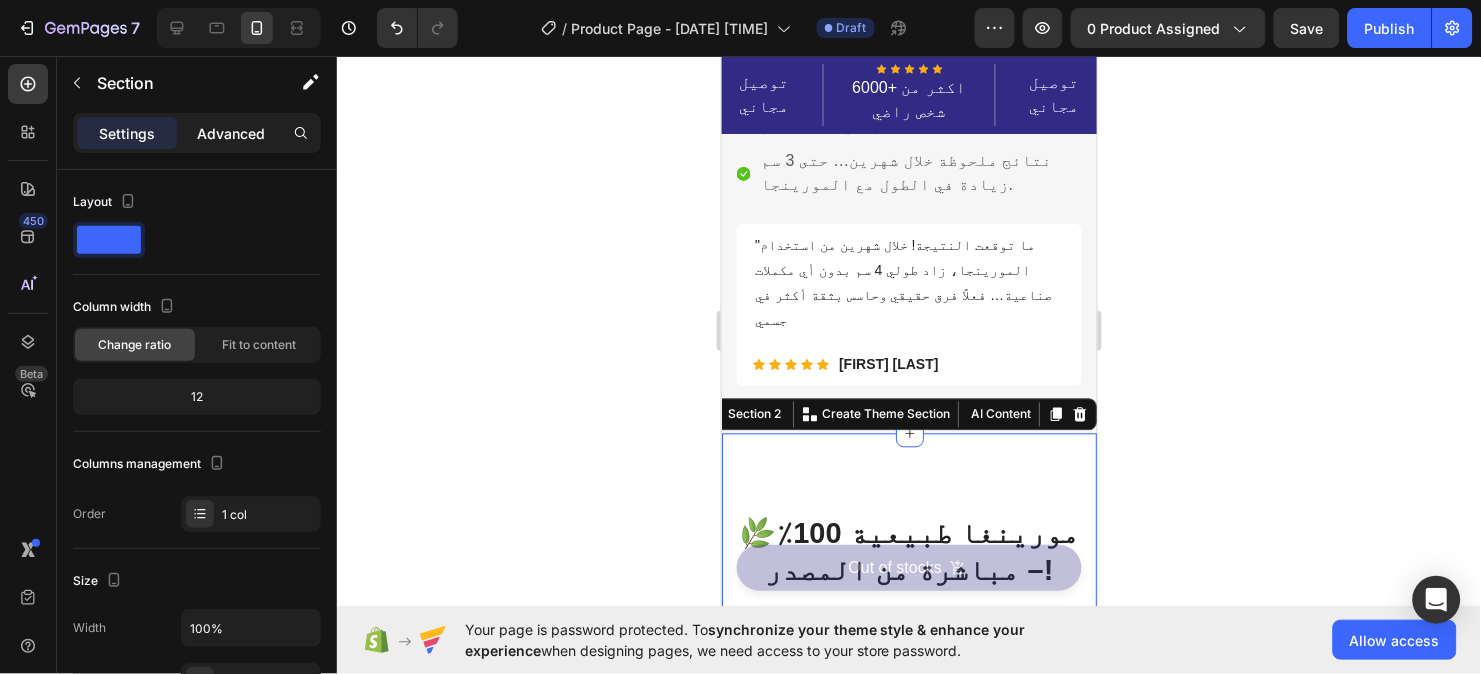 click on "Advanced" at bounding box center [231, 133] 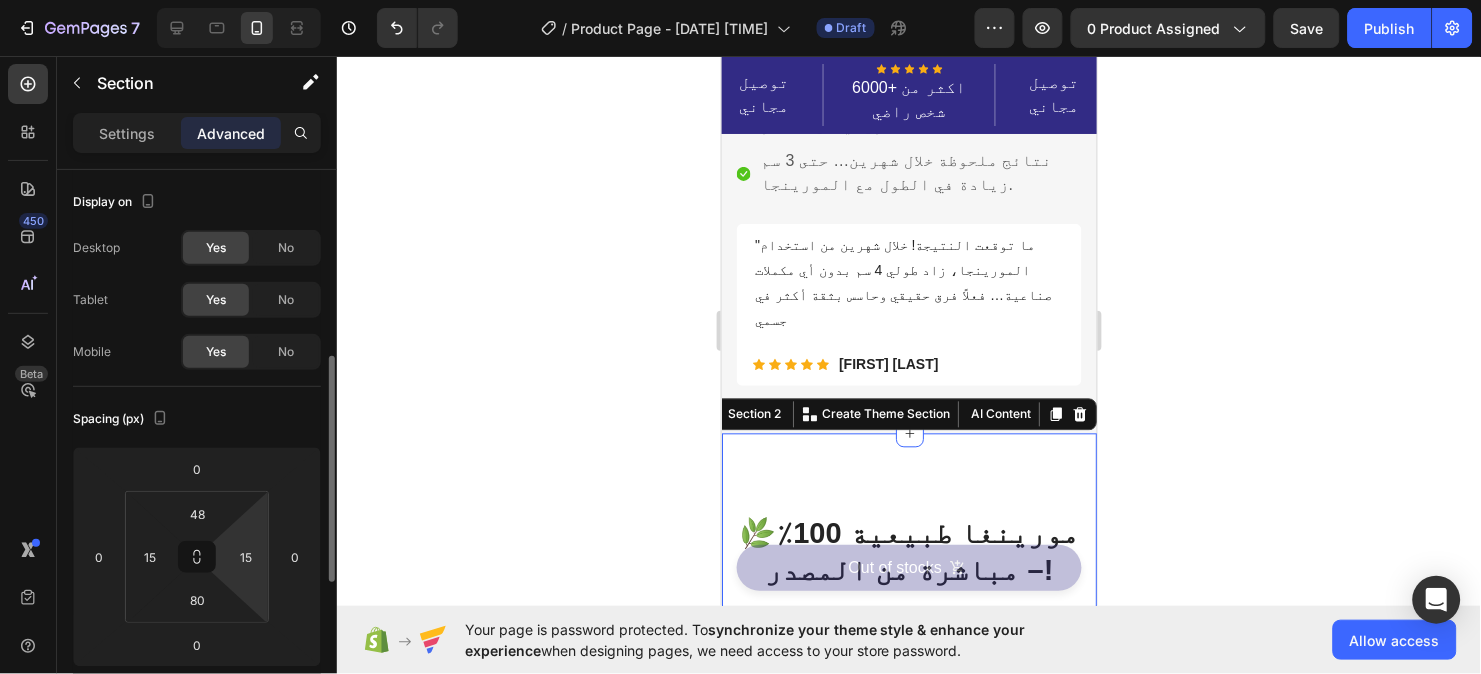 scroll, scrollTop: 133, scrollLeft: 0, axis: vertical 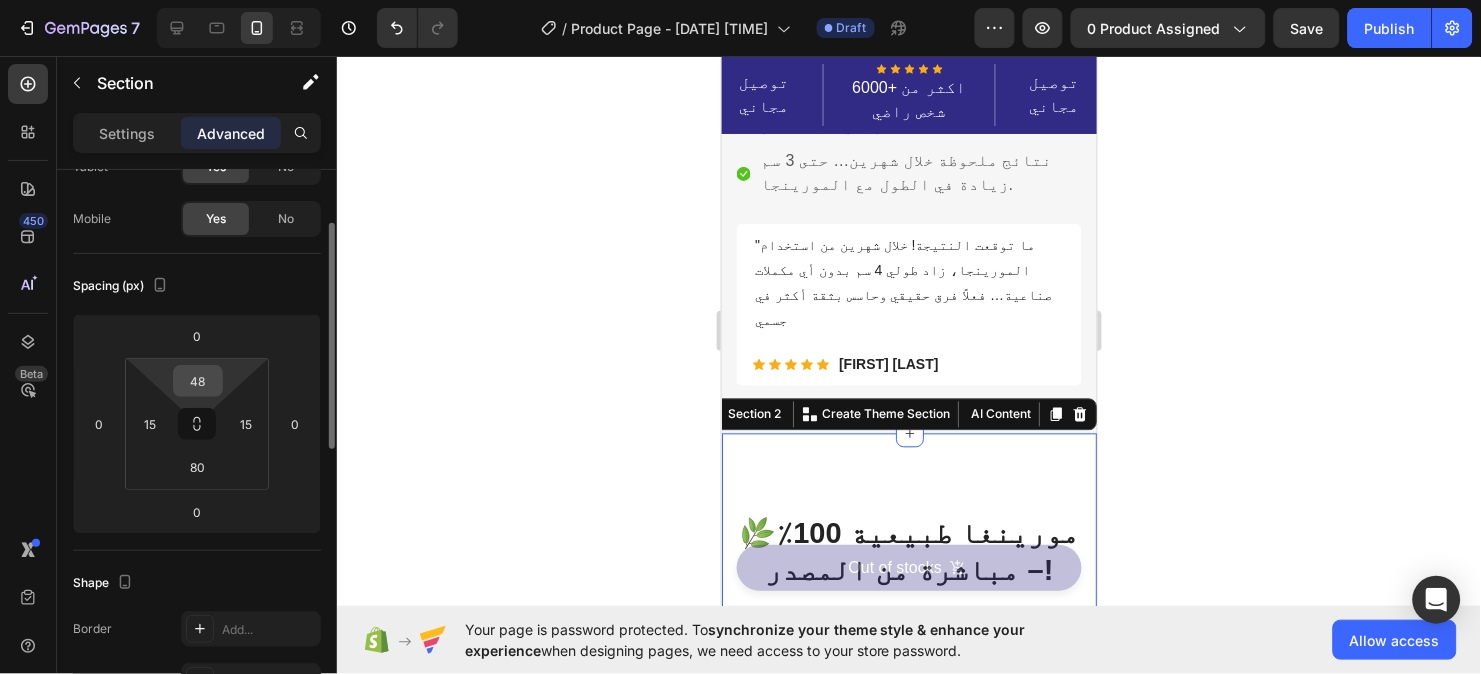 click on "48" at bounding box center (198, 381) 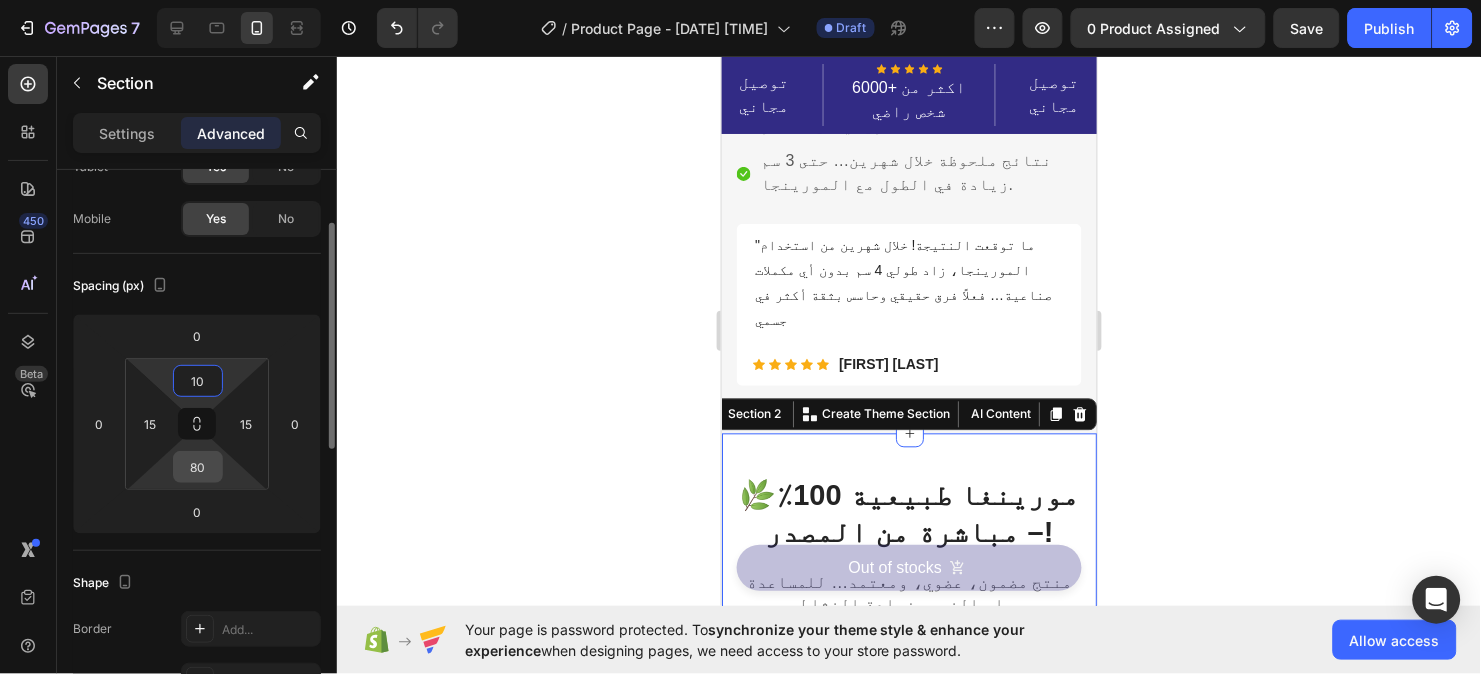 type on "10" 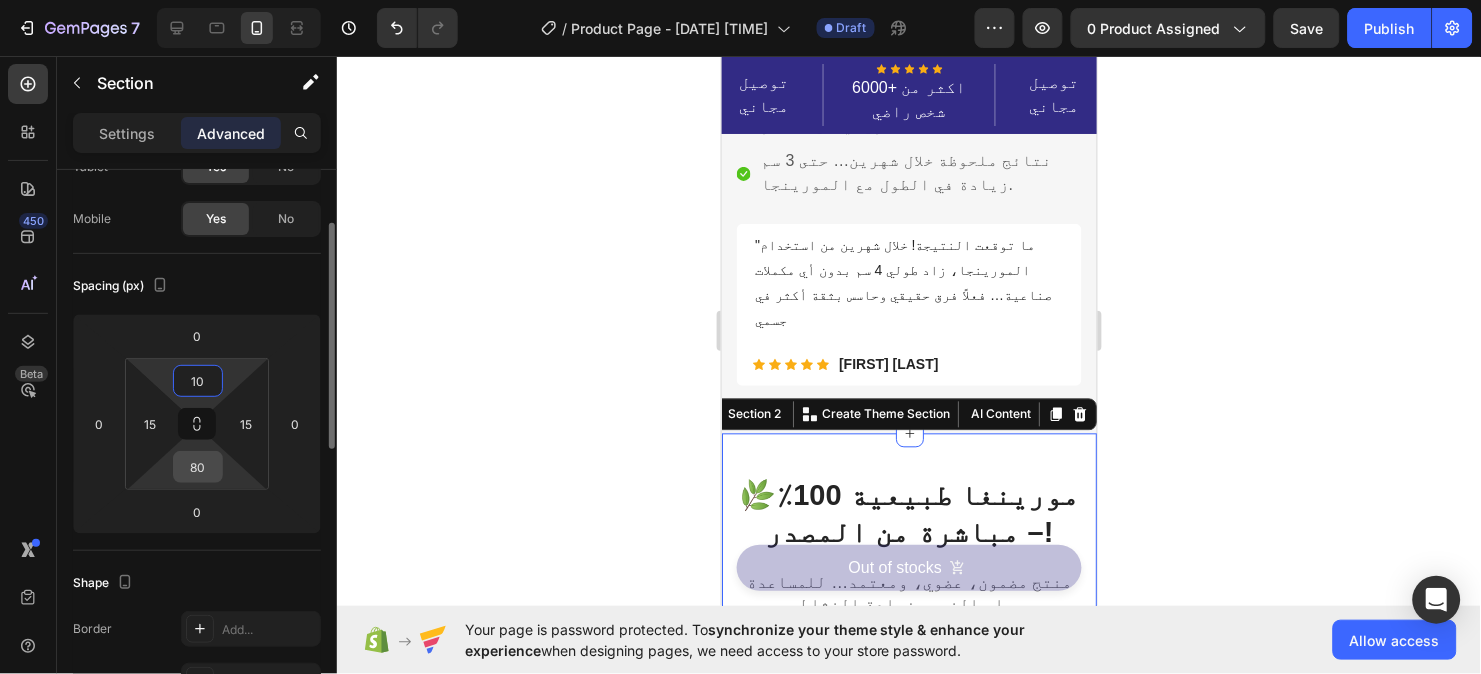 click on "[NUMBER]   /  Product Page - Aug 3, 09:03:29 Draft Preview 0 product assigned  Save   Publish  450 Beta Sections(18) Elements(84) Section Element Hero Section Product Detail Brands Trusted Badges Guarantee Product Breakdown How to use Testimonials Compare Bundle FAQs Social Proof Brand Story Product List Collection Blog List Contact Sticky Add to Cart Custom Footer Browse Library 450 Layout
Row
Row
Row
Row Text
Heading
Text Block Button
Button
Button Media
Image
Image
Video" at bounding box center (740, 0) 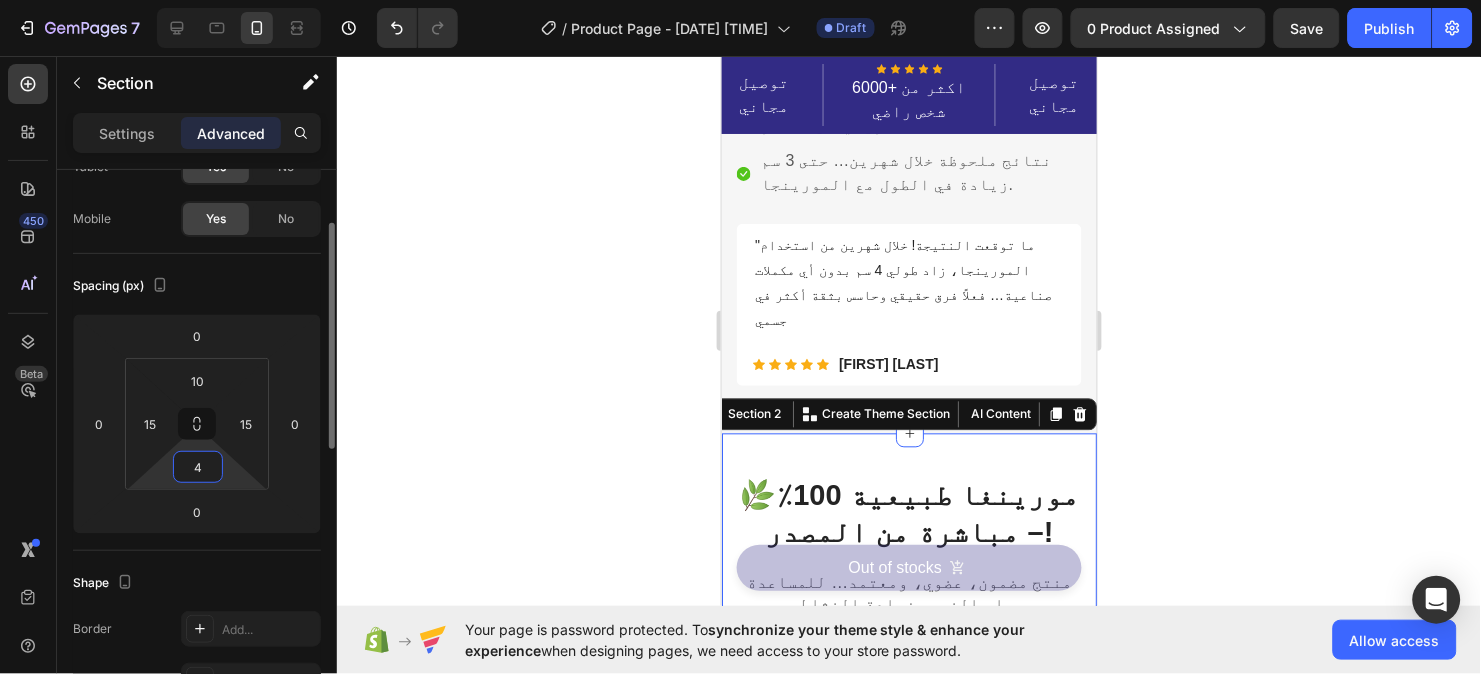click on "4" at bounding box center [198, 467] 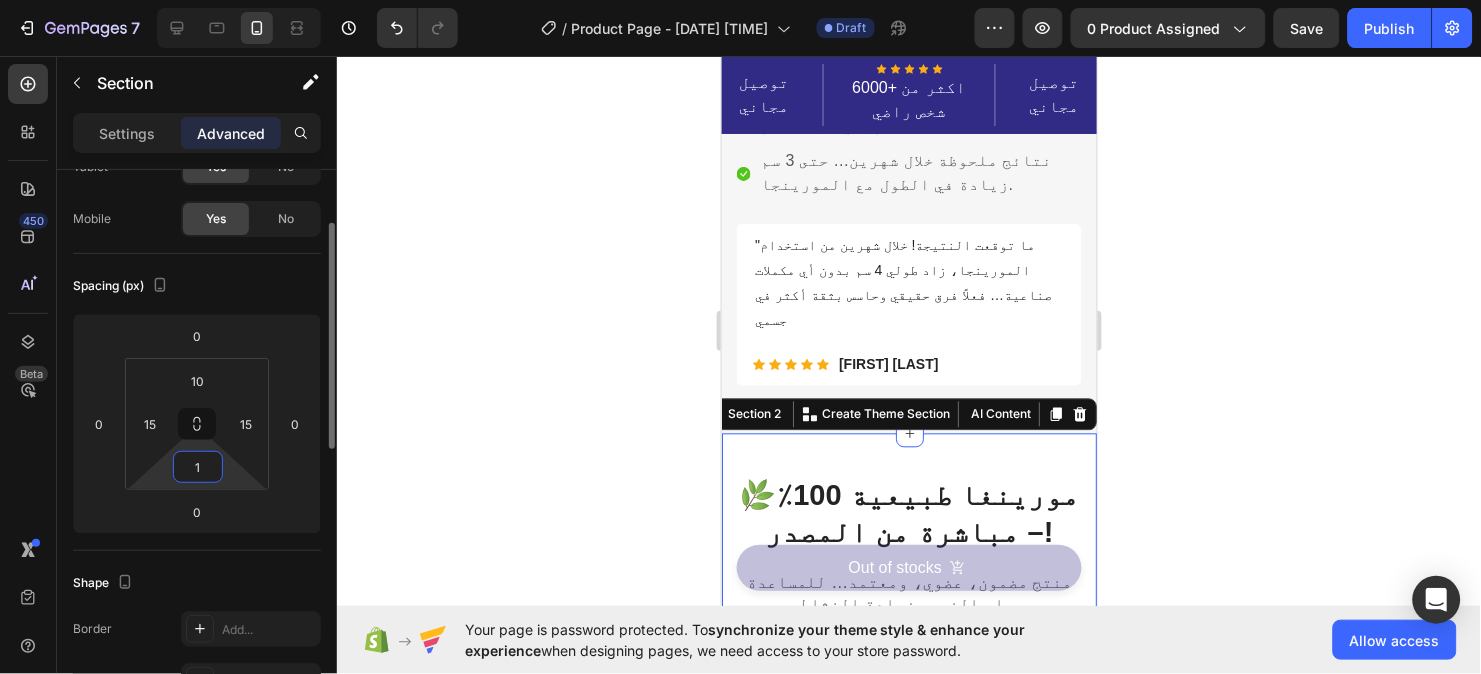 type on "10" 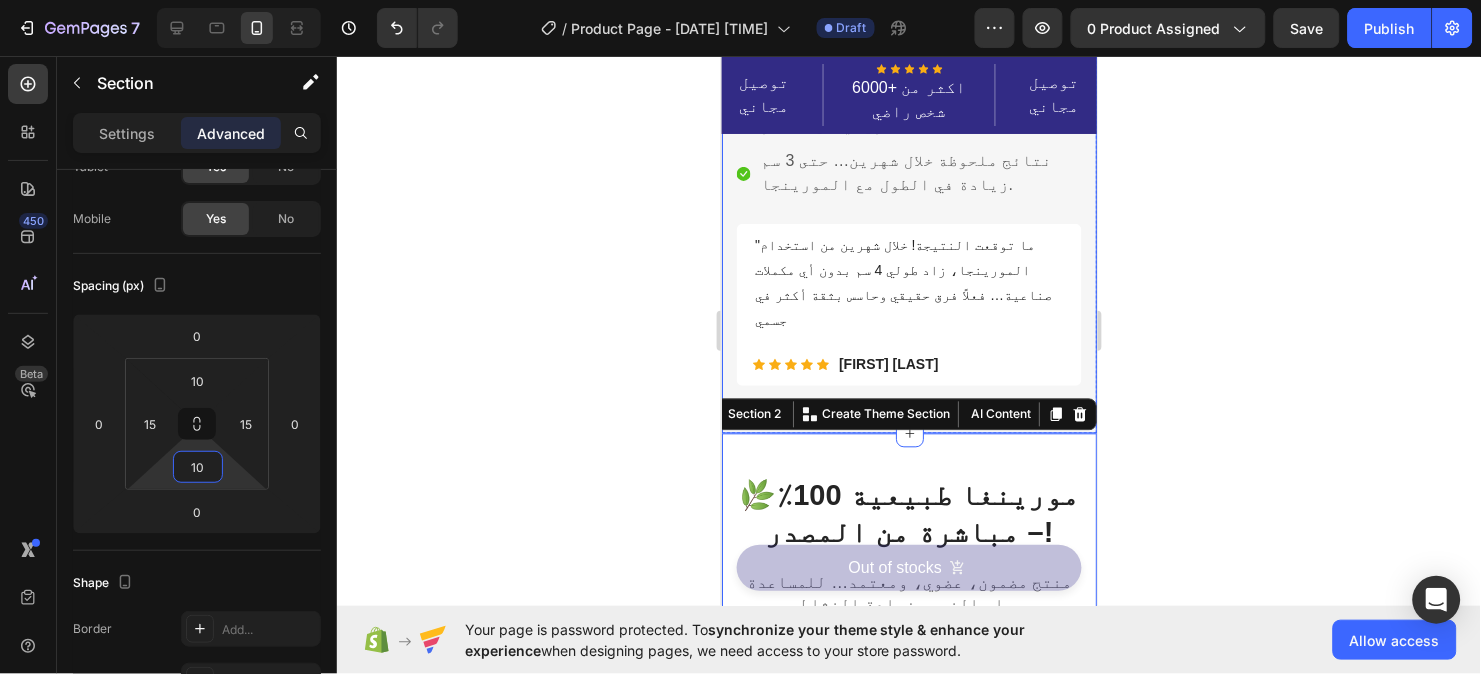 click on "Image Image Free Shipping Heading On oders over $[PRICE] Text block Row Image Money-back guarantee Heading 30- day refund or replacement Text block Row Row Row             (P) Images & Gallery Moringa (P) Title                Icon                Icon                Icon                Icon                Icon Icon List Hoz [NUMBER]+ Clients satisfaits Text block Row
Icon Product Benefit 1 Text block
Icon Product Benefit 2 Text block
Icon Product Benefit 3 Text block
Icon Product Benefit 4 Text block Icon List DA [PRICE] (P) Price (P) Price DA [PRICE] (P) Price (P) Price توصيل مجاني  Text Block Row
Icon بفضل الفيتامينات والمعادن الأساسية، تساهم المورينجا في تقوية العظام وتحفيز الجسم على الامتصاص السليم للعناصر التي تعزز الطول. Text block
Icon Text block
Icon Text block
Icon" at bounding box center (908, -116) 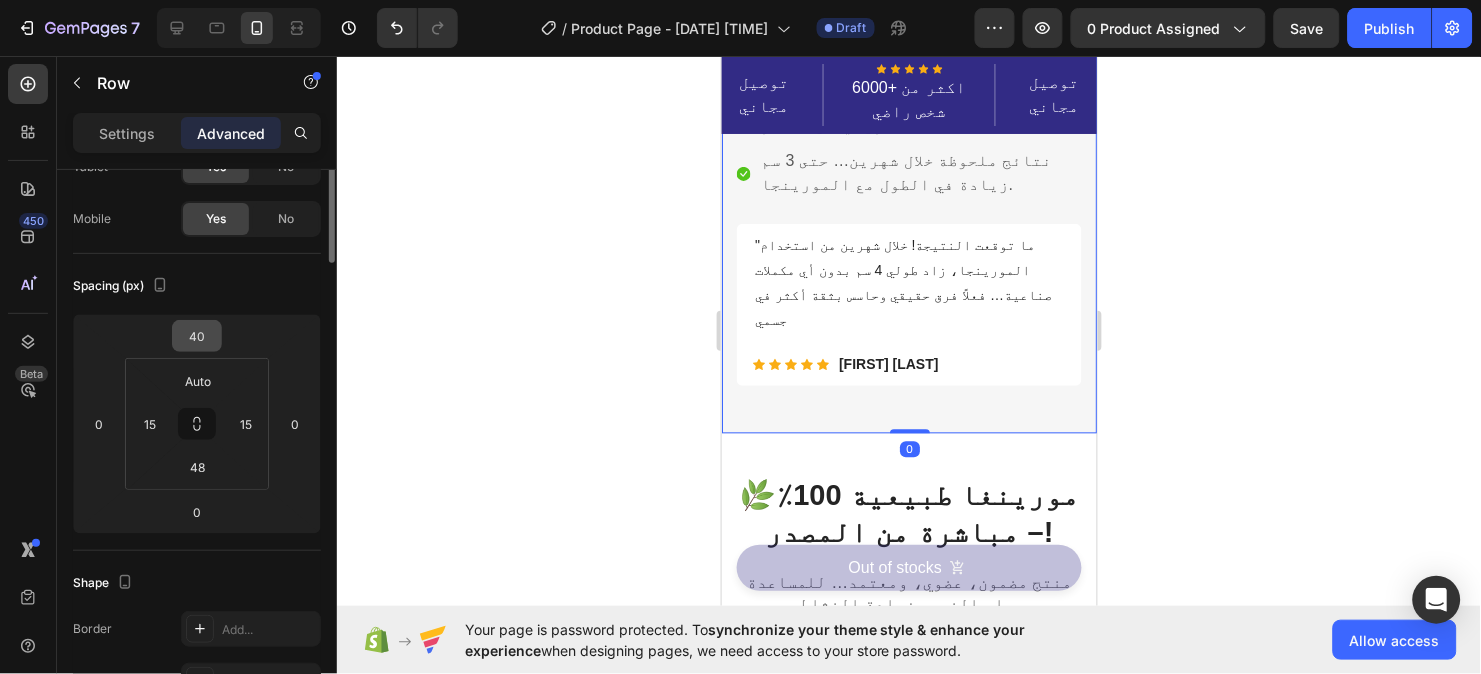 scroll, scrollTop: 0, scrollLeft: 0, axis: both 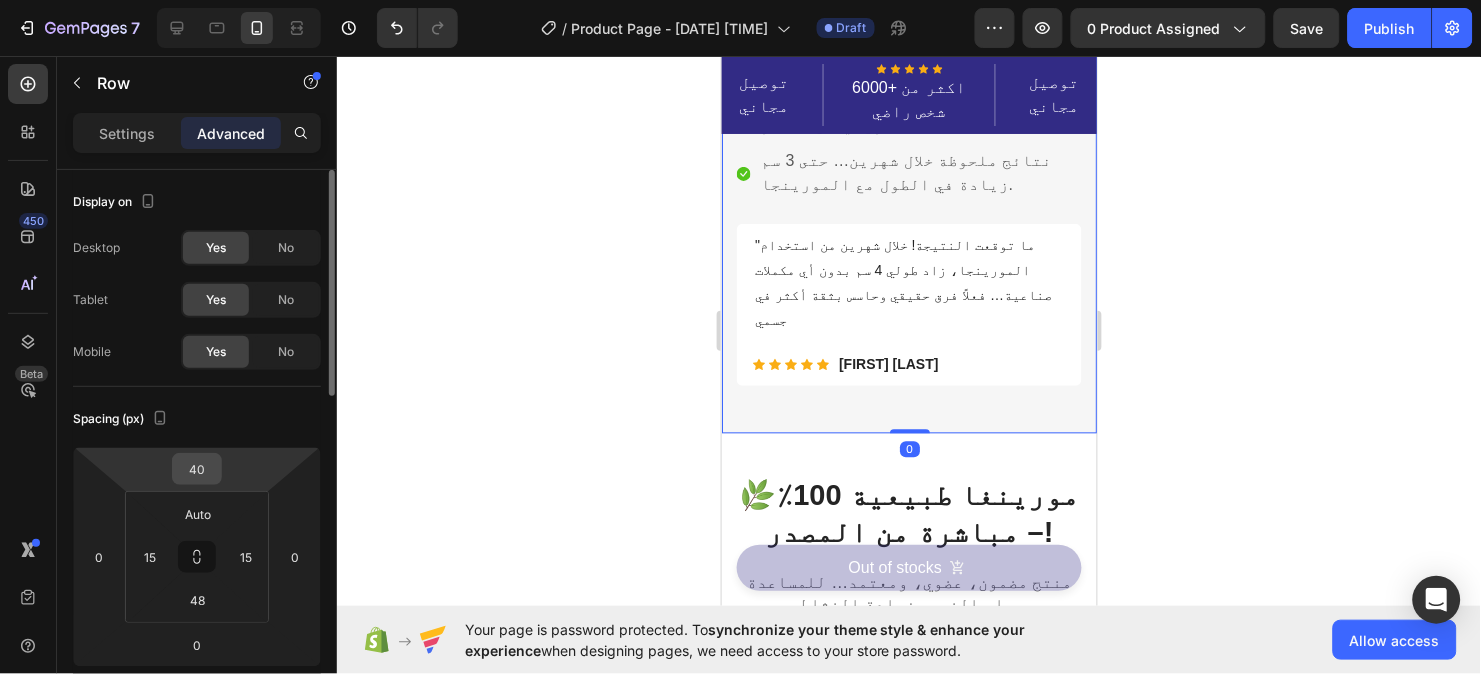 click on "40" at bounding box center [197, 469] 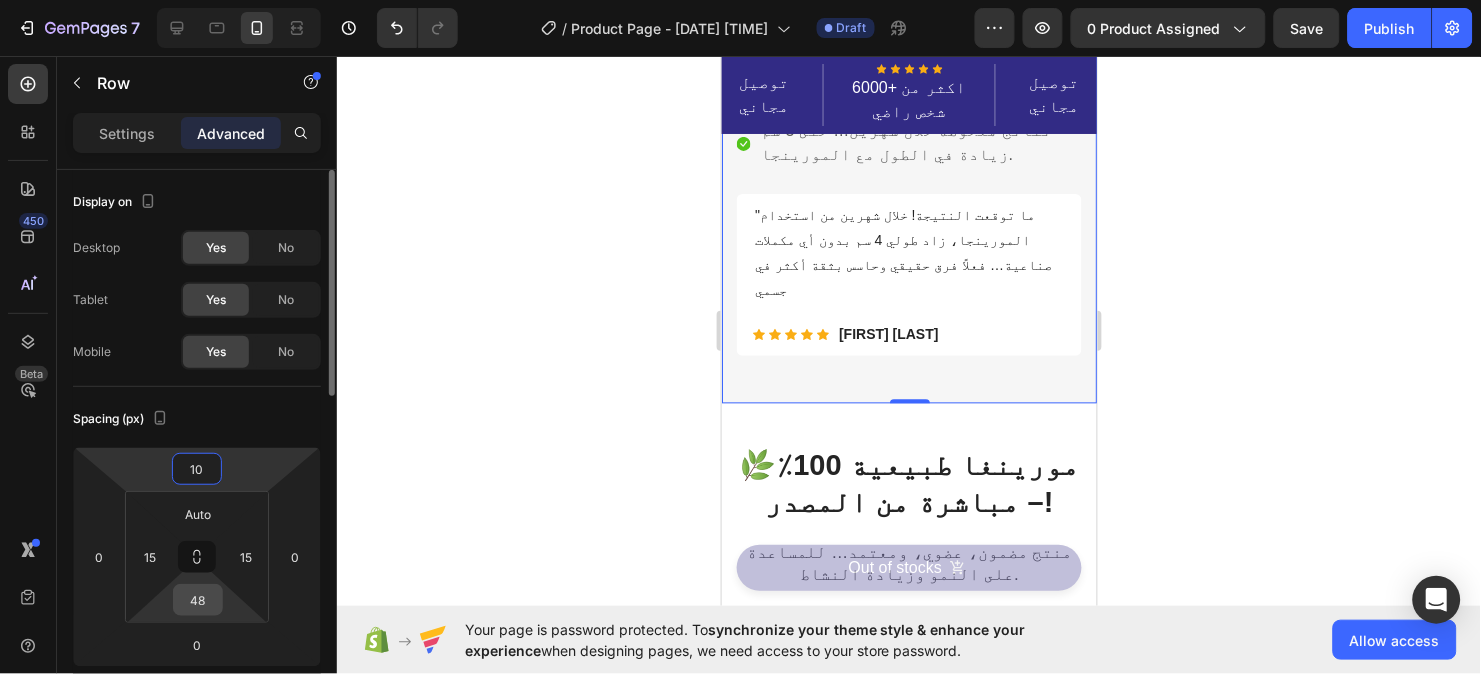 type on "10" 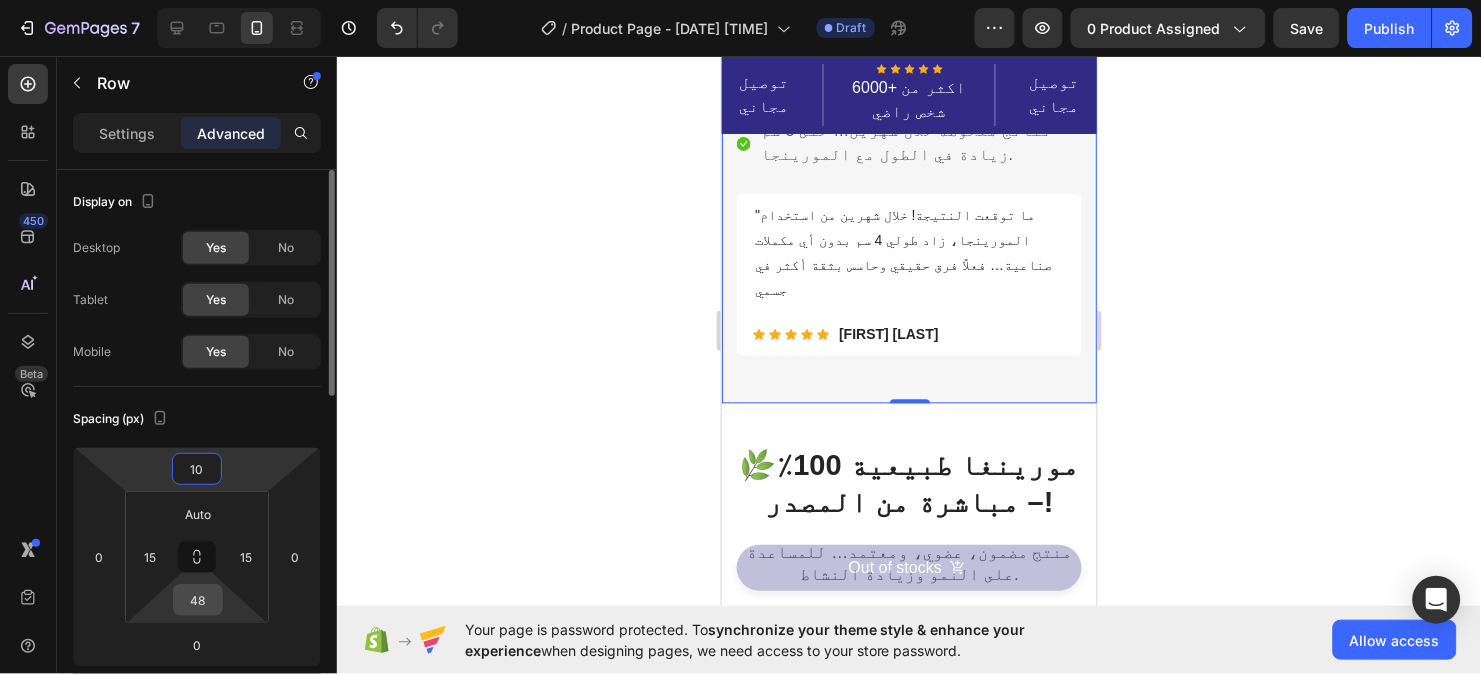 click on "48" at bounding box center [198, 600] 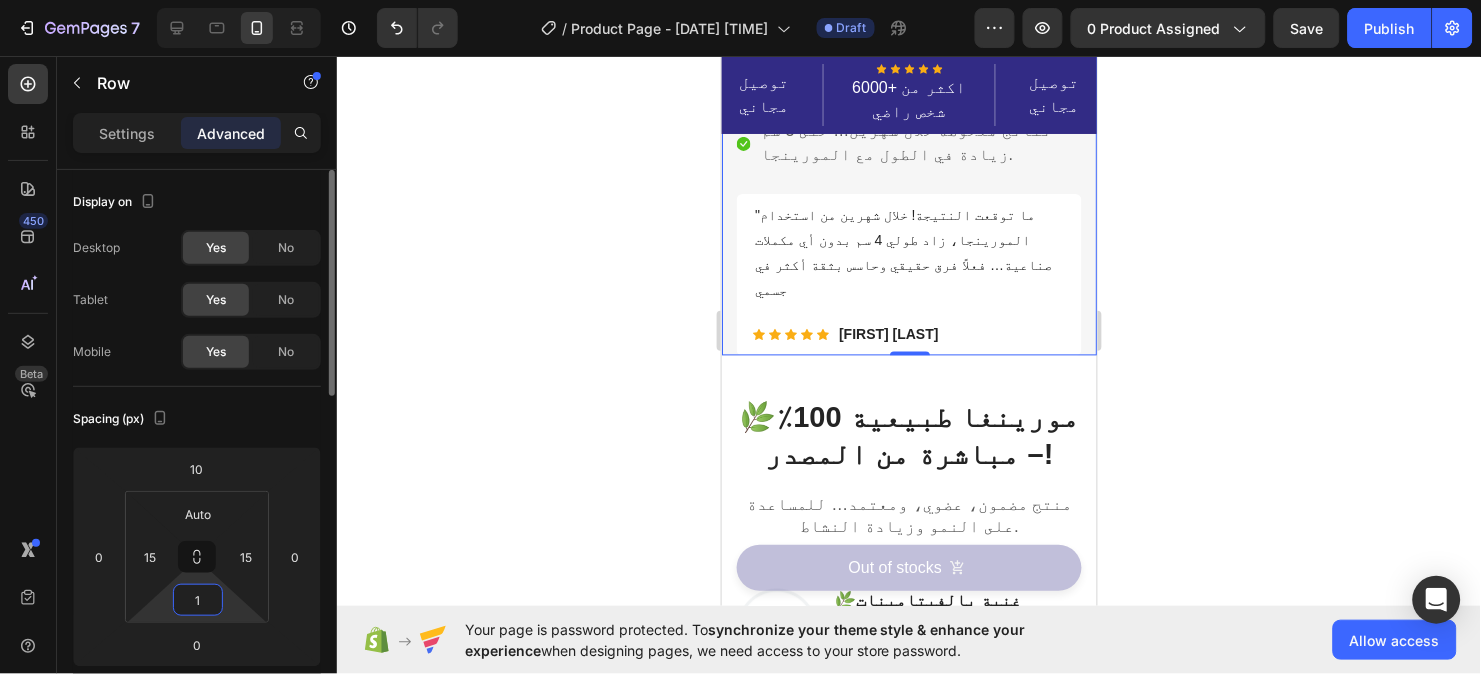 type on "10" 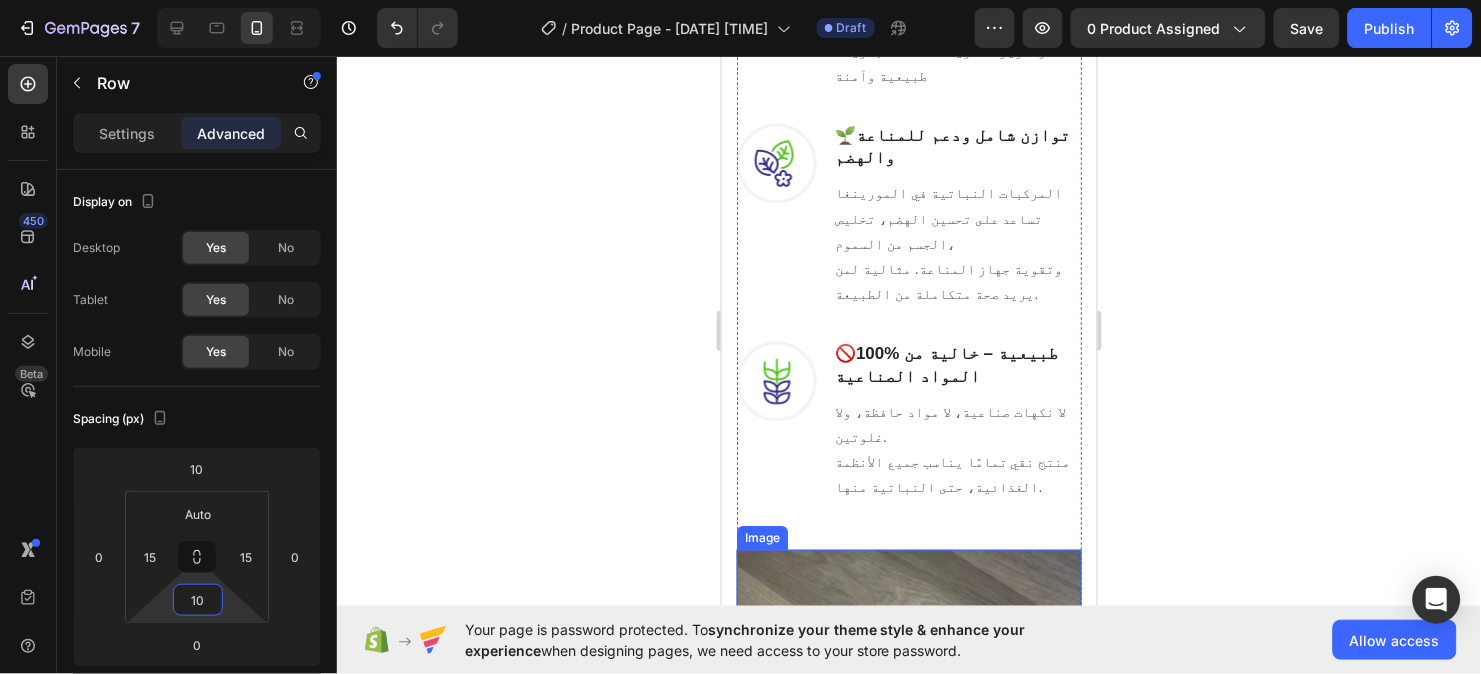 scroll, scrollTop: 1600, scrollLeft: 0, axis: vertical 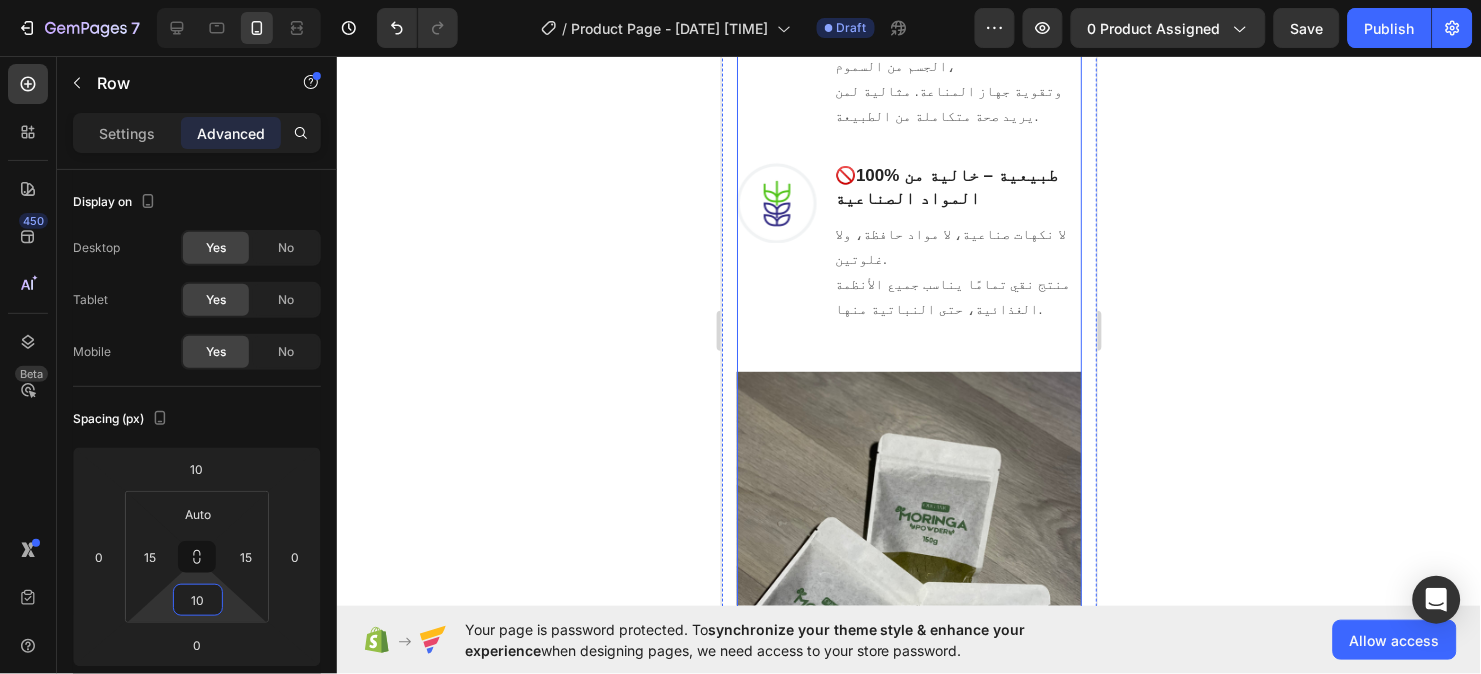 click on "Image" at bounding box center (908, 577) 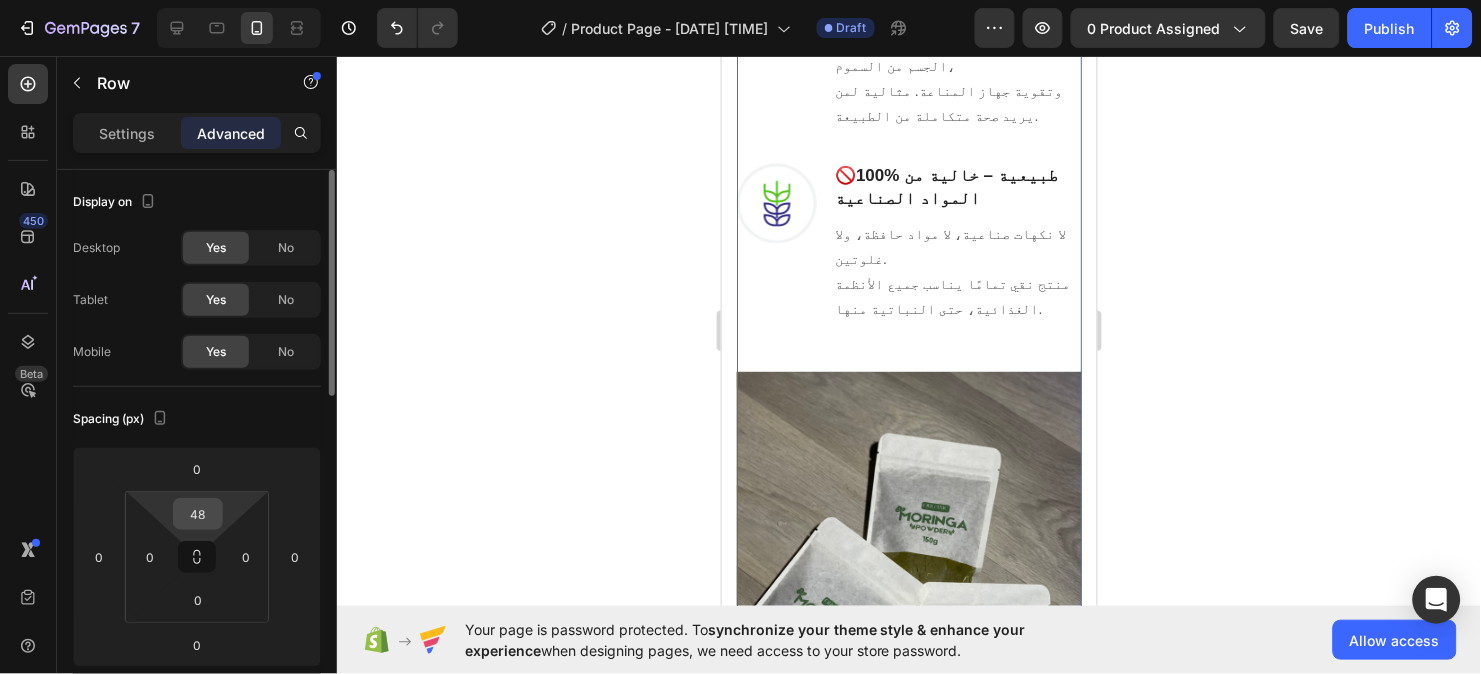 click on "48" at bounding box center (198, 514) 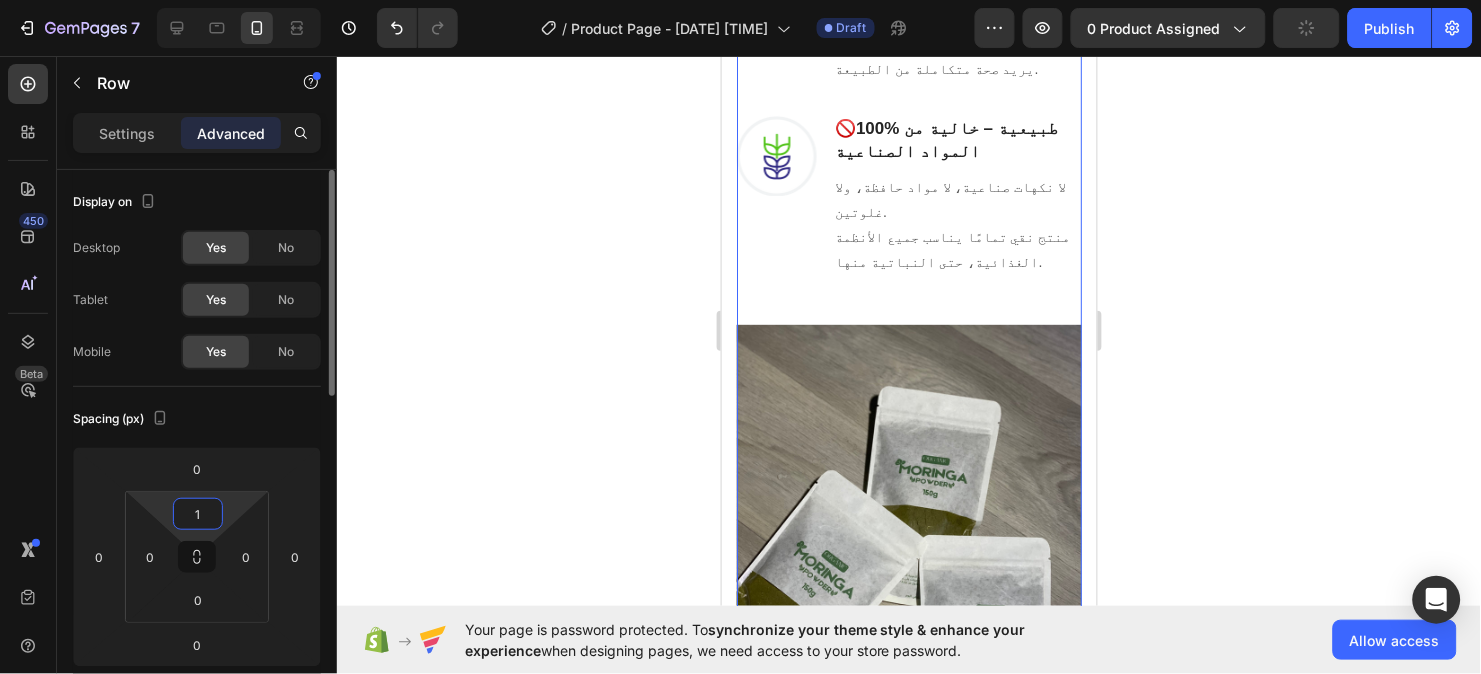 type on "10" 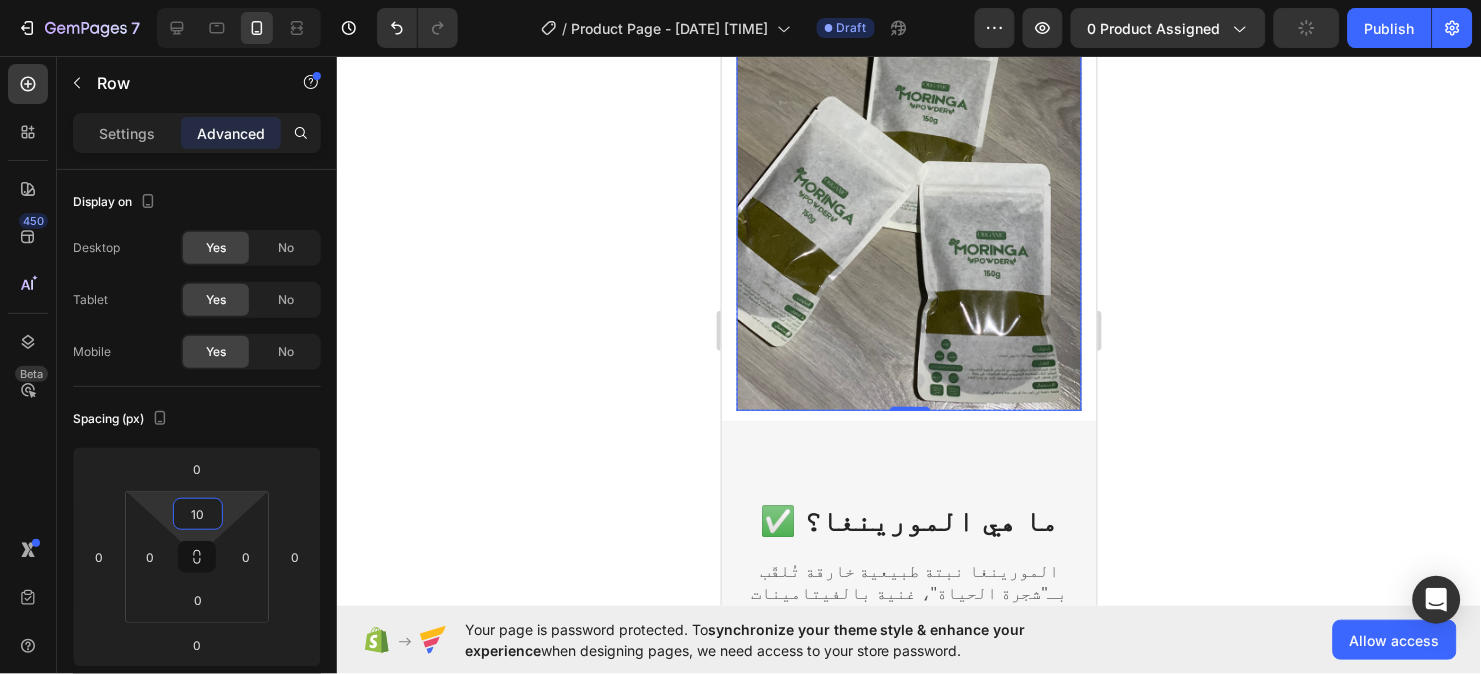 scroll, scrollTop: 2000, scrollLeft: 0, axis: vertical 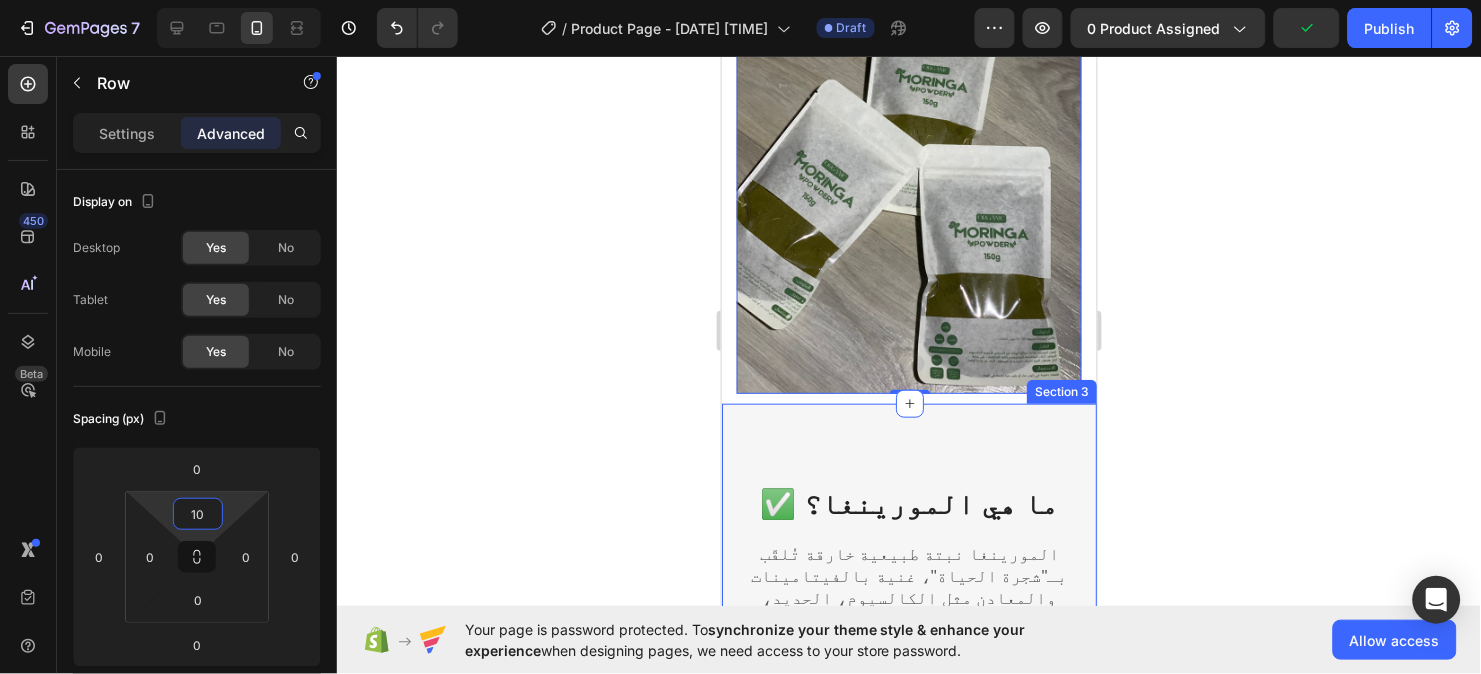 click on "✅ ما هي المورينغا؟ Heading المورينغا نبتة طبيعية خارقة تُلقّب بـ"شجرة الحياة"، غنية بالفيتامينات والمعادن مثل الكالسيوم، الحديد، والزنك. تُستخدم منذ قرون لدعم الصحة والطاقة بشكل طبيعي وآمن. Text block Row Row Image 📏 المورينغا وزيادة الطول Heading بفضل محتواها العالي من الكالسيوم والمغذيات الأساسية، تساعد المورينغا على تقوية العظام وتحفيز النمو، خصوصًا عند الأطفال والمراهقين. تُعتبر خيارًا ممتازًا لمن يبحث عن دعم طبيعي لزيادة الطول. Text block Row 💪 طاقة طبيعية بدون مواد كيميائية Heading Text block Image Row Image 🌿 لماذا تختار مورينغا أصلية؟ Heading Text block Row Section 3" at bounding box center [908, 1427] 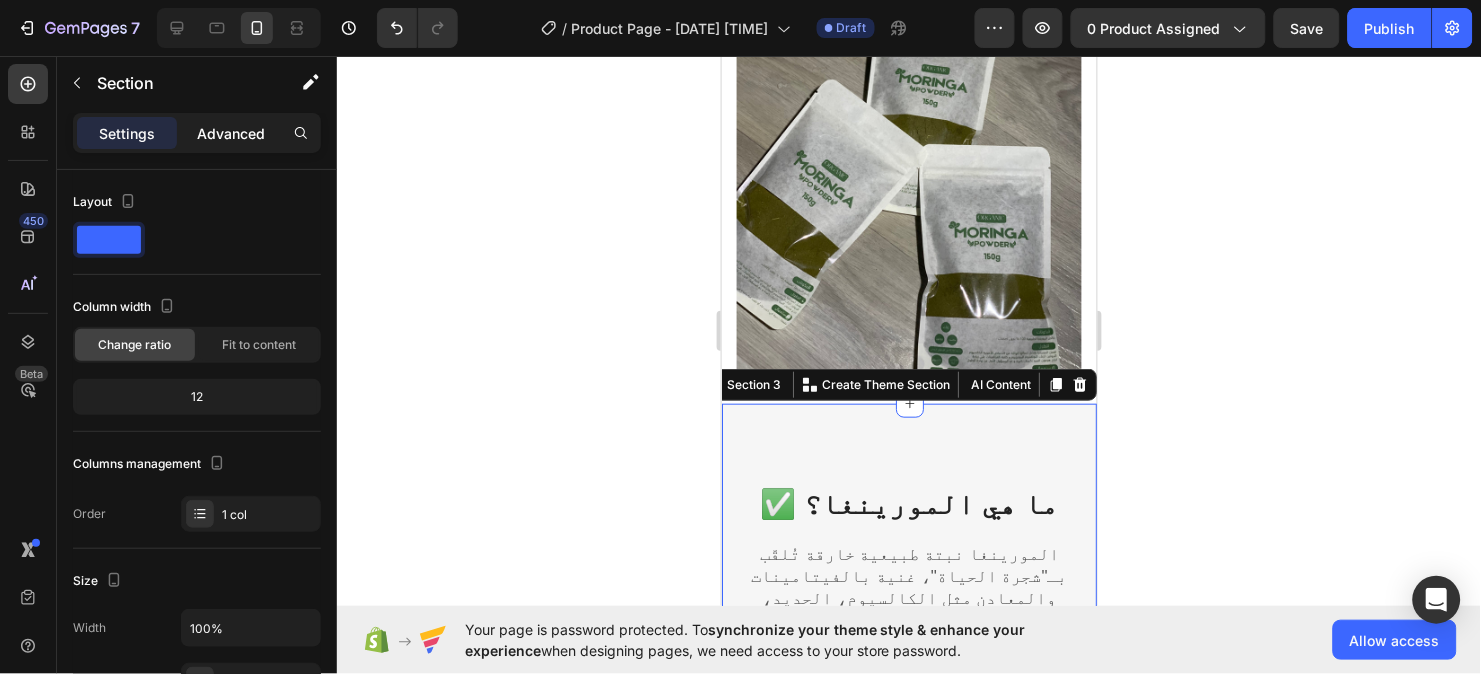 click on "Advanced" 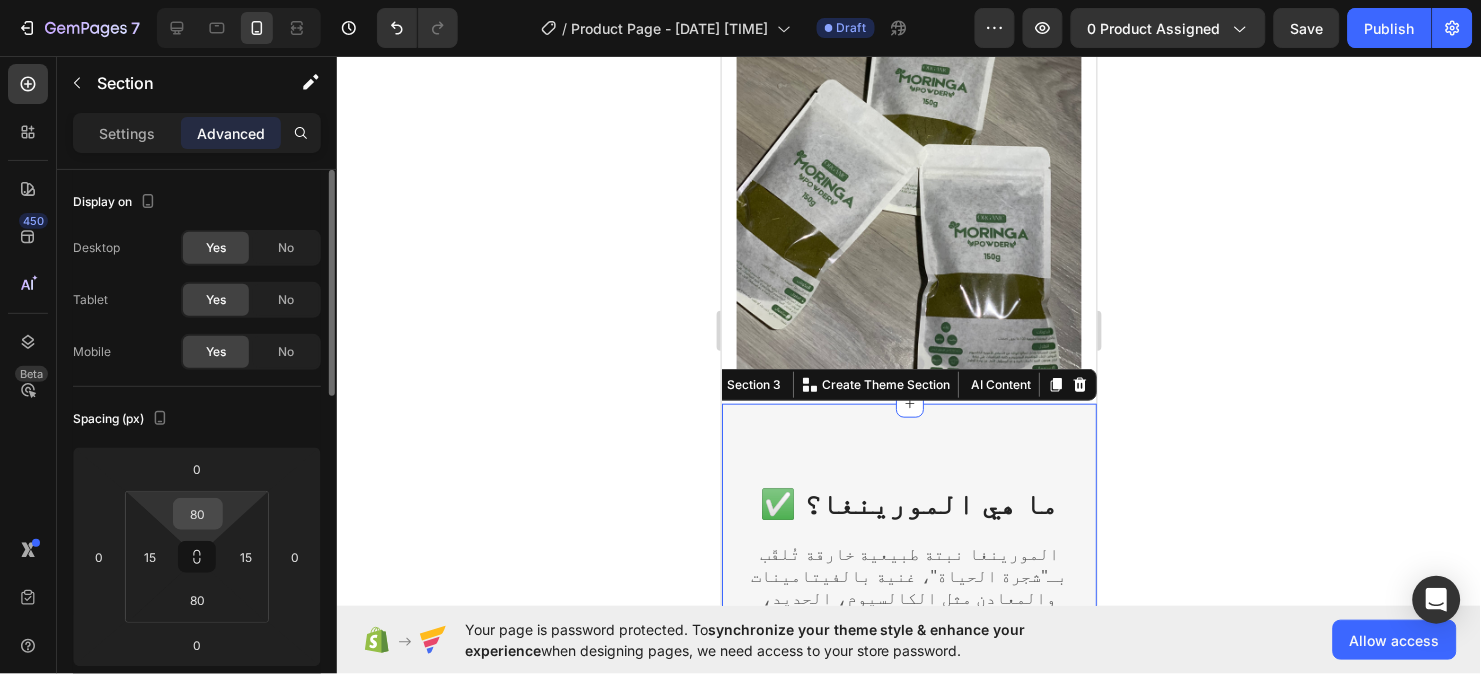 click on "80" at bounding box center [198, 514] 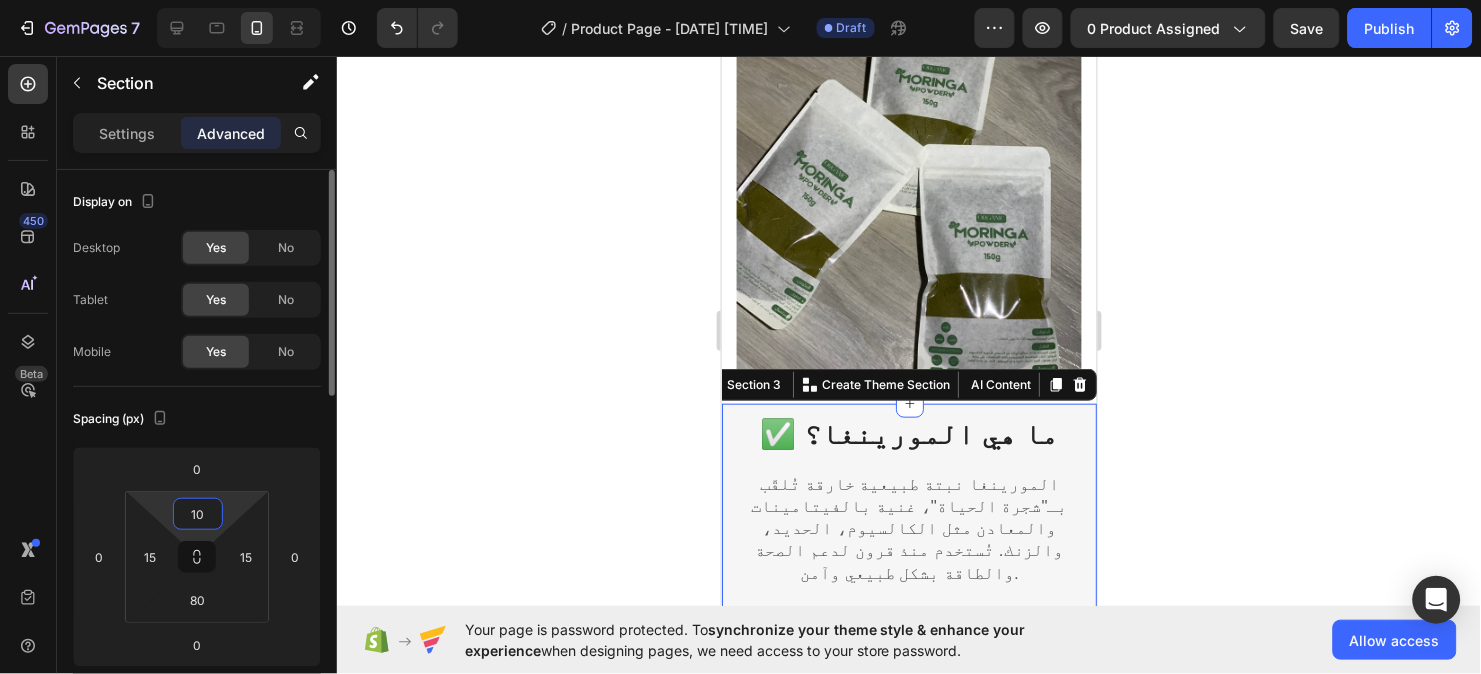 scroll, scrollTop: 266, scrollLeft: 0, axis: vertical 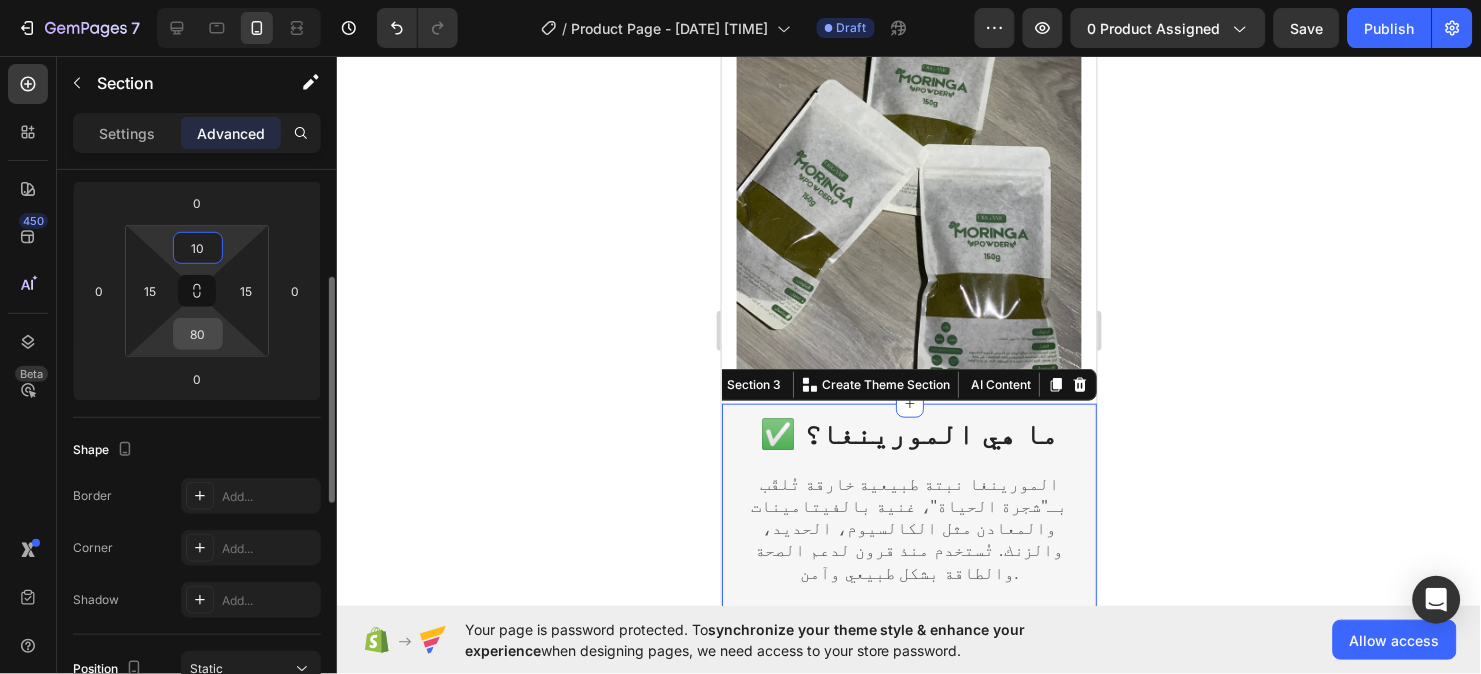 type on "10" 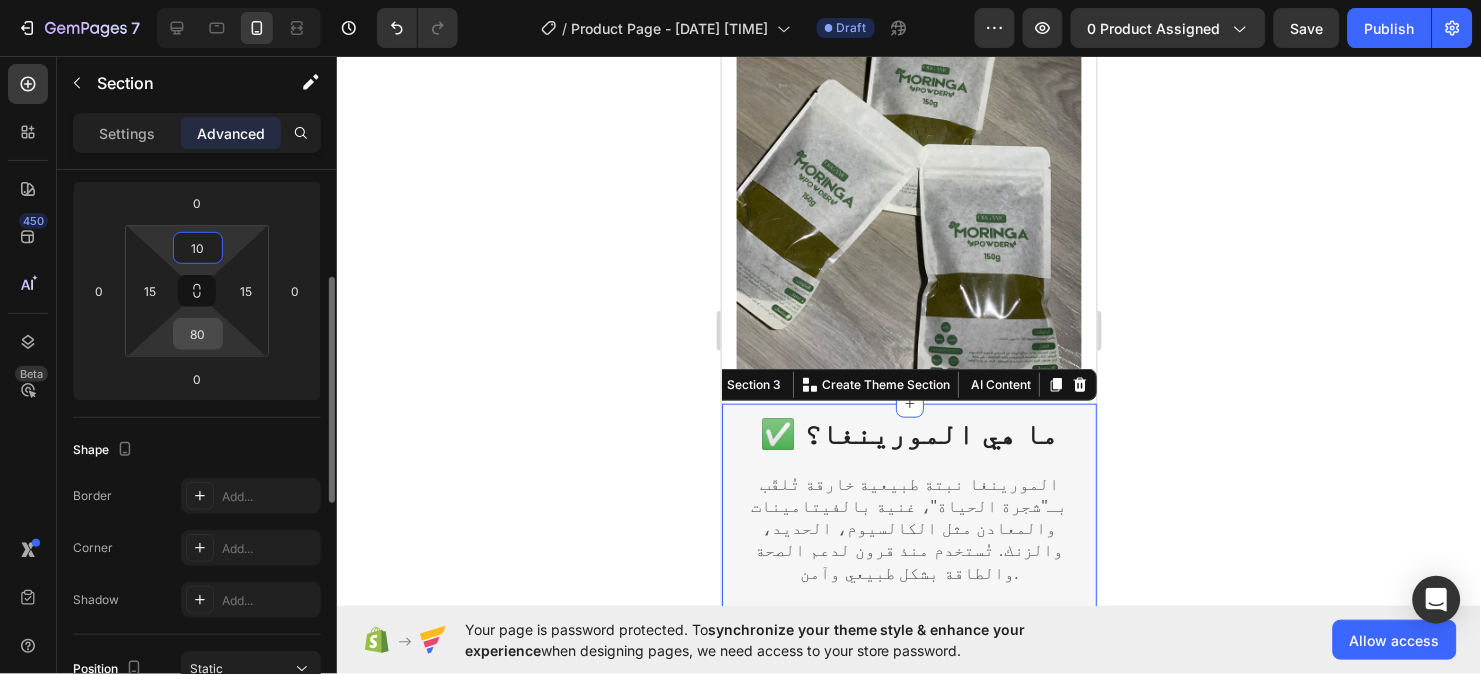 click on "80" at bounding box center (198, 334) 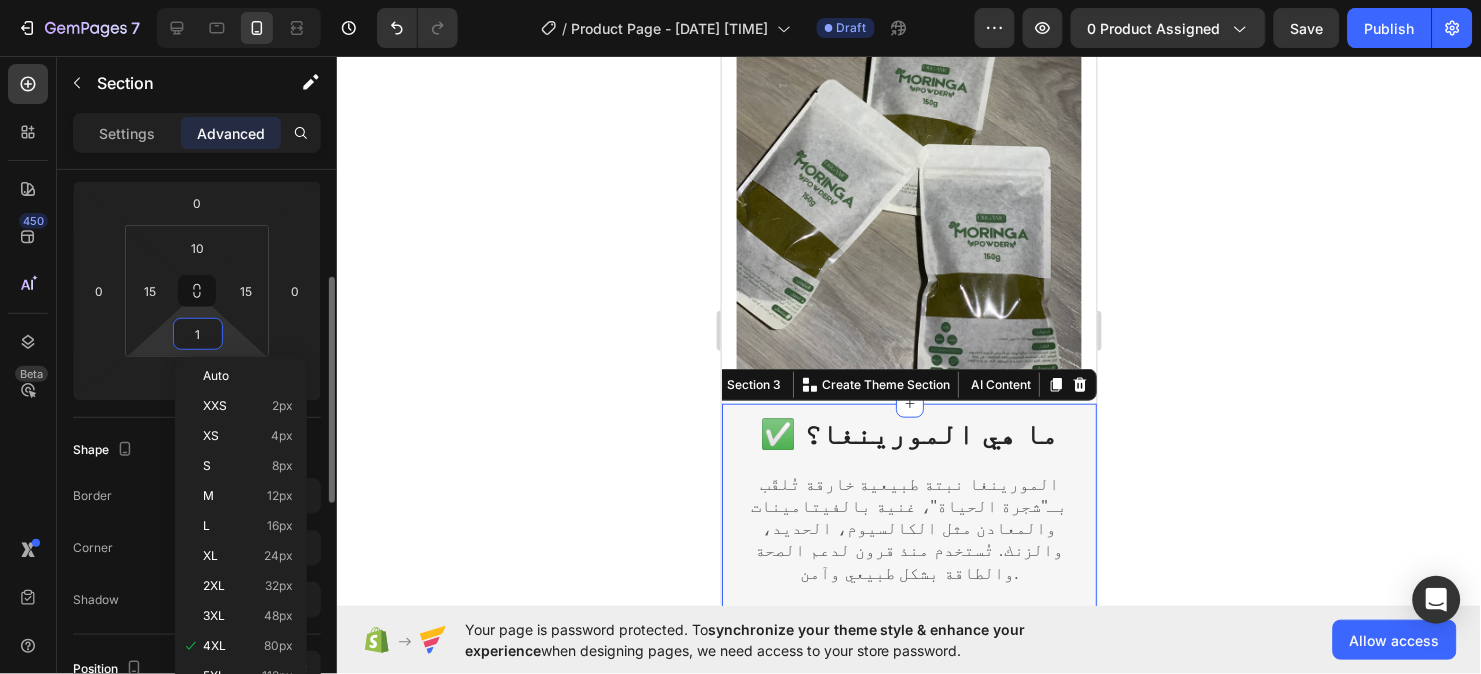 type on "10" 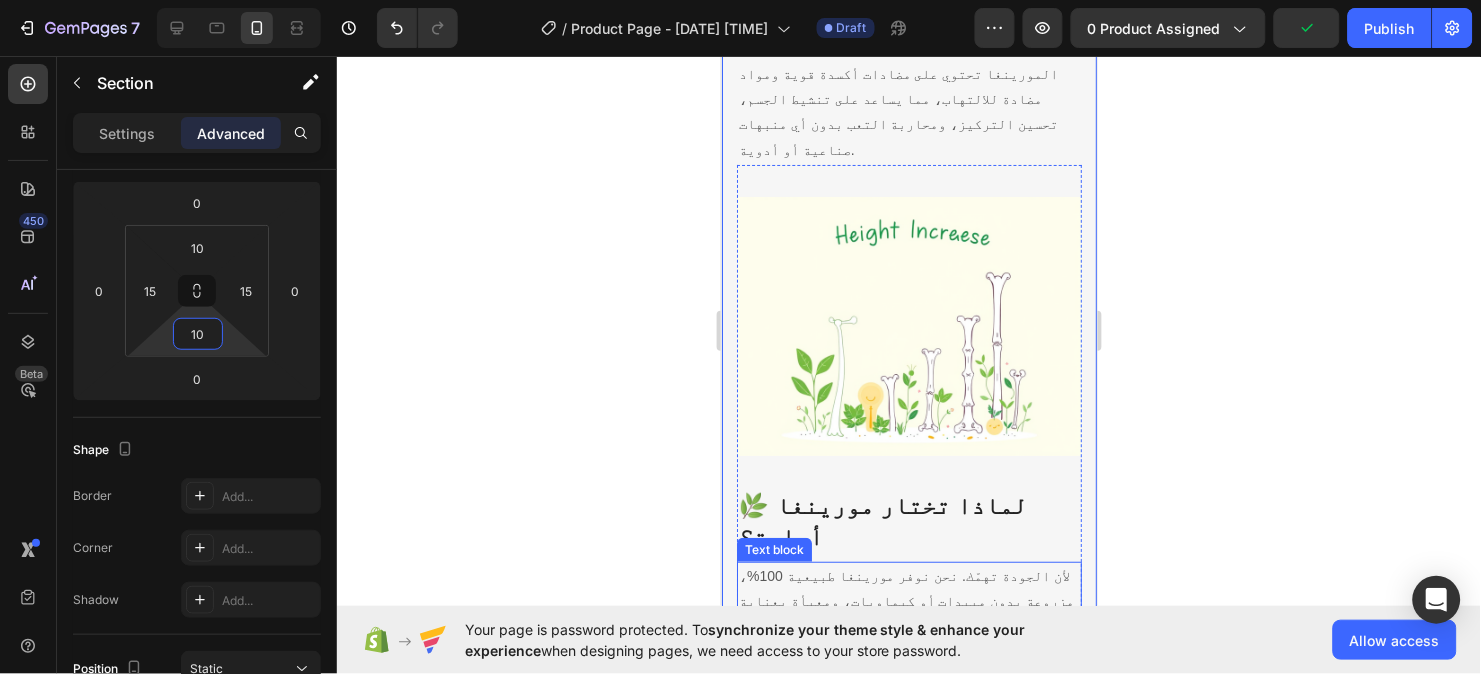 scroll, scrollTop: 3733, scrollLeft: 0, axis: vertical 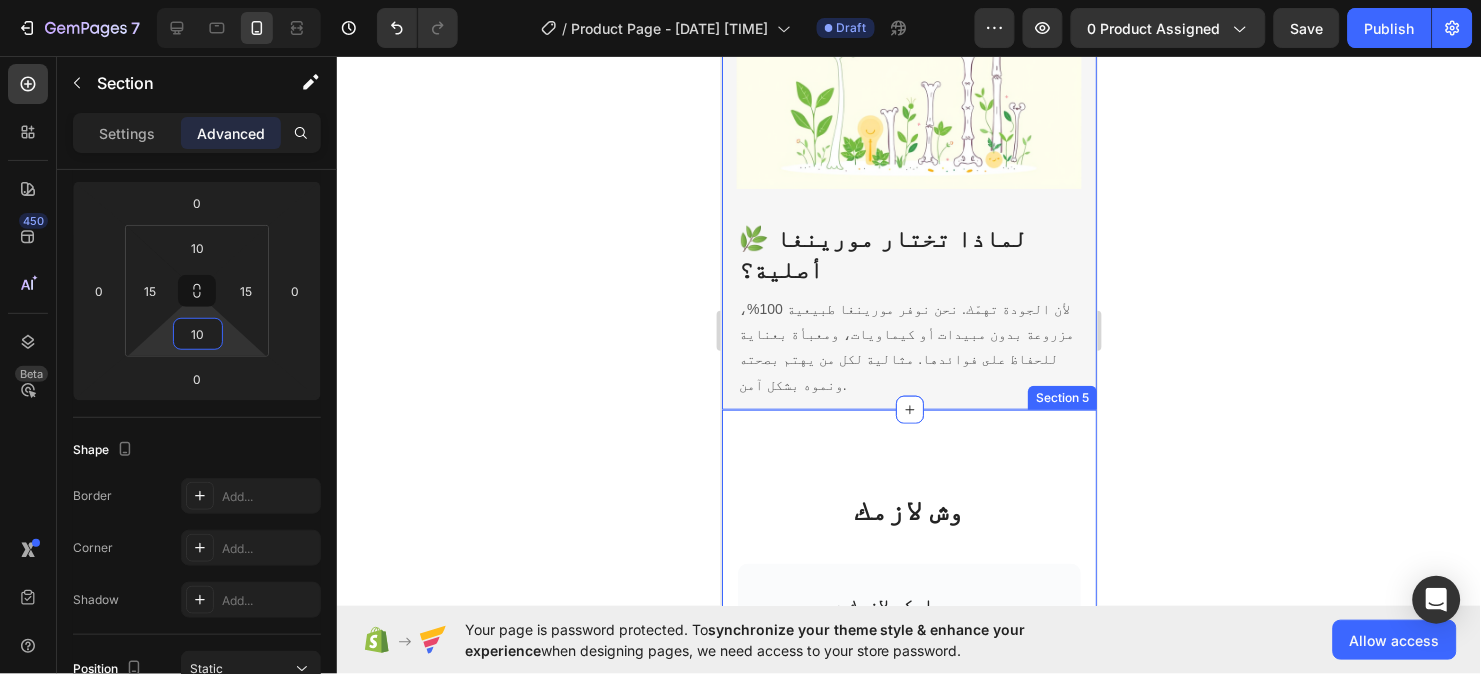 click on "وش لازمك Heading Row اسكو لازمك دير سبور  وي لازمك دير تمارين قفز الماساي وتمارين لزيادة الطول من اجل تسريع عملية الطول  Text block Row شحال لازم يكون العمر تاعك فيوق توصلك طلبية  Accordion  	   REVEAL OFFER Button                Icon 30 day money back guarantee Text block Icon List Row Section 5" at bounding box center (908, 723) 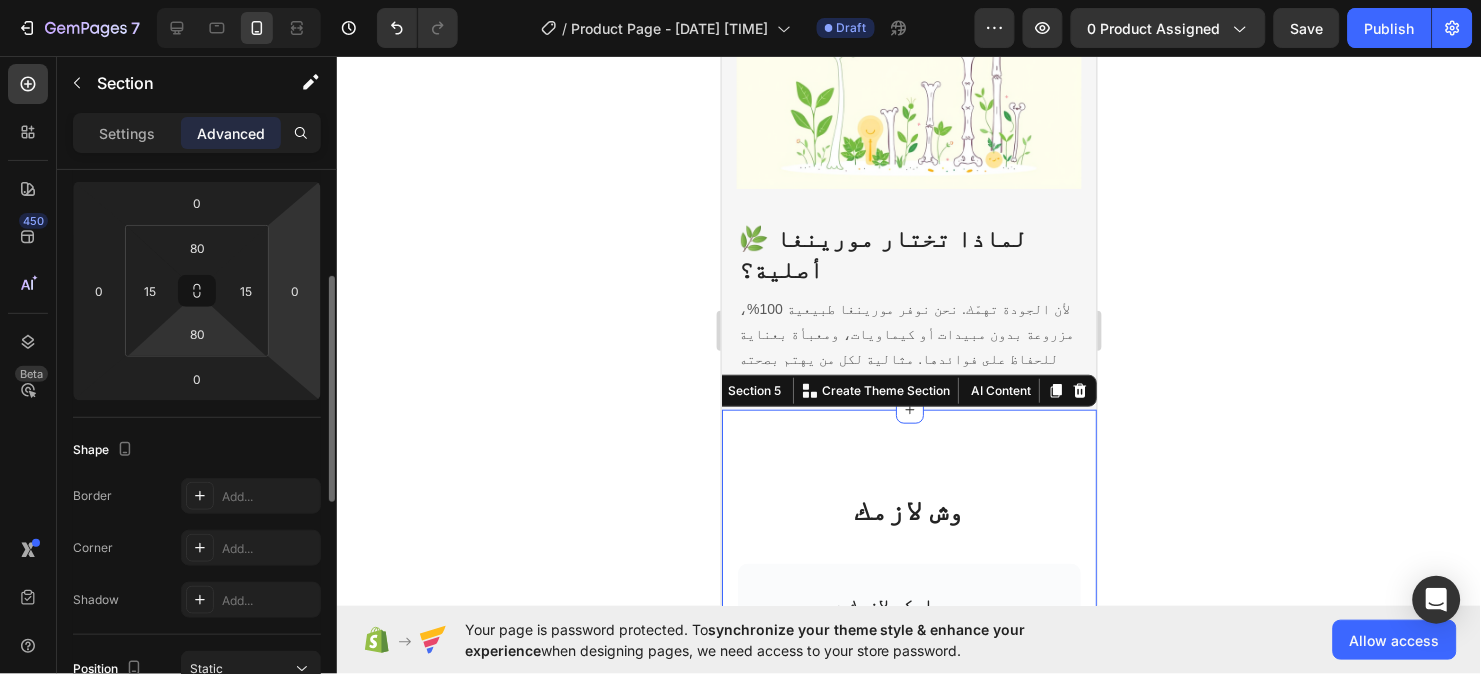 scroll, scrollTop: 265, scrollLeft: 0, axis: vertical 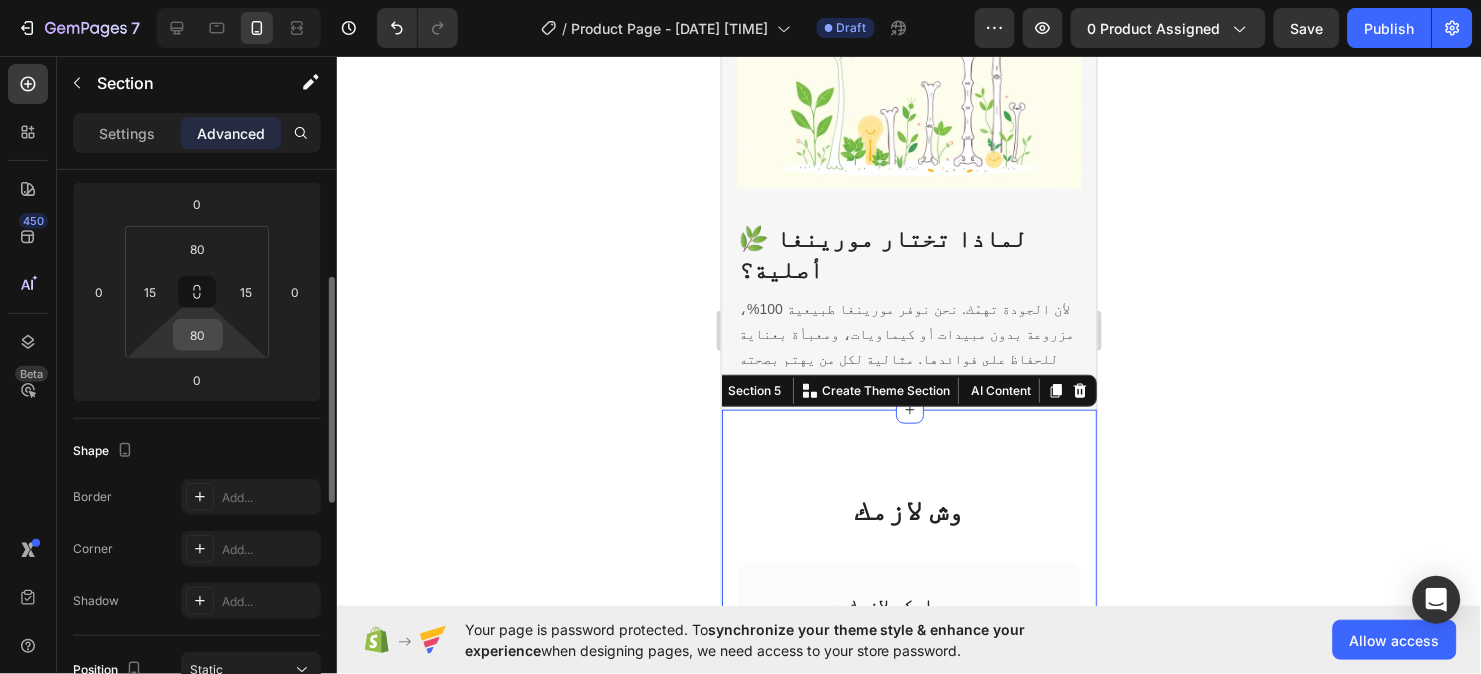click on "80" at bounding box center (198, 335) 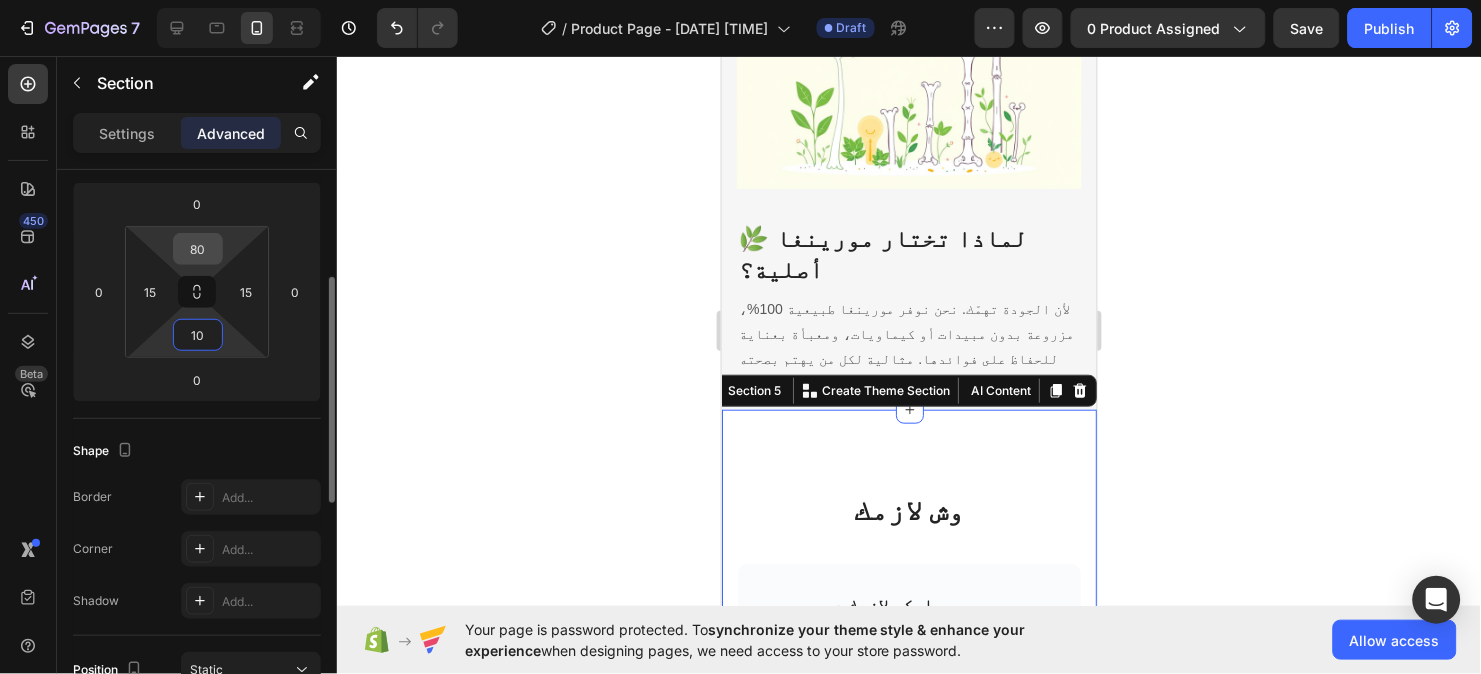 type on "10" 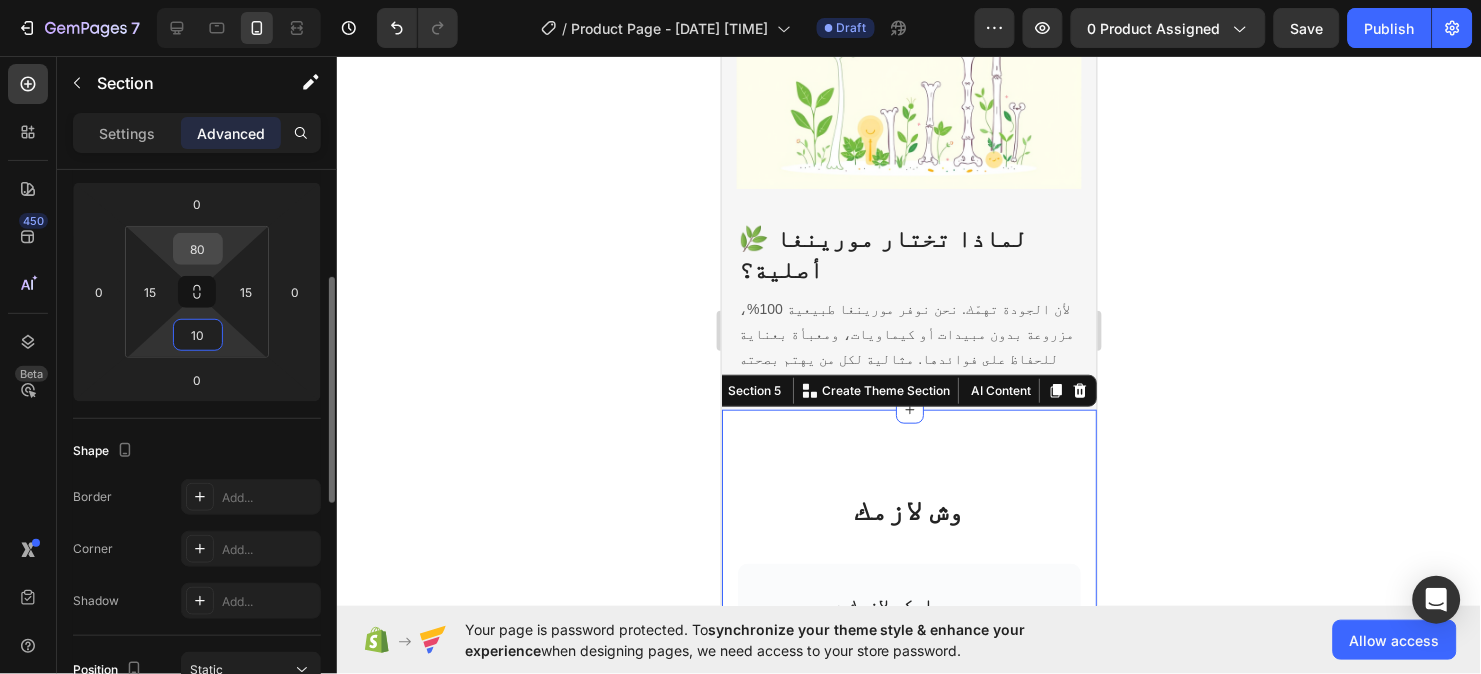 click on "80" at bounding box center (198, 249) 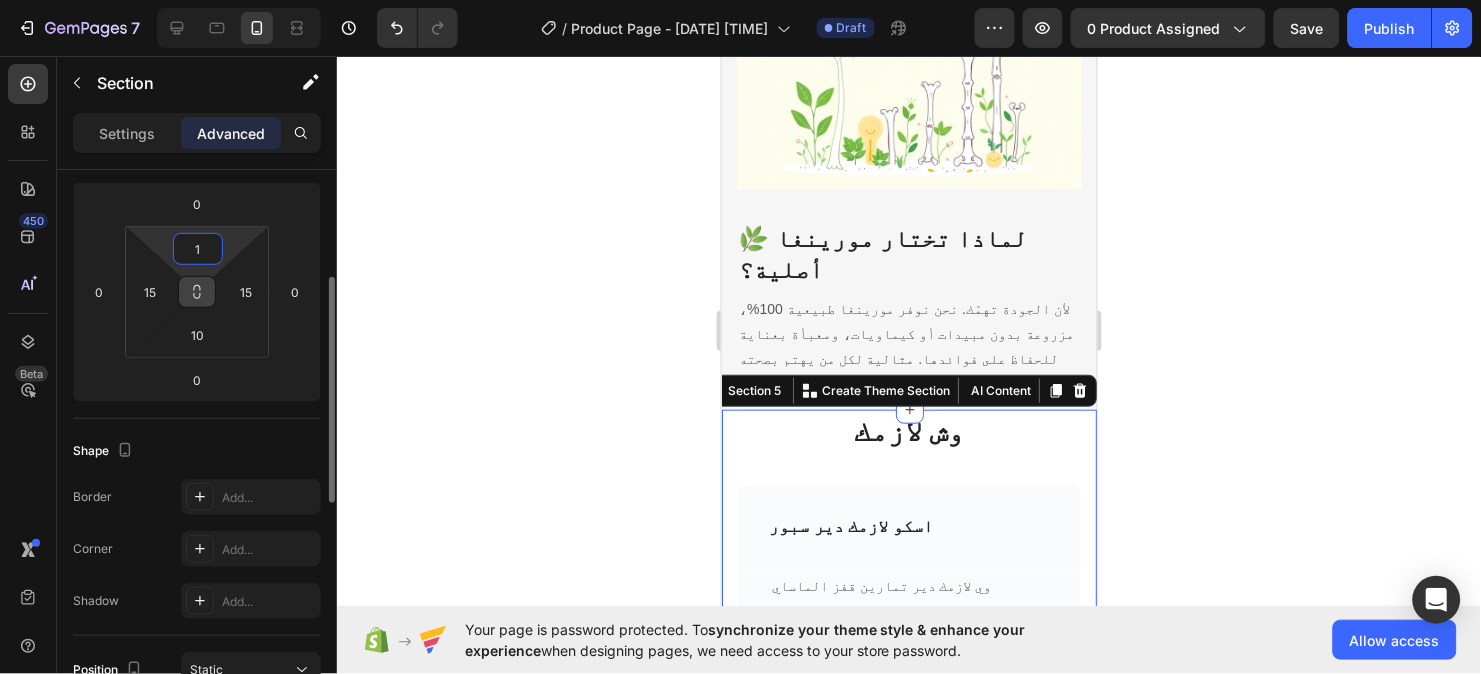 type on "10" 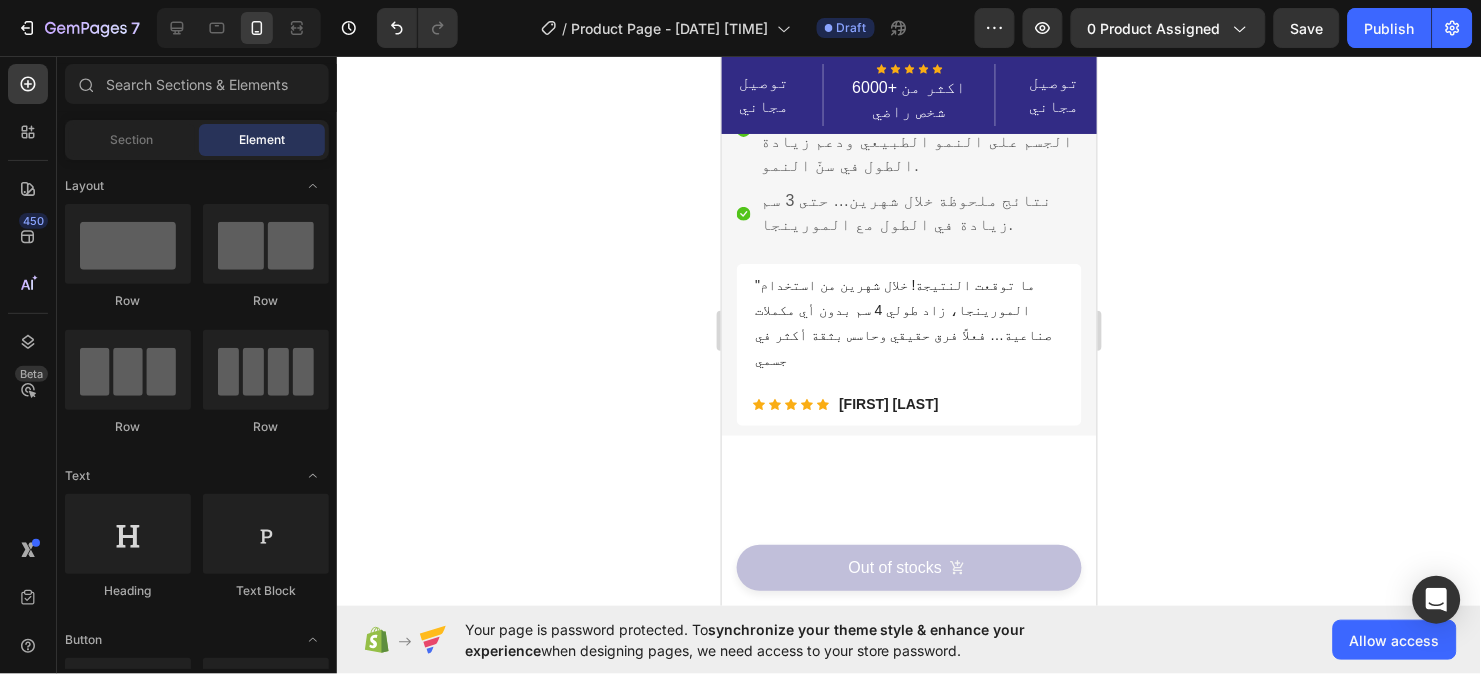 scroll, scrollTop: 0, scrollLeft: 0, axis: both 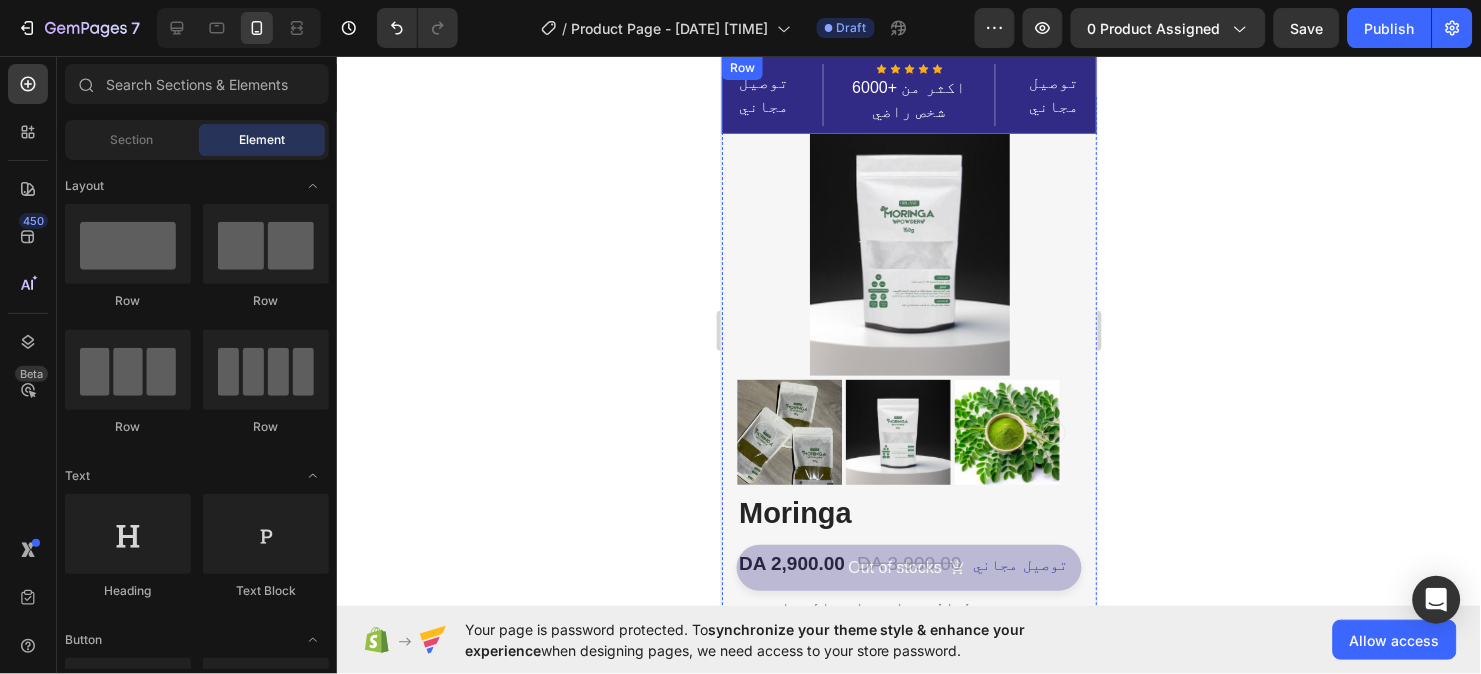 click on "توصيل مجاني  Text block                Icon                Icon                Icon                Icon                Icon Icon List Hoz 6000+ اكثر من شخص راضي  Text block Row توصيل مجاني  Text block Row" at bounding box center (908, 94) 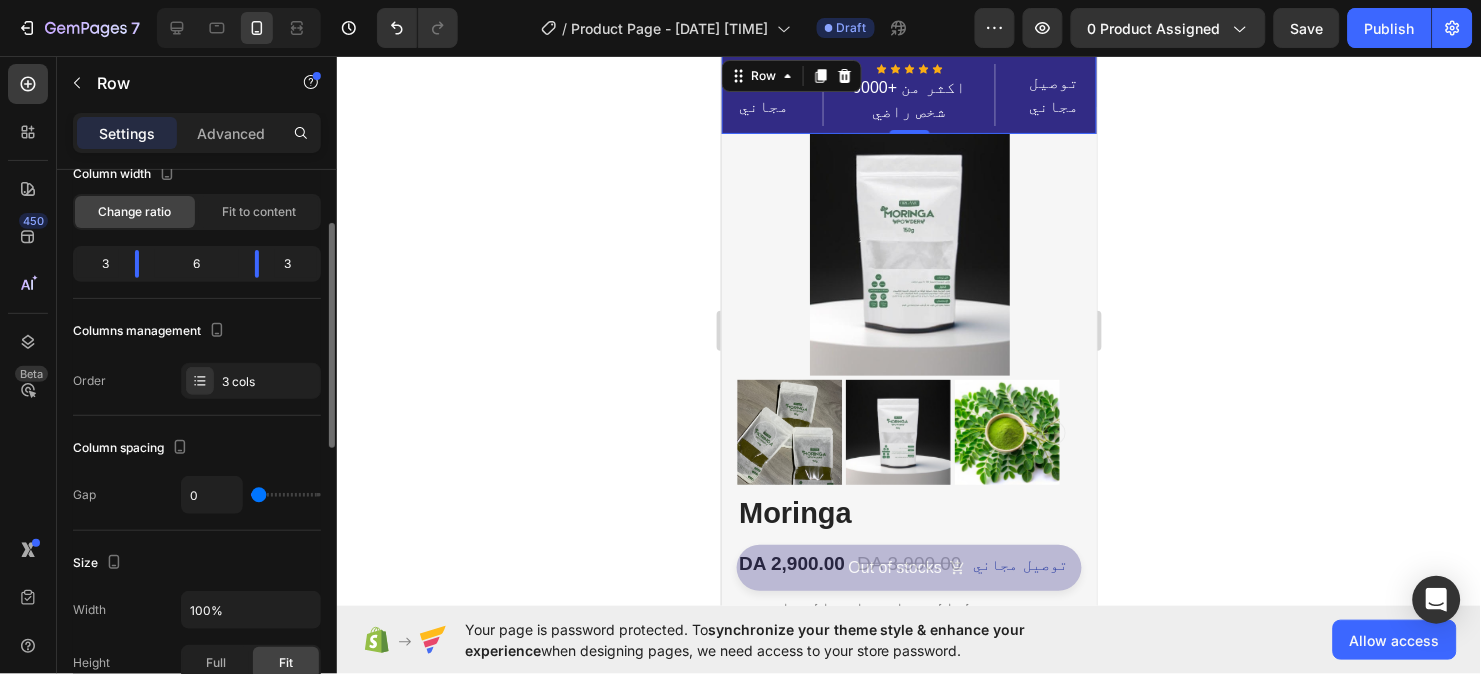 scroll, scrollTop: 0, scrollLeft: 0, axis: both 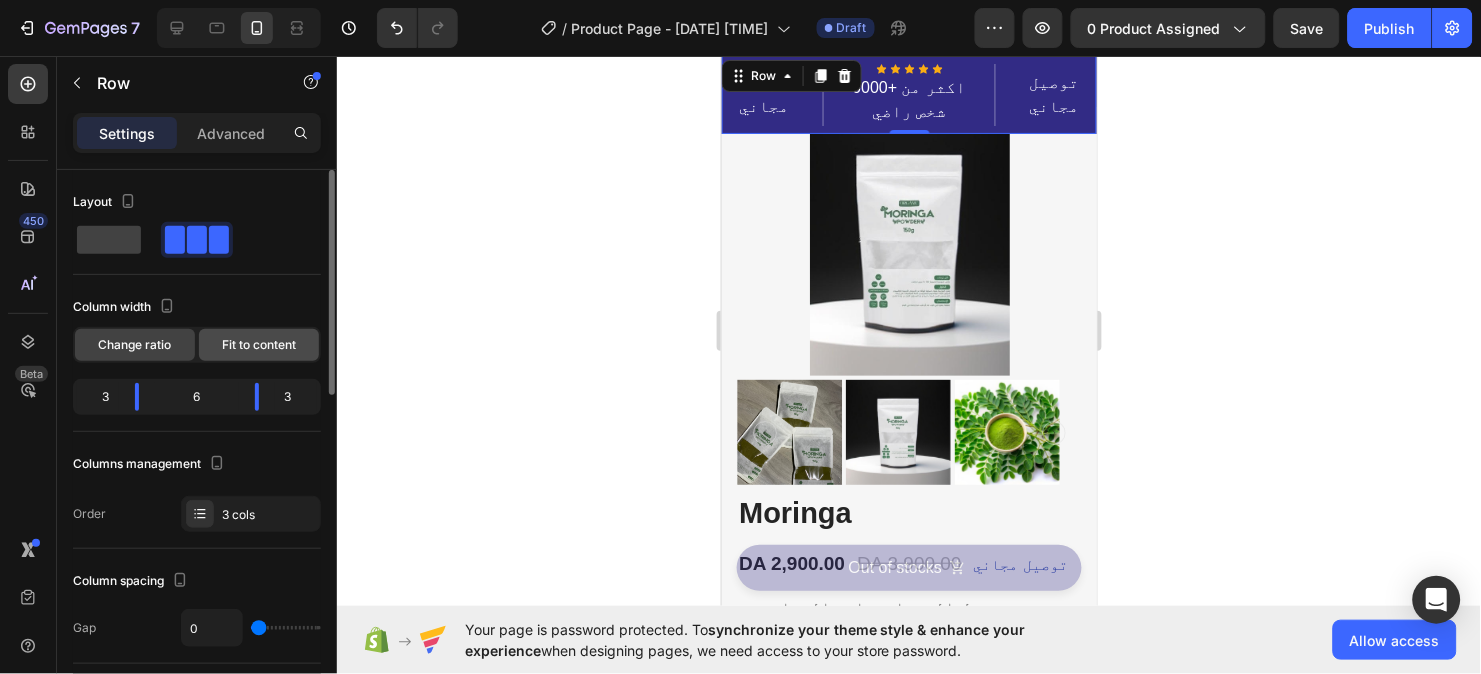 click on "Fit to content" 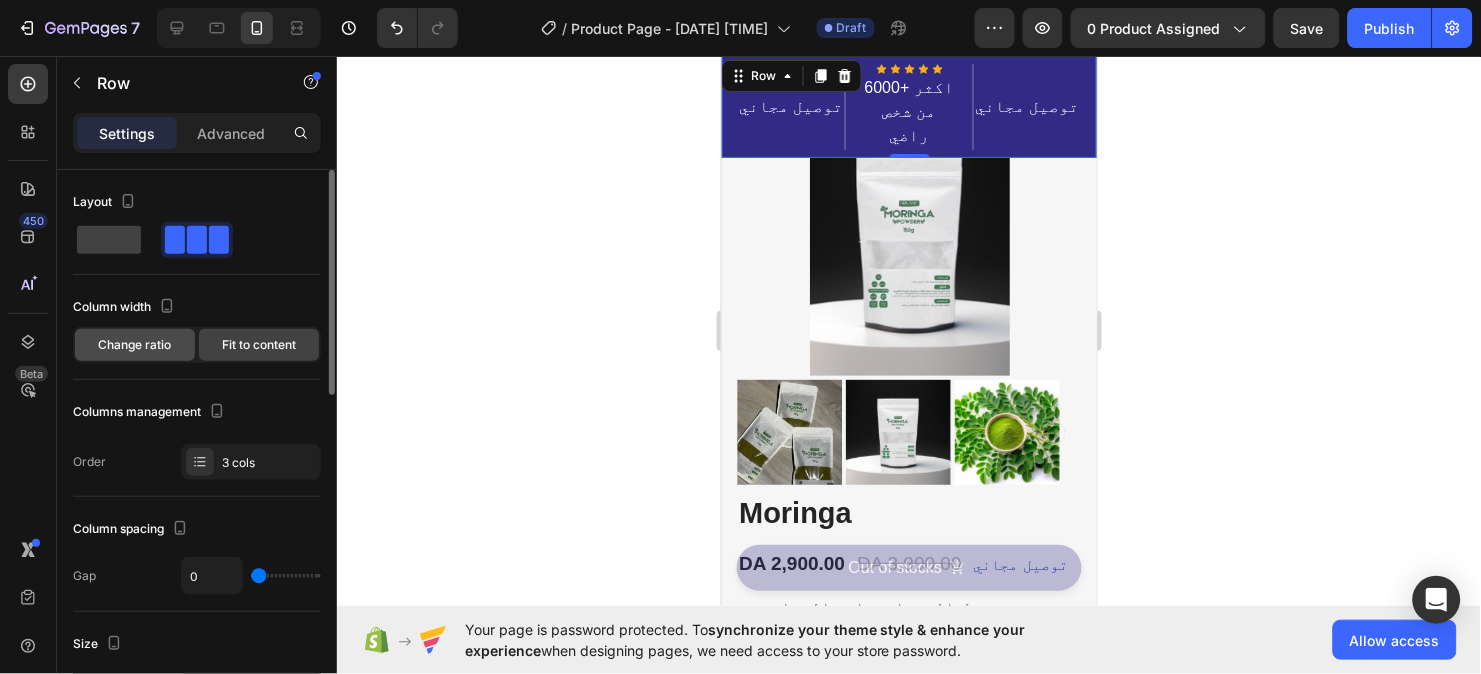 click on "Change ratio" 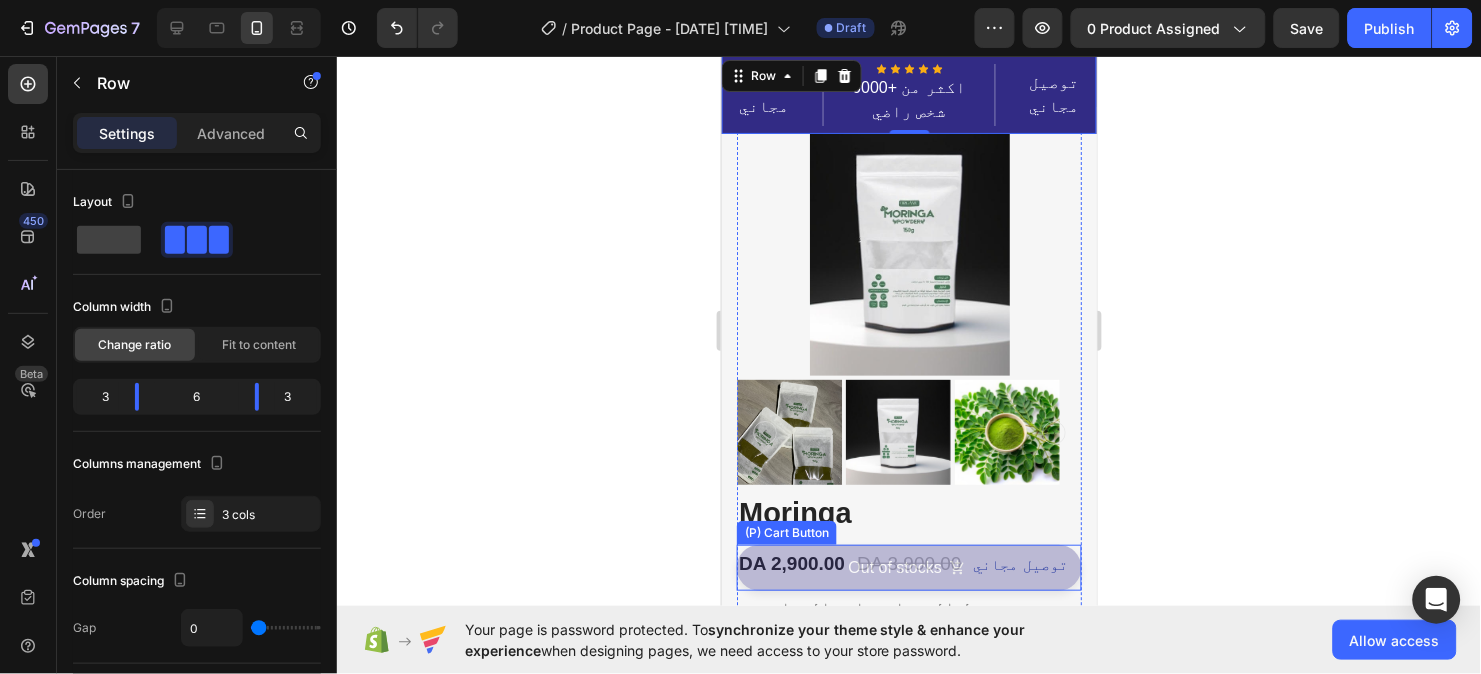 click on "Out of stocks" at bounding box center (908, 567) 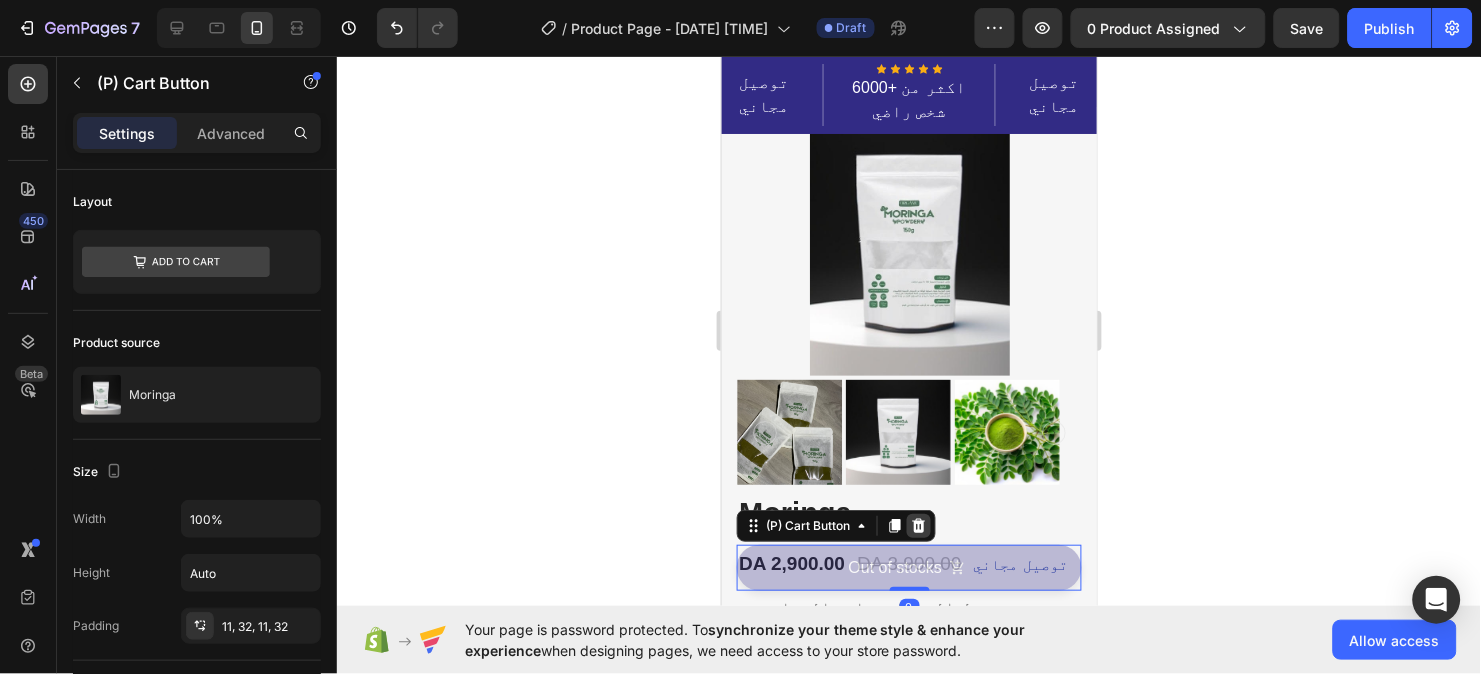 click 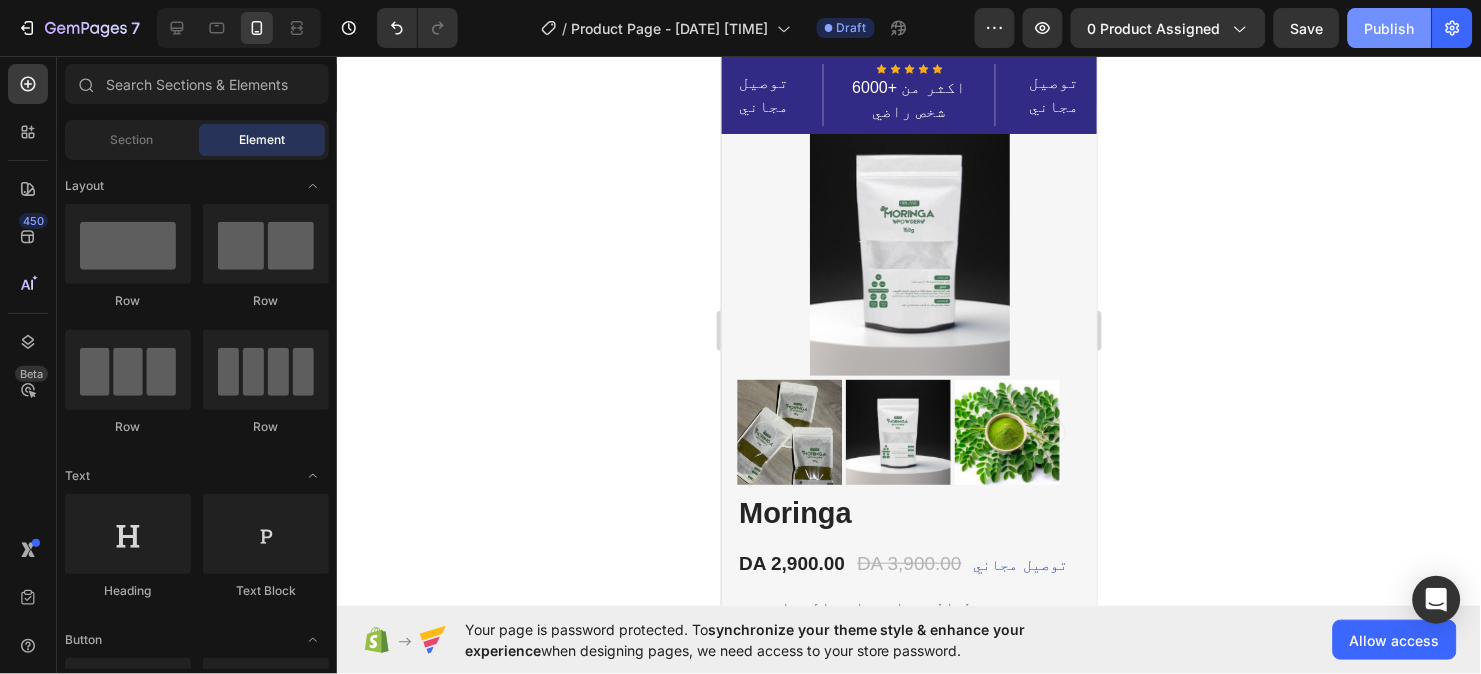 click on "Publish" 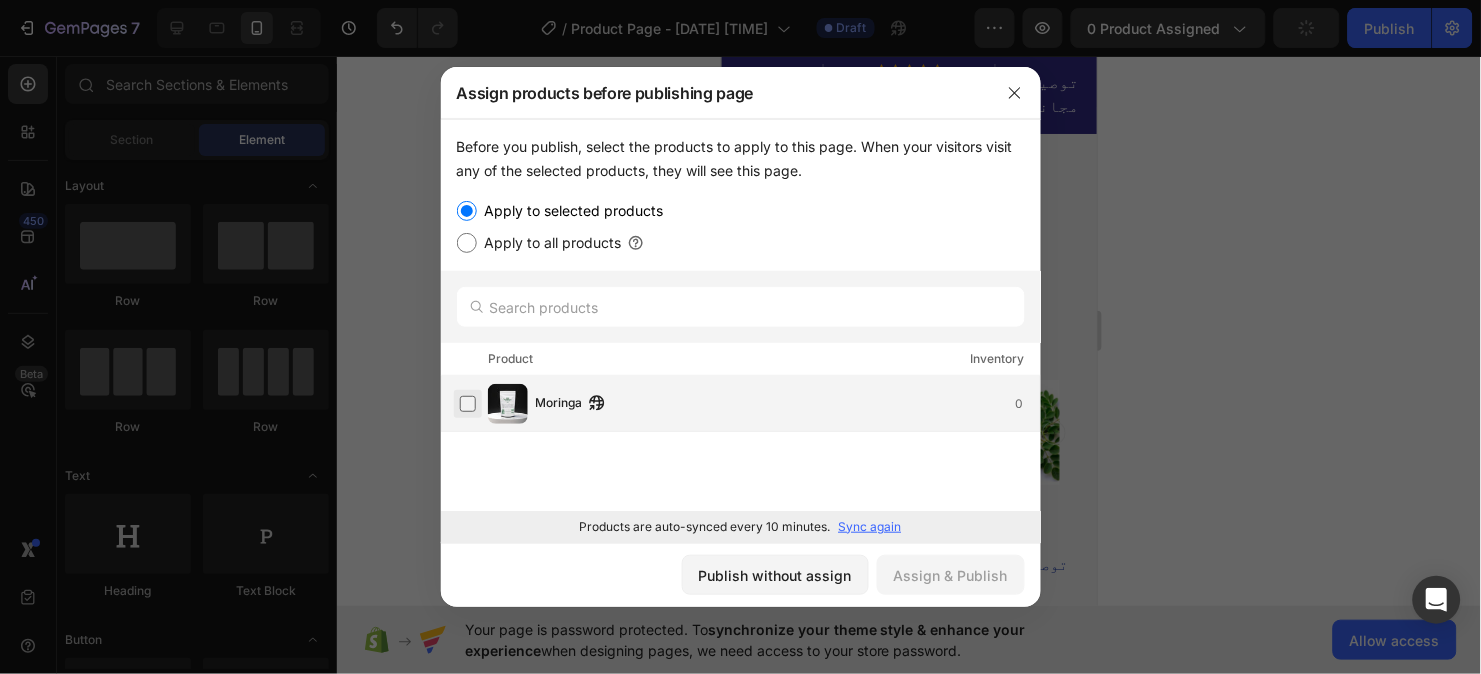 click at bounding box center [468, 404] 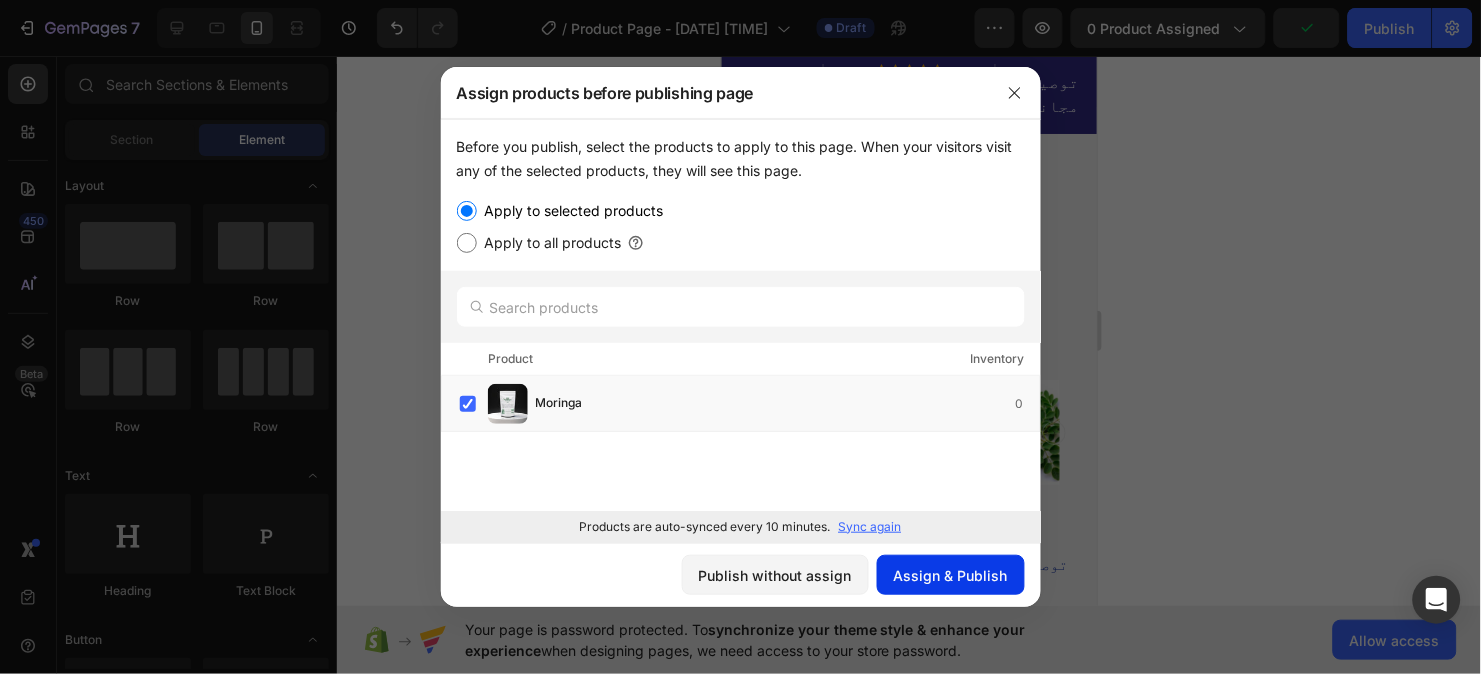 click on "Assign & Publish" 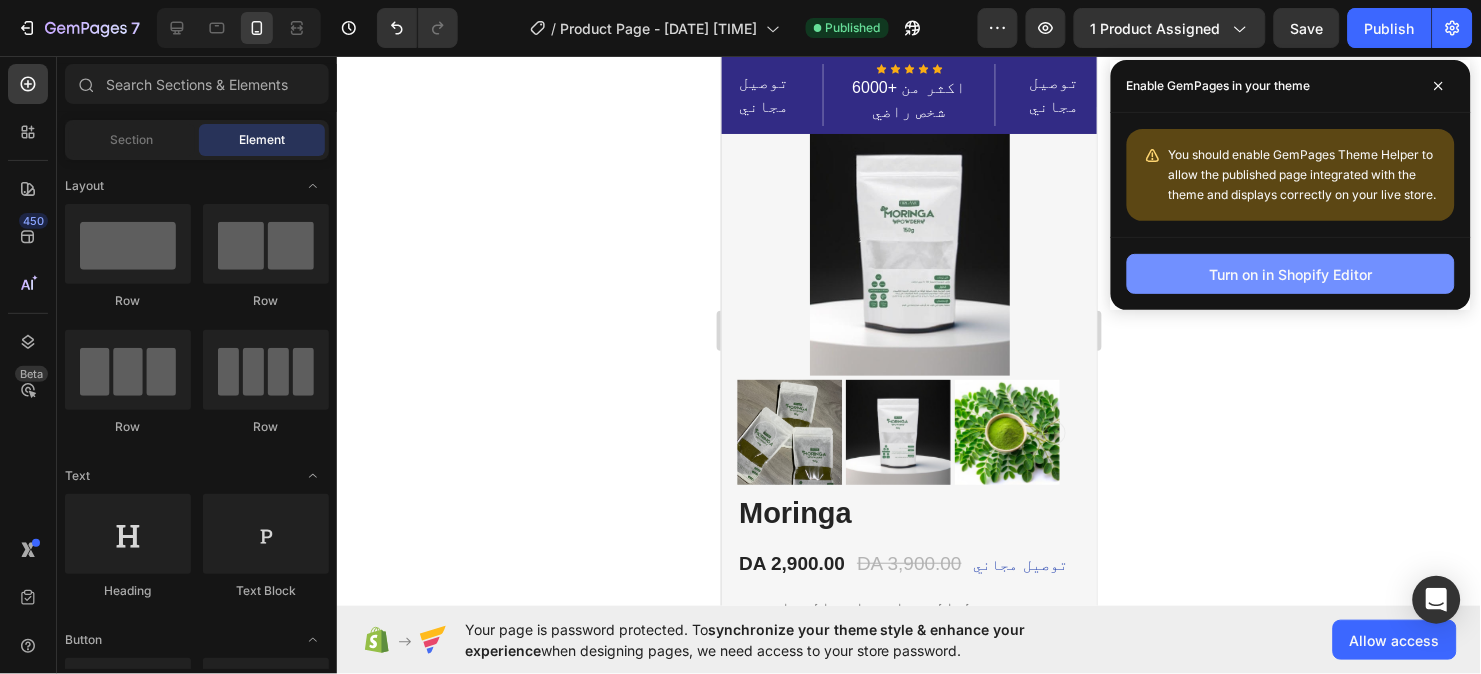 click on "Turn on in Shopify Editor" at bounding box center [1291, 274] 